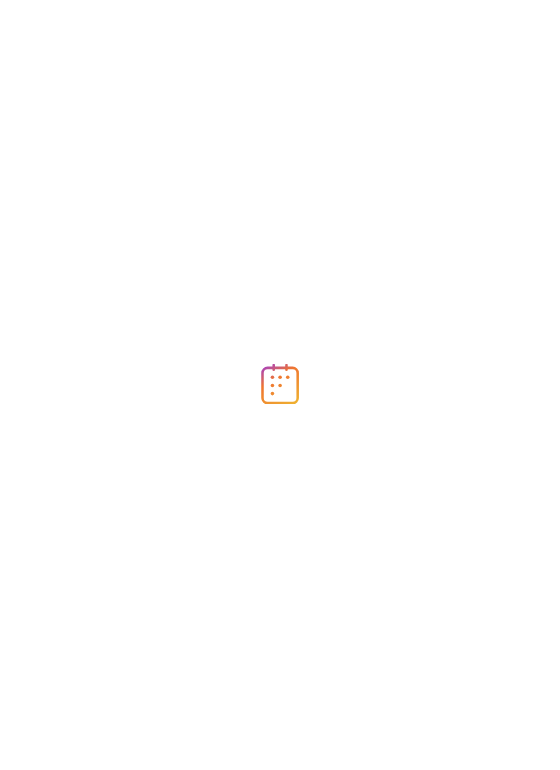 scroll, scrollTop: 0, scrollLeft: 0, axis: both 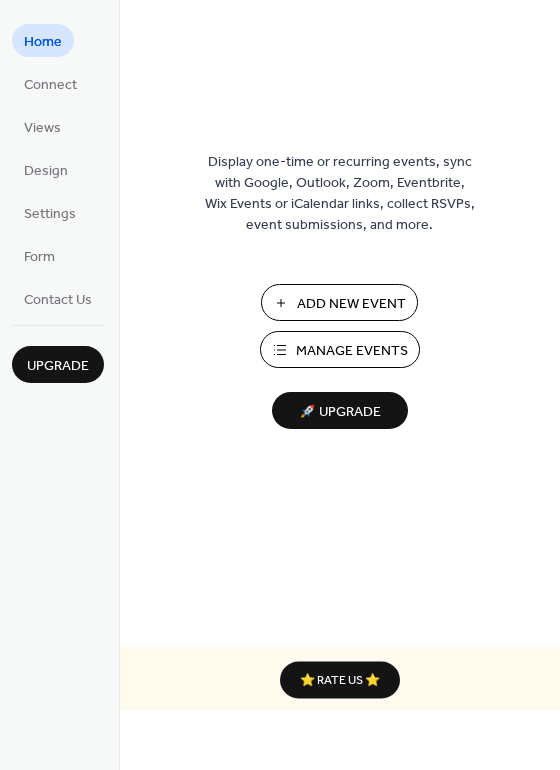 click on "Add New Event" at bounding box center [351, 304] 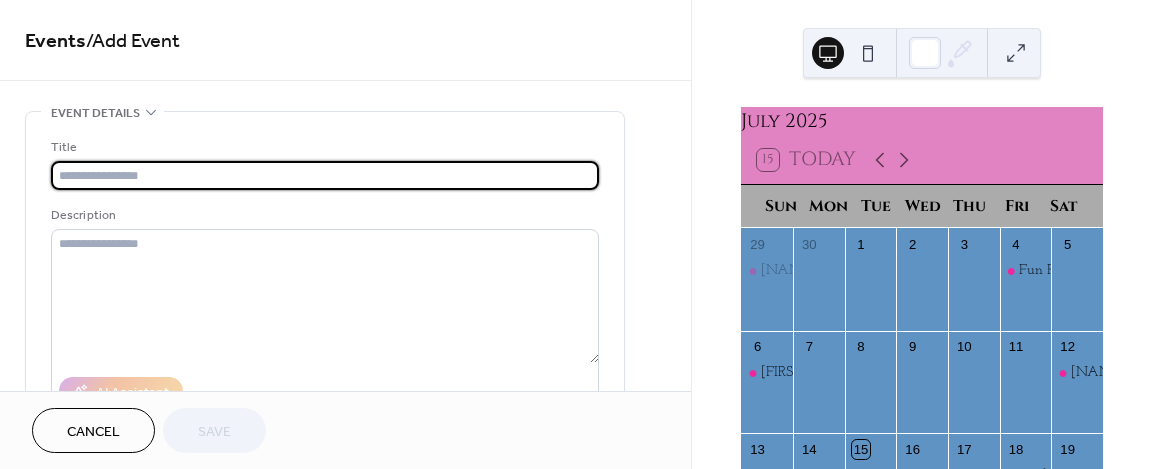scroll, scrollTop: 0, scrollLeft: 0, axis: both 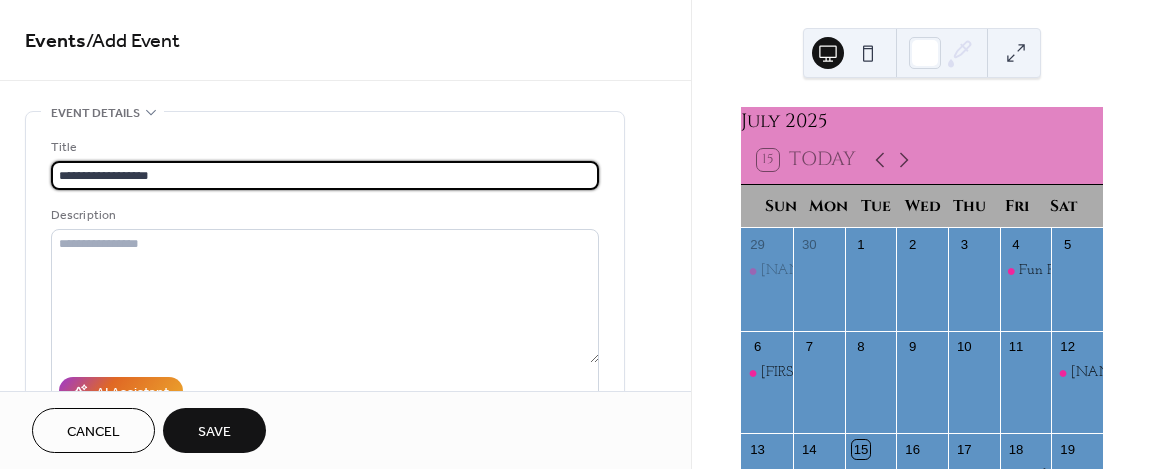 type on "**********" 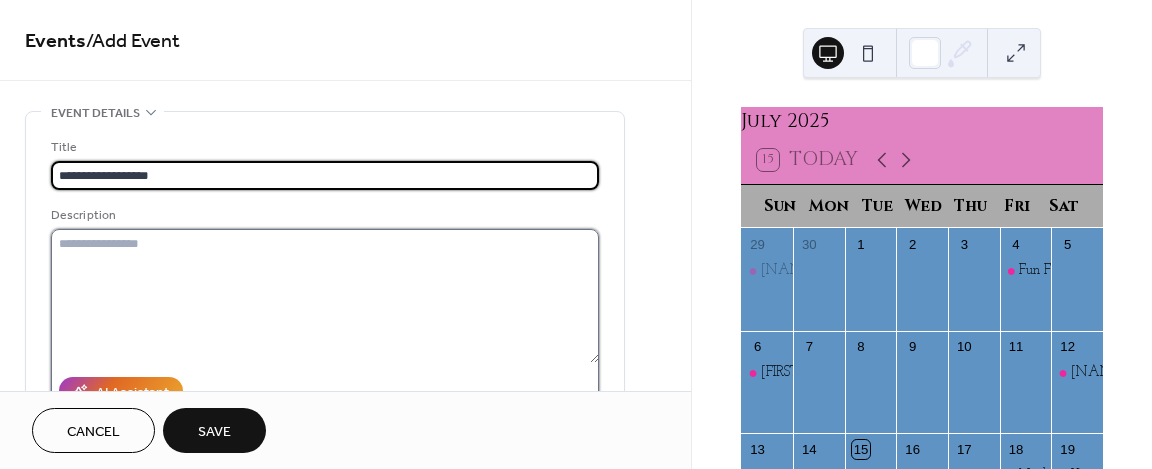 click at bounding box center [325, 296] 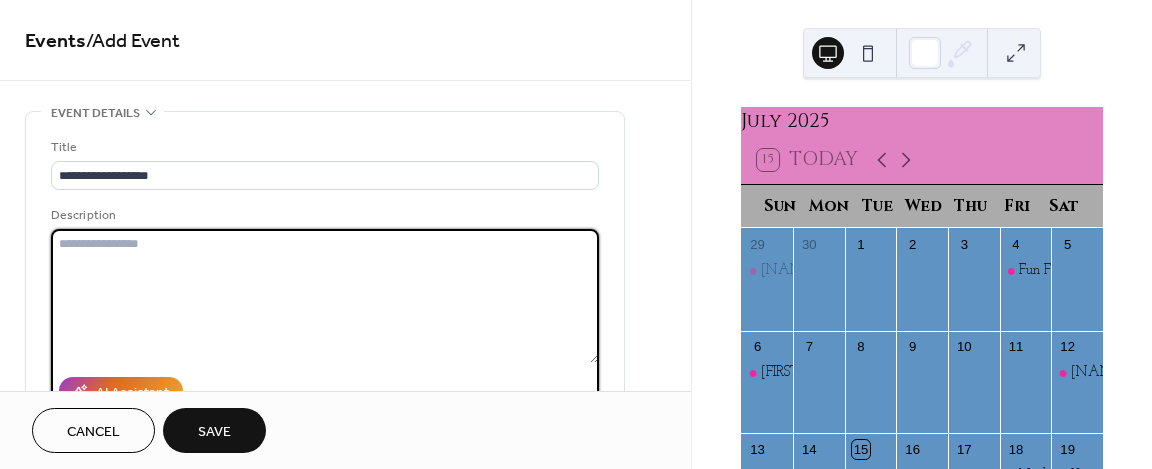 paste on "**********" 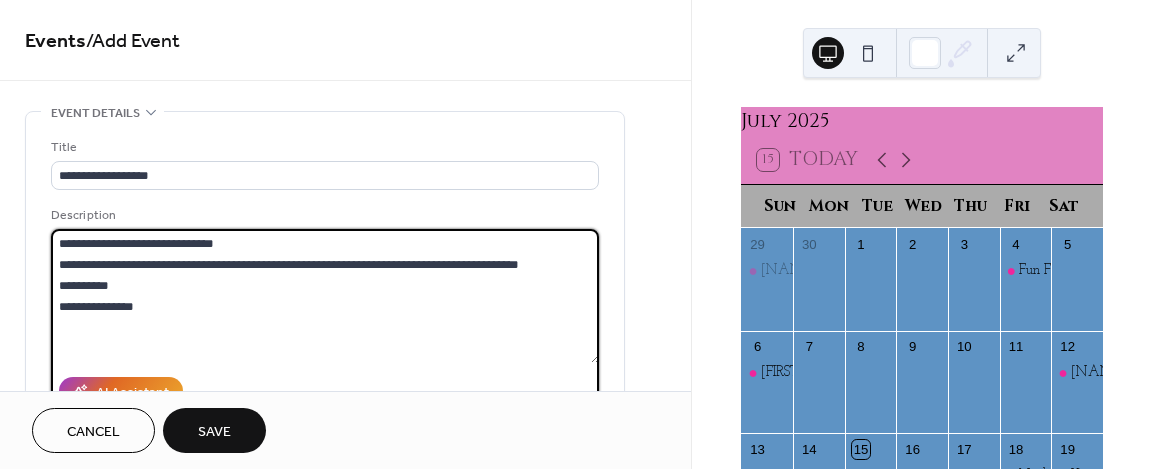 click on "**********" at bounding box center (325, 296) 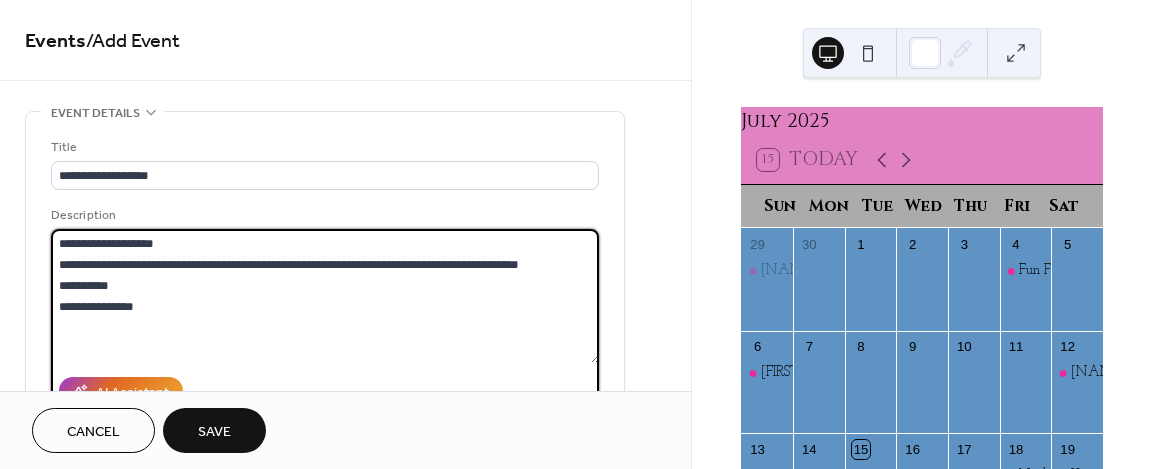 drag, startPoint x: 388, startPoint y: 267, endPoint x: 73, endPoint y: 264, distance: 315.01428 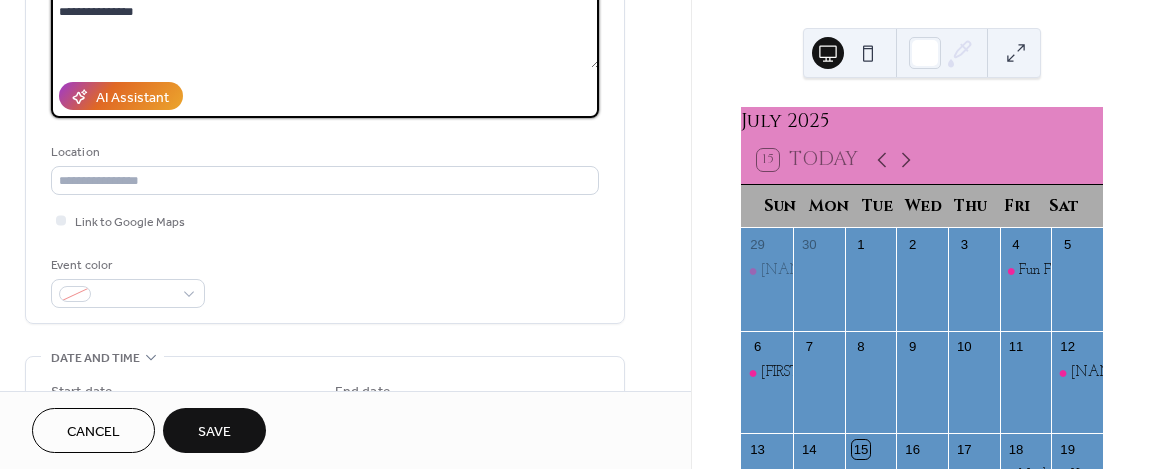 scroll, scrollTop: 298, scrollLeft: 0, axis: vertical 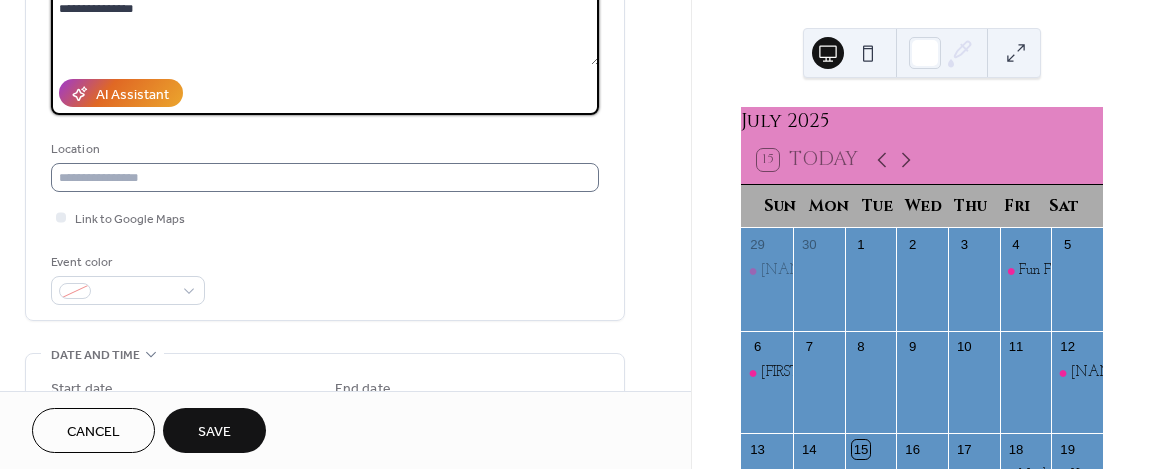 type on "**********" 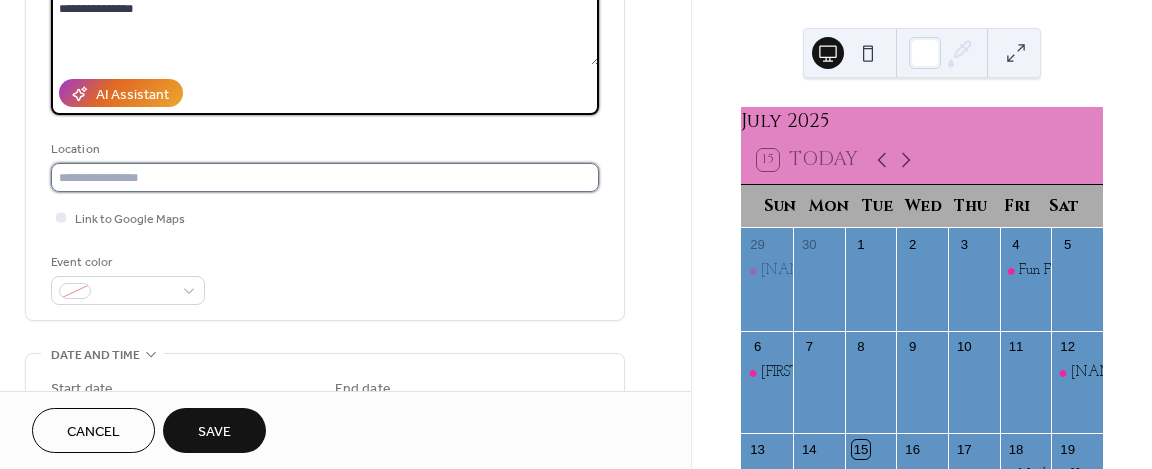 click at bounding box center [325, 177] 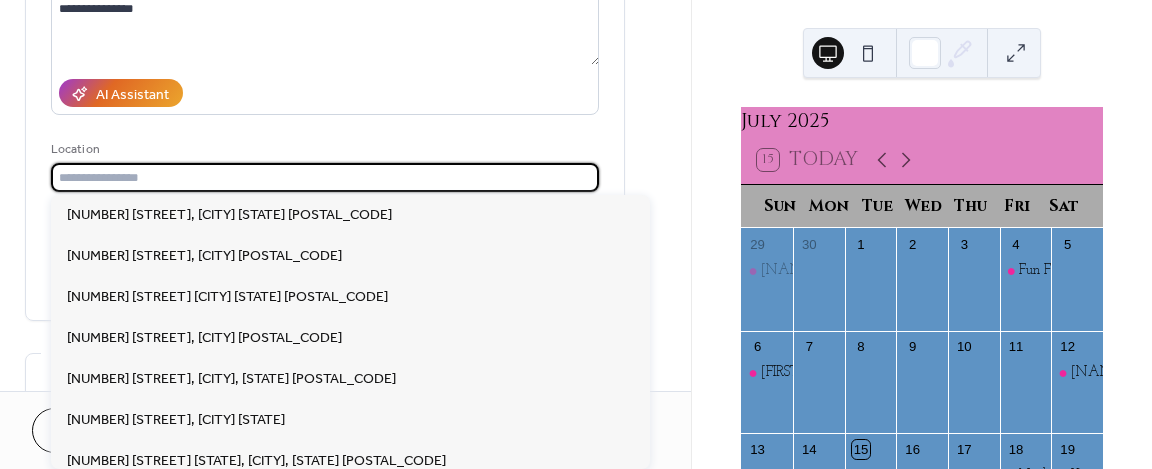 paste on "**********" 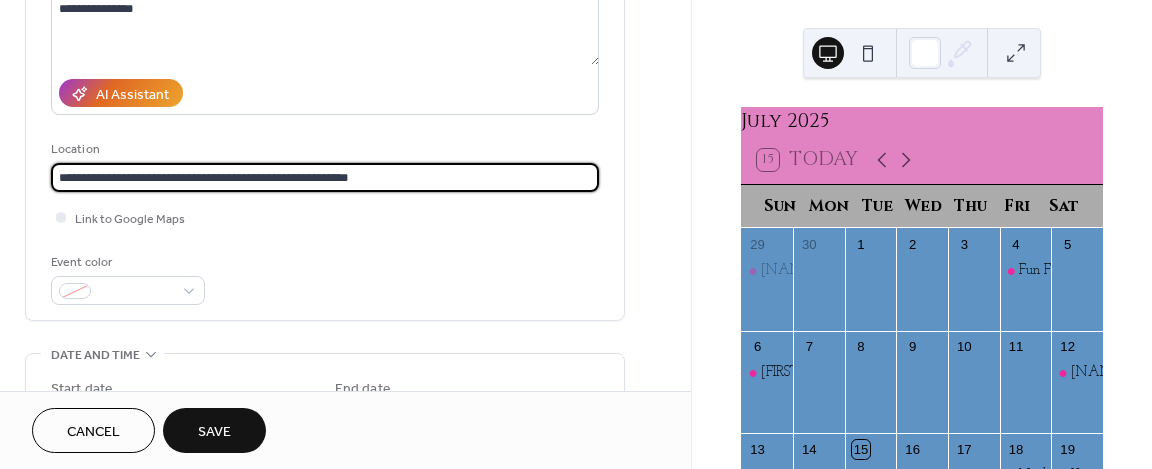 click on "**********" at bounding box center (325, 177) 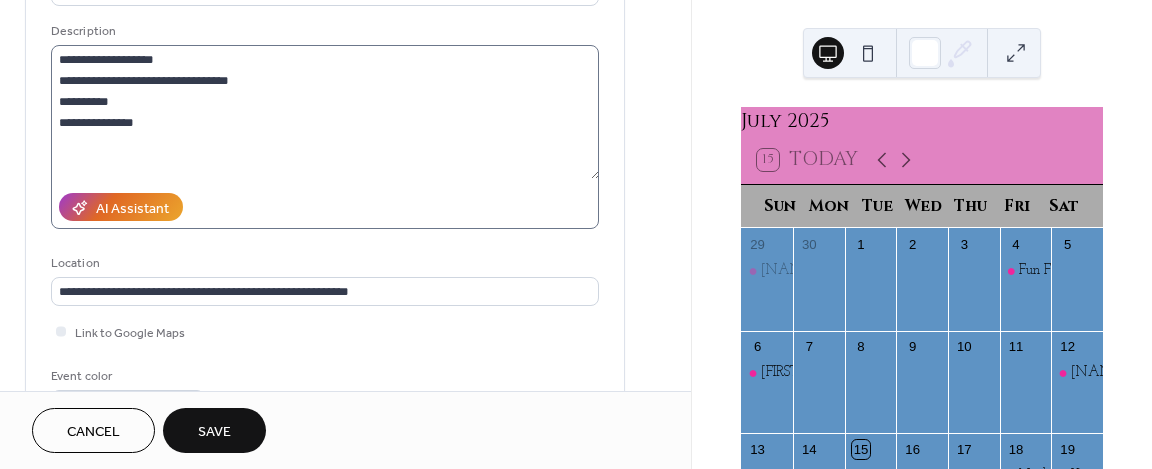 scroll, scrollTop: 183, scrollLeft: 0, axis: vertical 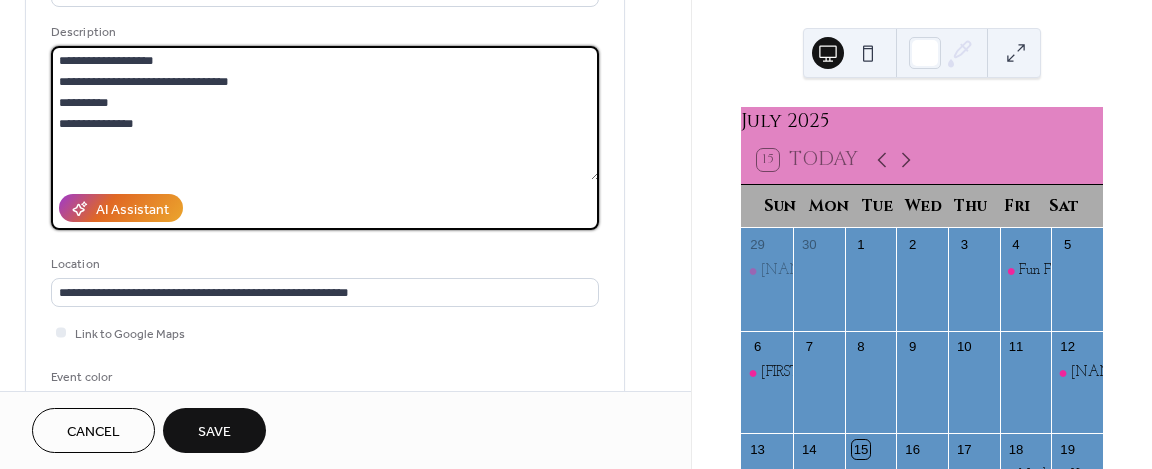 drag, startPoint x: 72, startPoint y: 123, endPoint x: 56, endPoint y: 72, distance: 53.450912 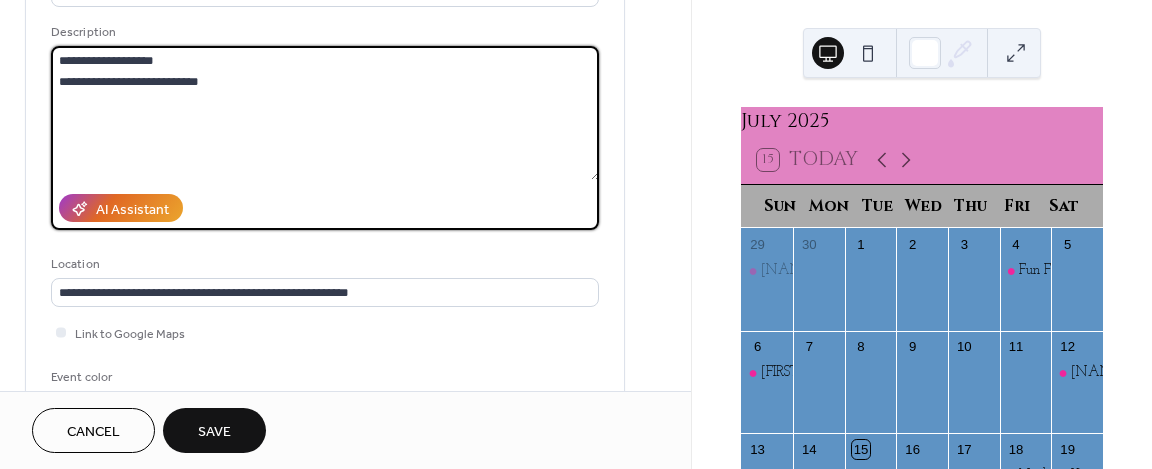 click on "**********" at bounding box center [325, 113] 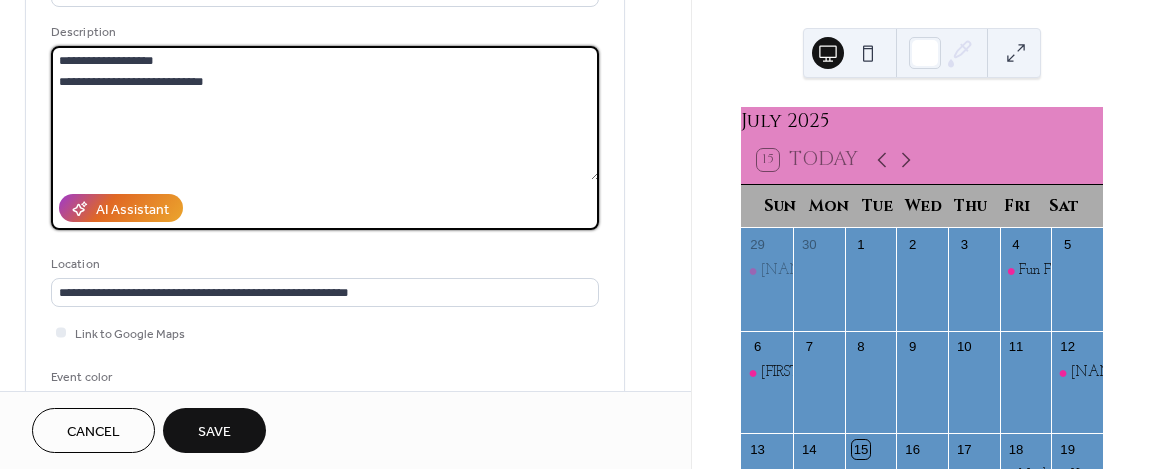 type on "**********" 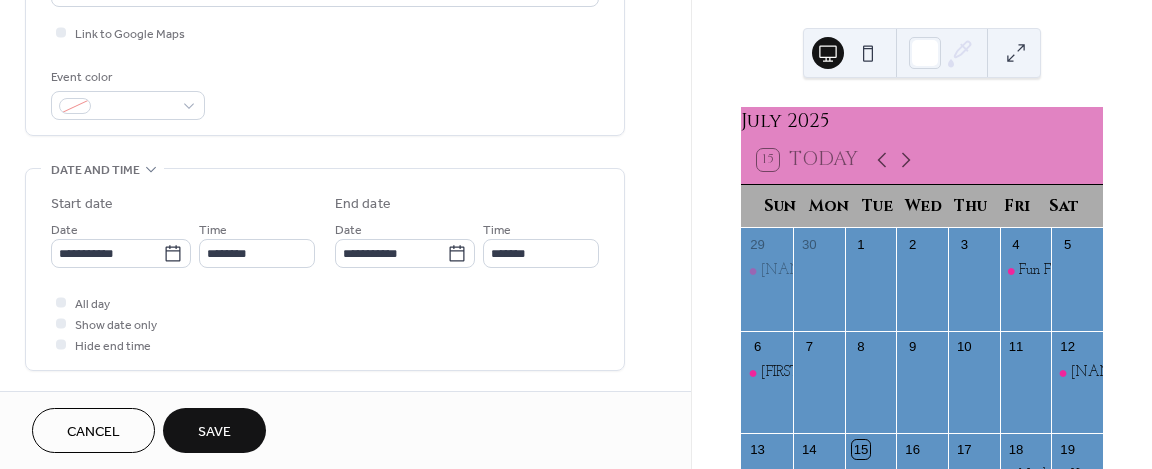 scroll, scrollTop: 486, scrollLeft: 0, axis: vertical 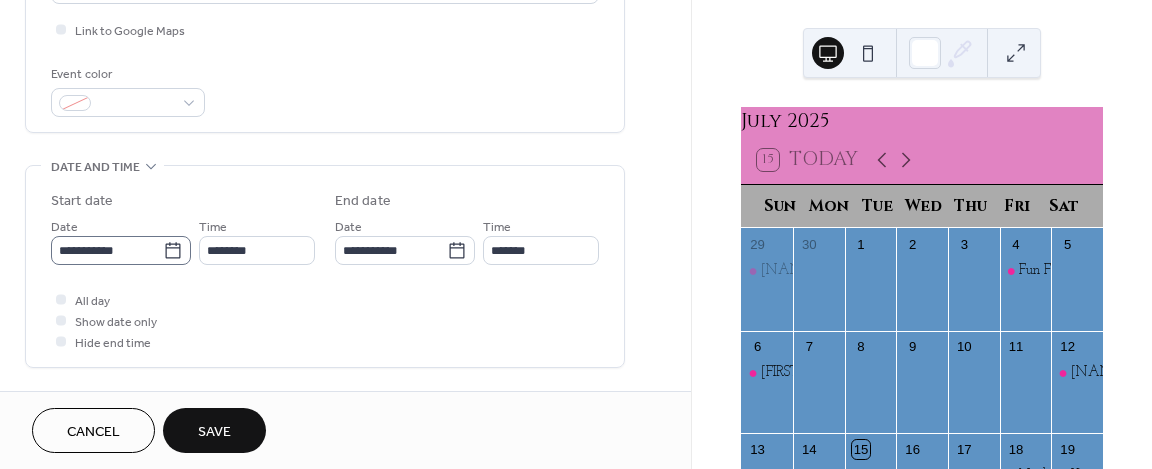 click 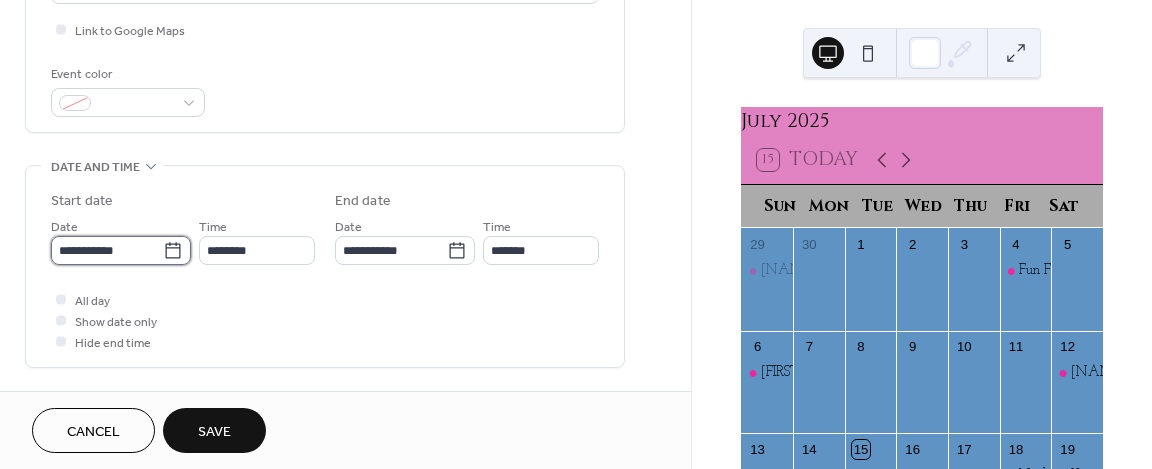 click on "**********" at bounding box center [107, 250] 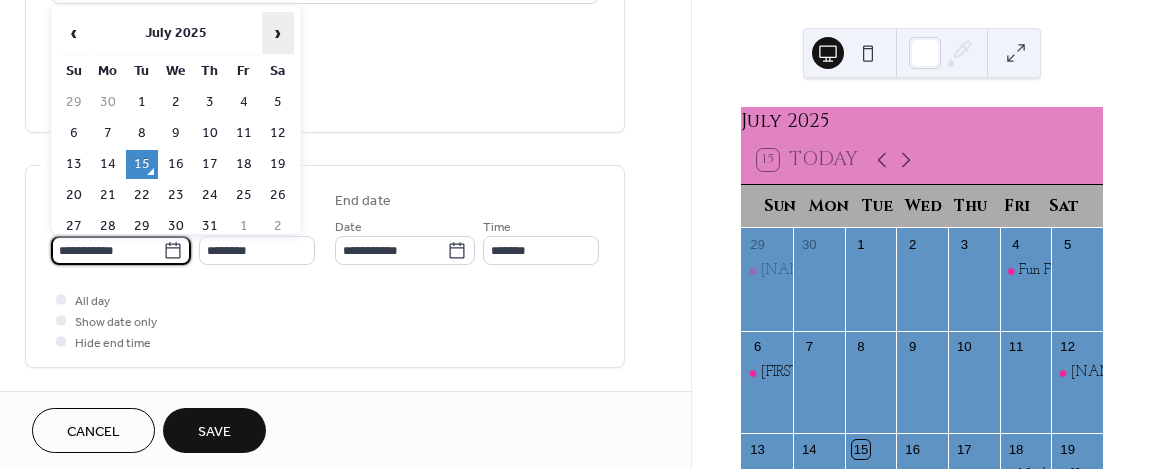 click on "›" at bounding box center [278, 33] 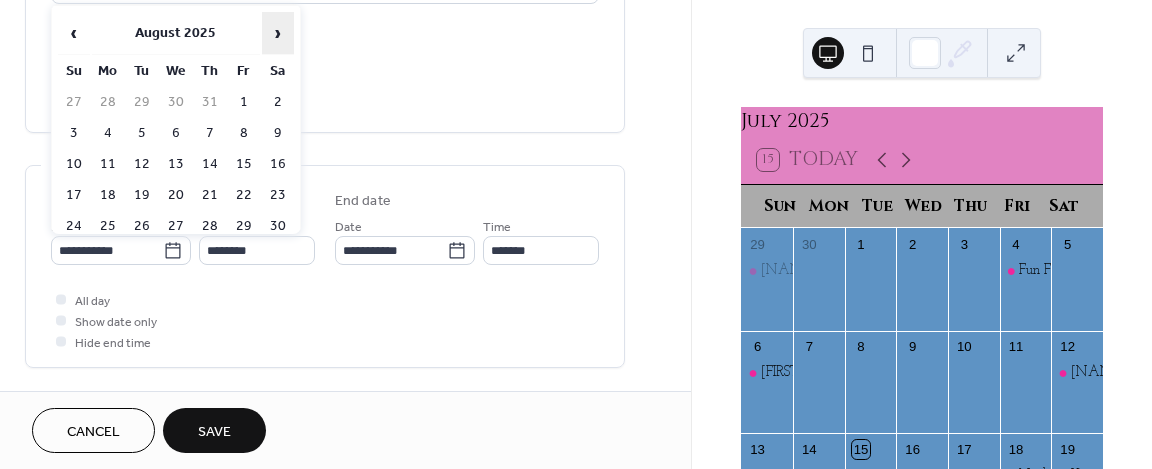click on "›" at bounding box center [278, 33] 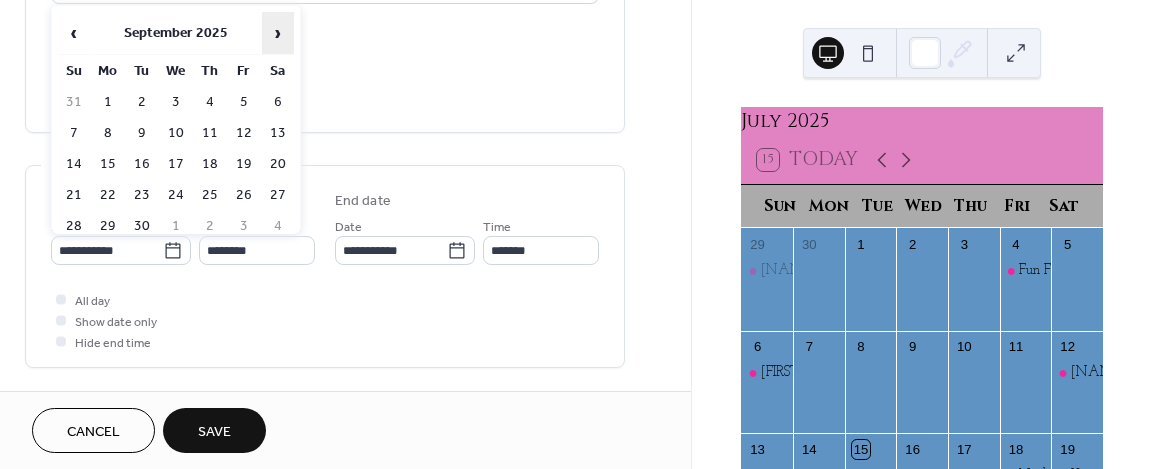 click on "›" at bounding box center [278, 33] 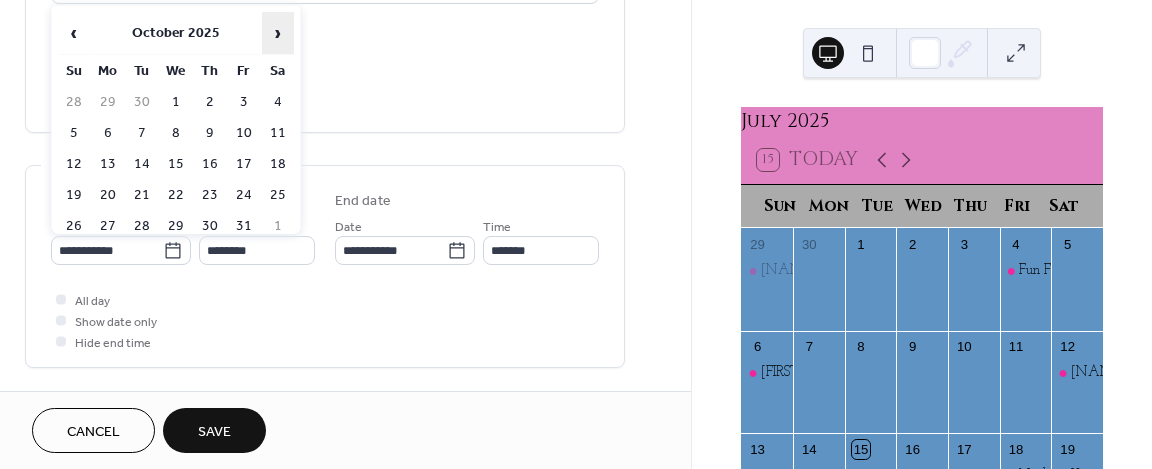 click on "›" at bounding box center [278, 33] 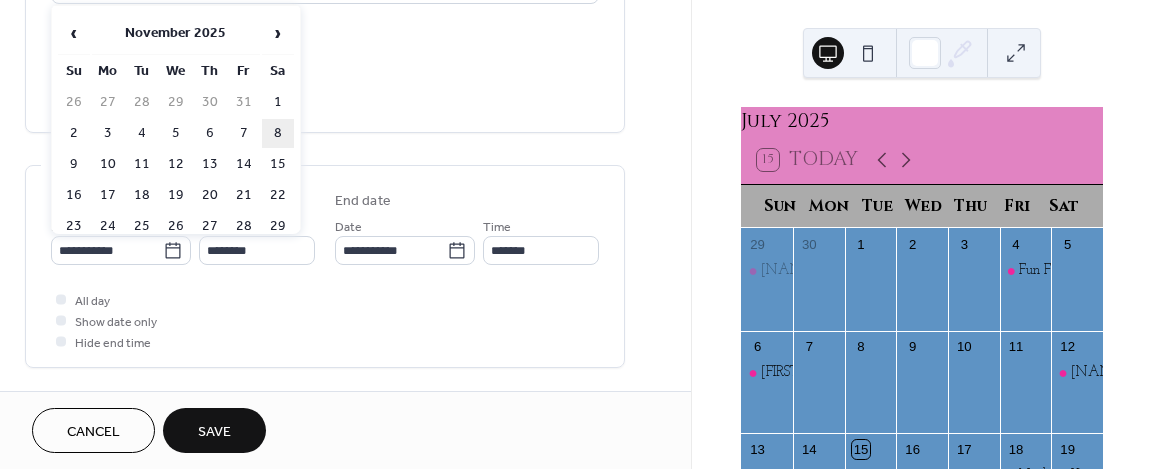 click on "8" at bounding box center (278, 133) 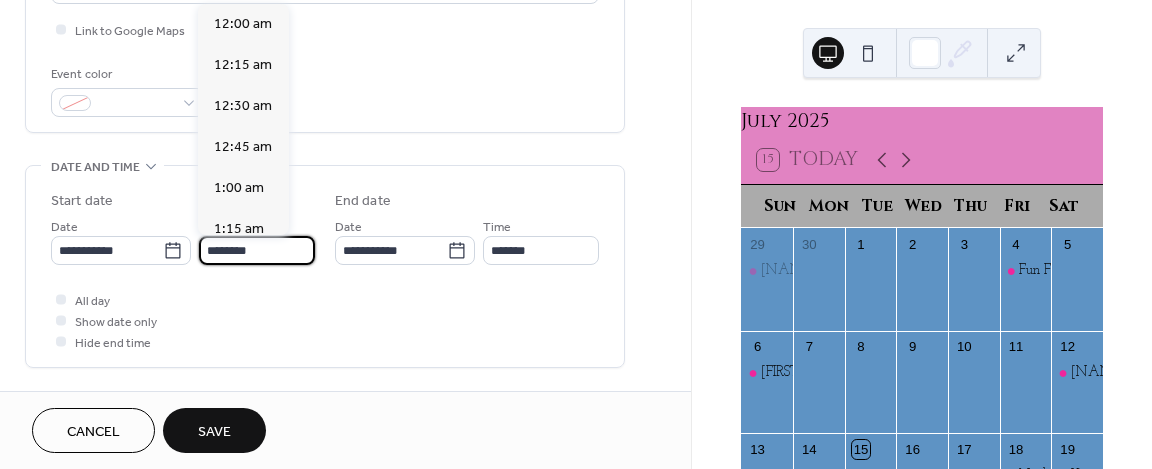 click on "********" at bounding box center [257, 250] 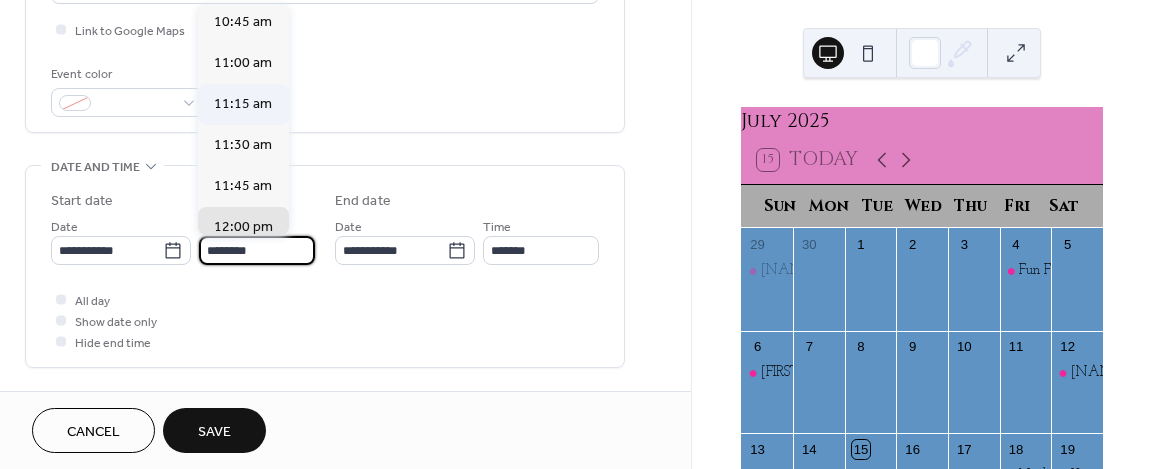 scroll, scrollTop: 1654, scrollLeft: 0, axis: vertical 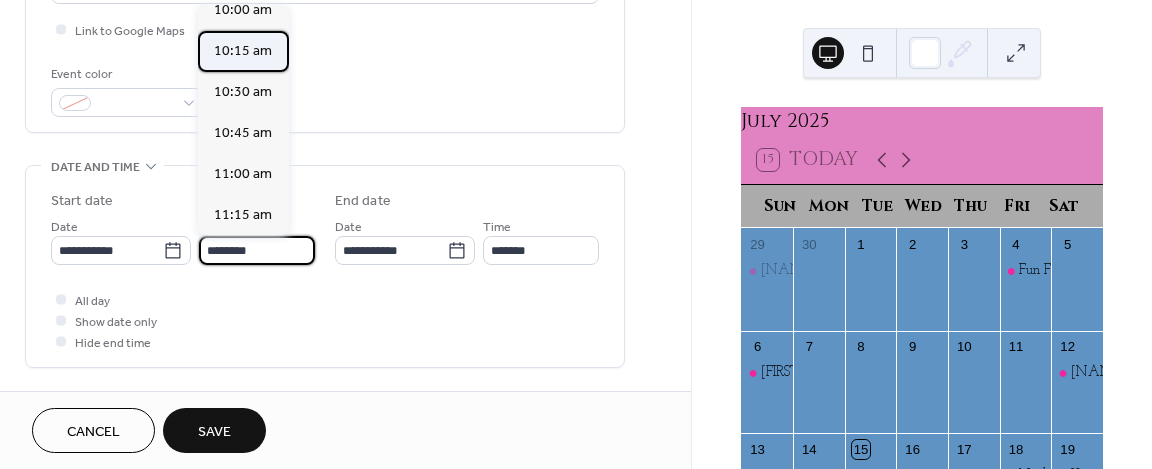 click on "10:15 am" at bounding box center [243, 51] 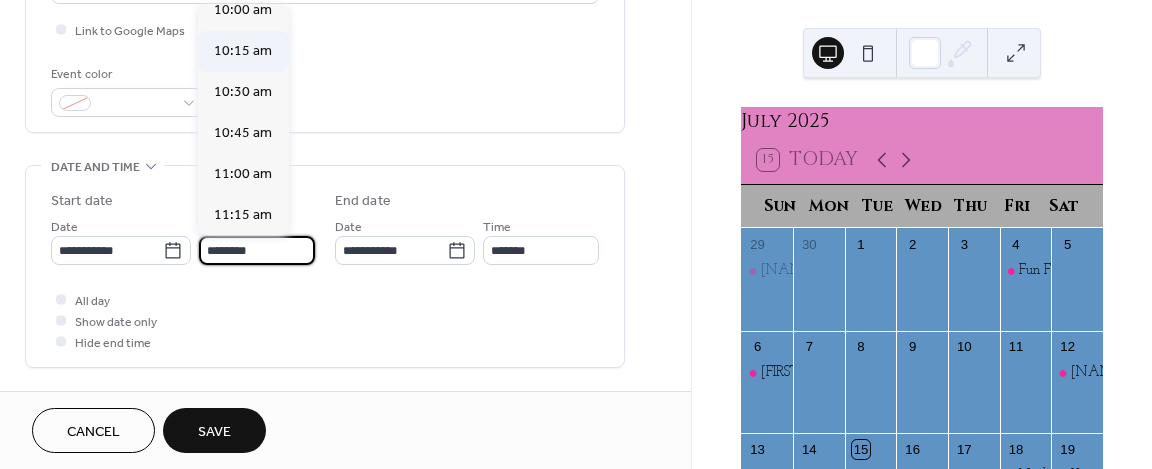 type on "********" 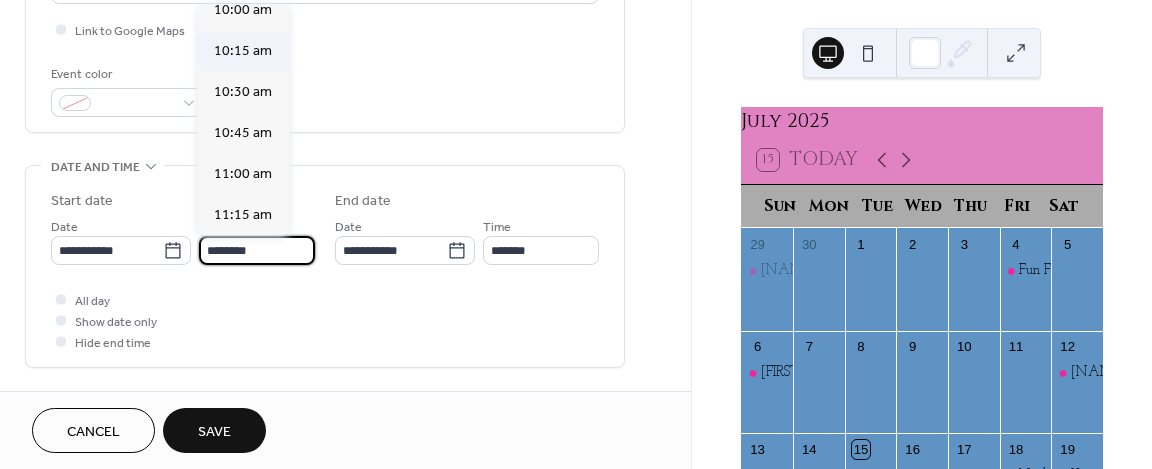 type on "********" 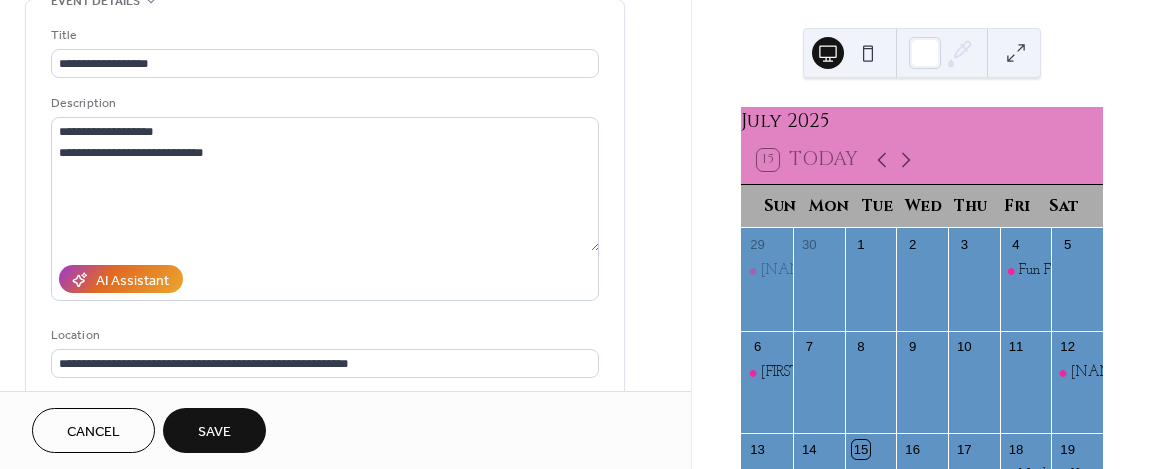 scroll, scrollTop: 108, scrollLeft: 0, axis: vertical 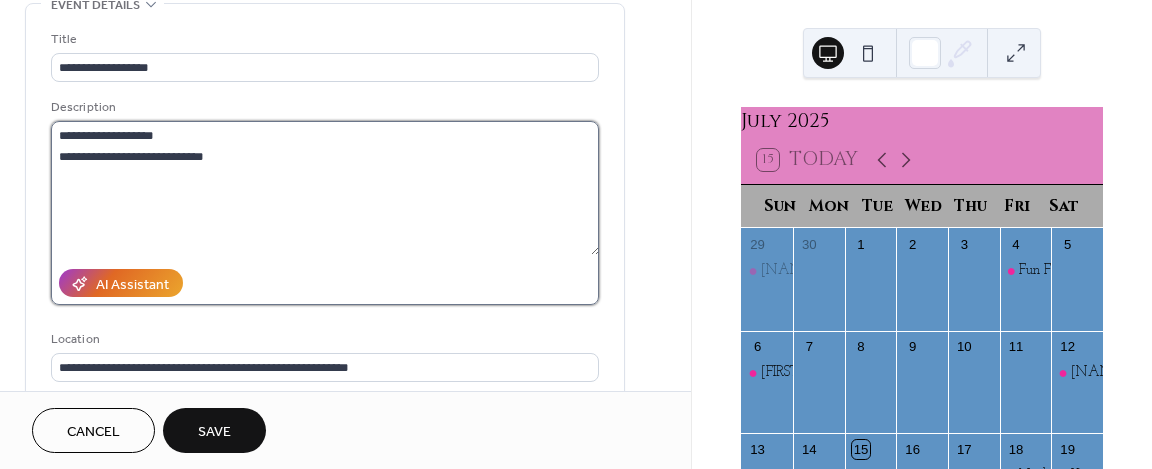 click on "**********" at bounding box center [325, 188] 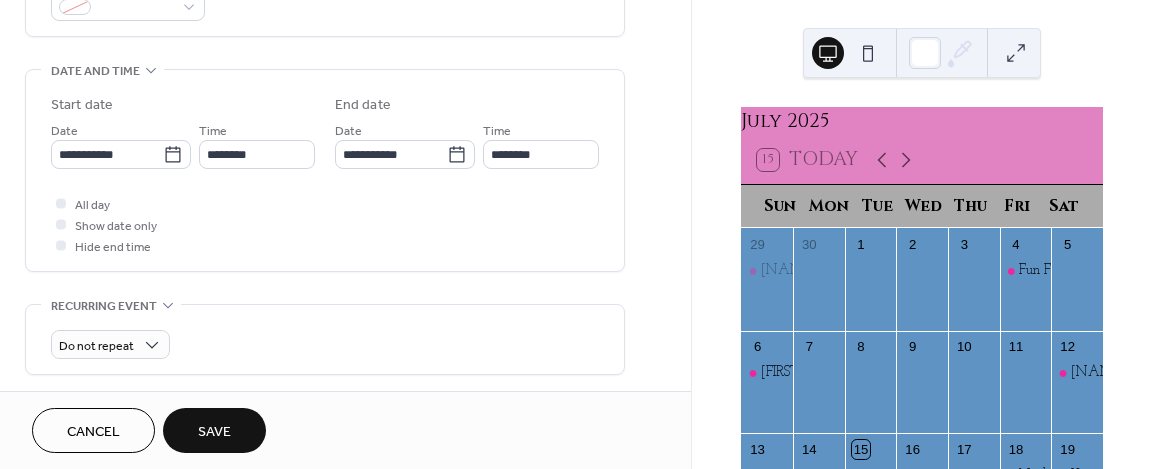 scroll, scrollTop: 585, scrollLeft: 0, axis: vertical 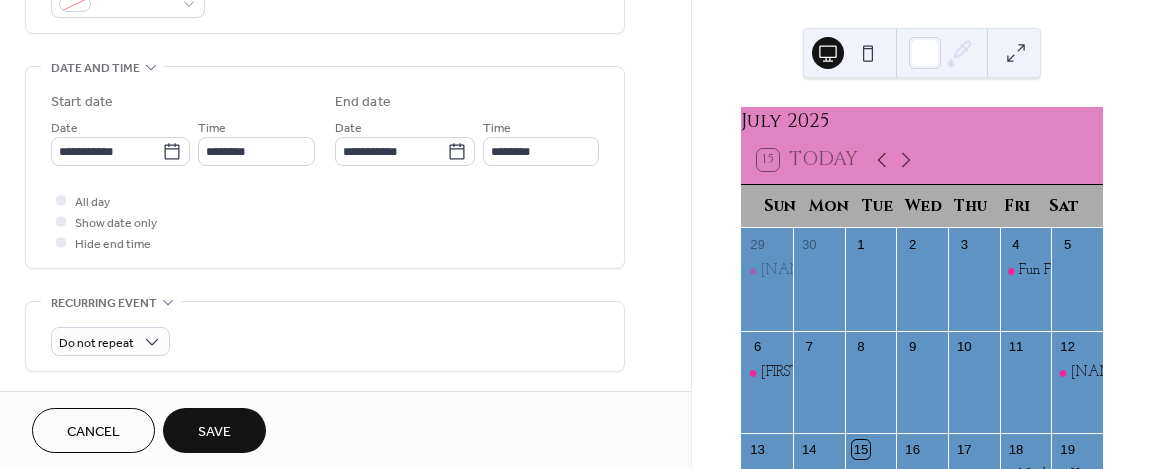 type on "**********" 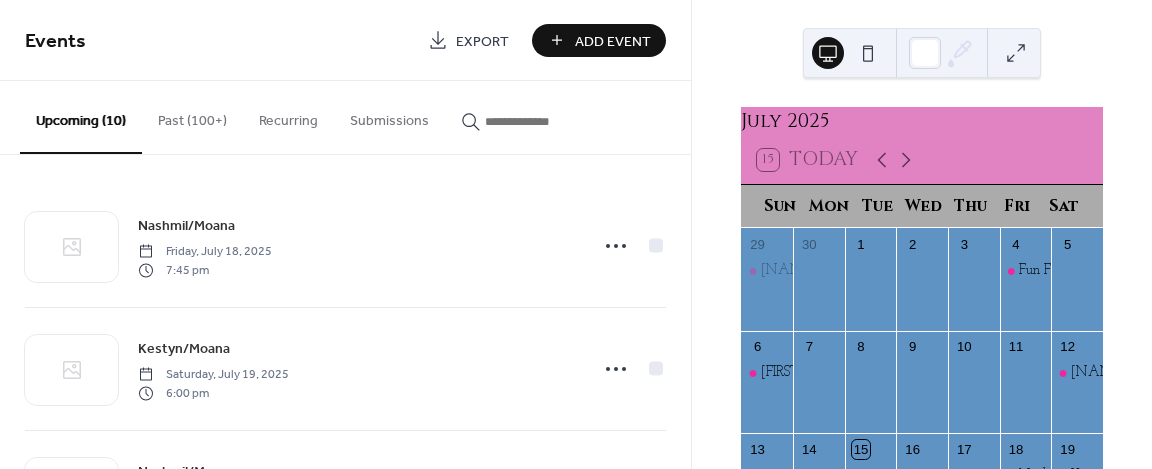 click on "Add Event" at bounding box center (613, 41) 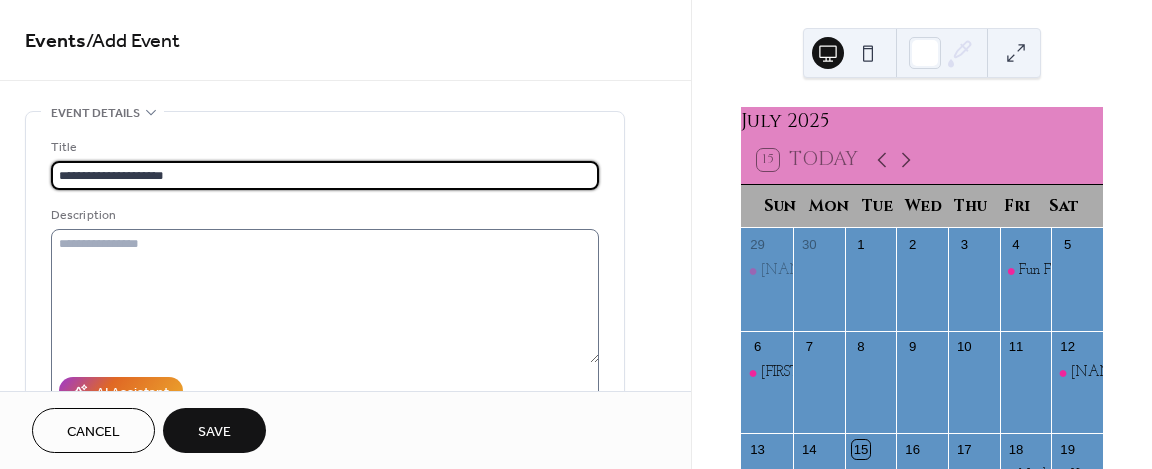 type on "**********" 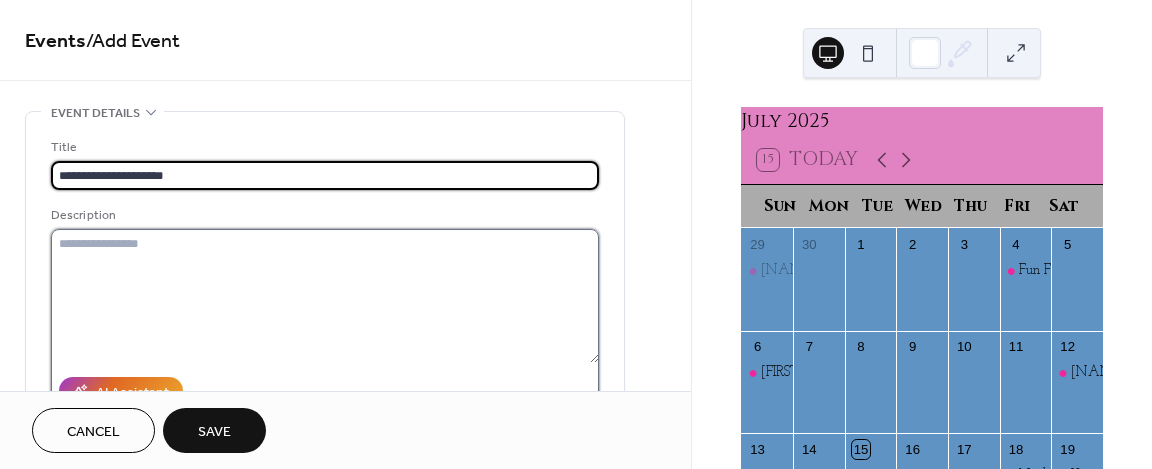 click at bounding box center [325, 296] 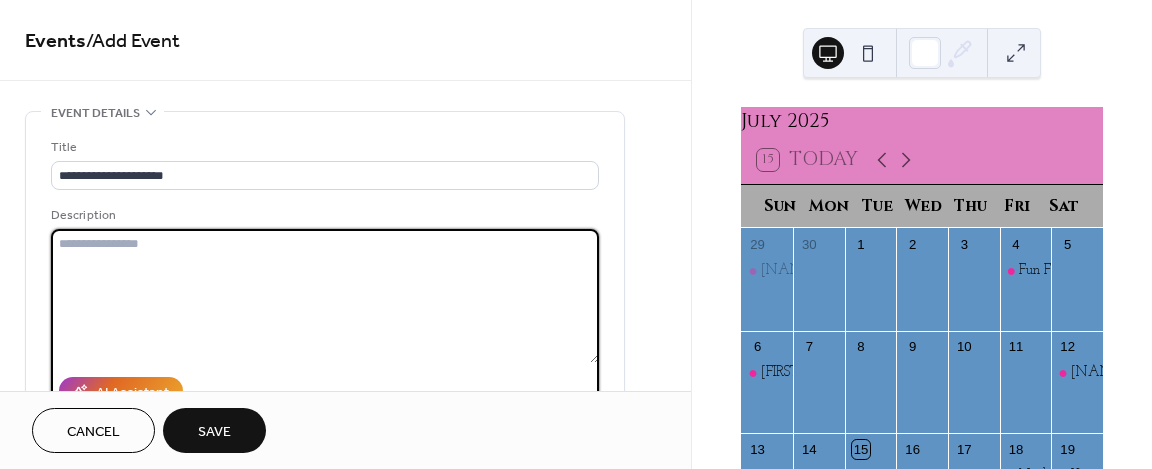 paste on "**********" 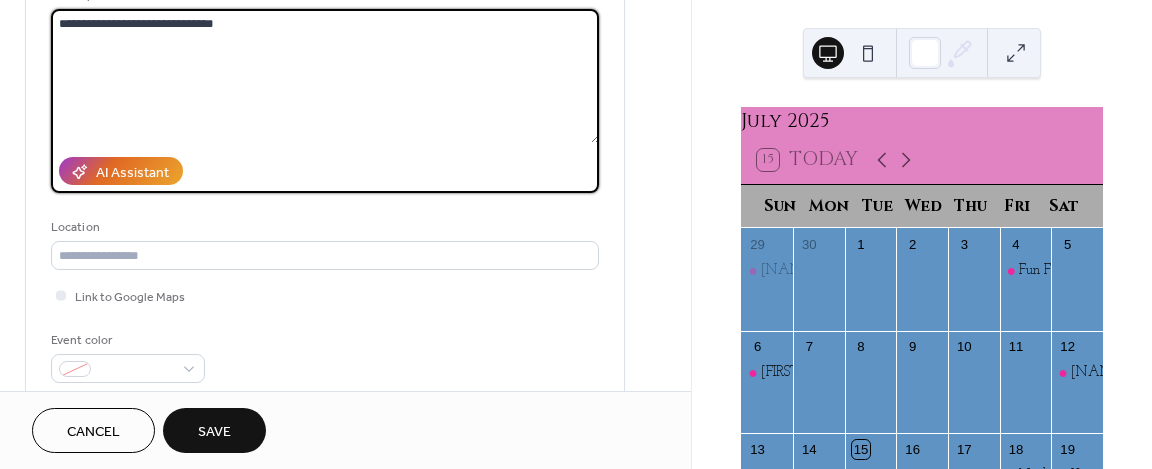 scroll, scrollTop: 242, scrollLeft: 0, axis: vertical 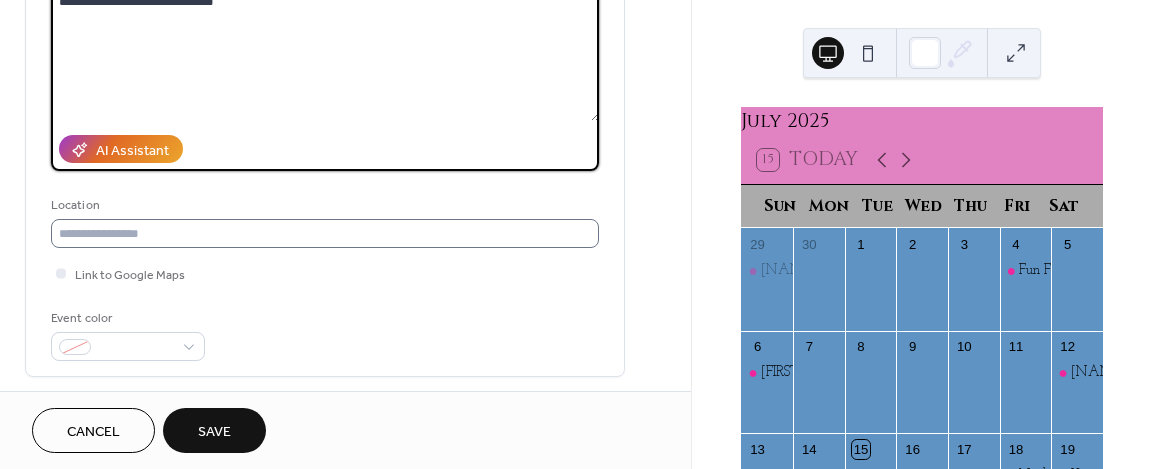 type on "**********" 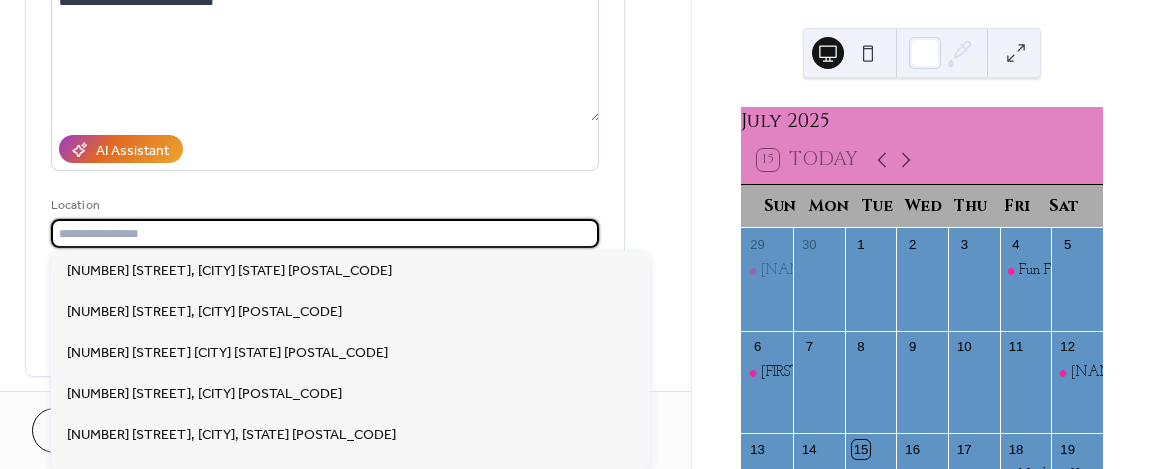 click at bounding box center (325, 233) 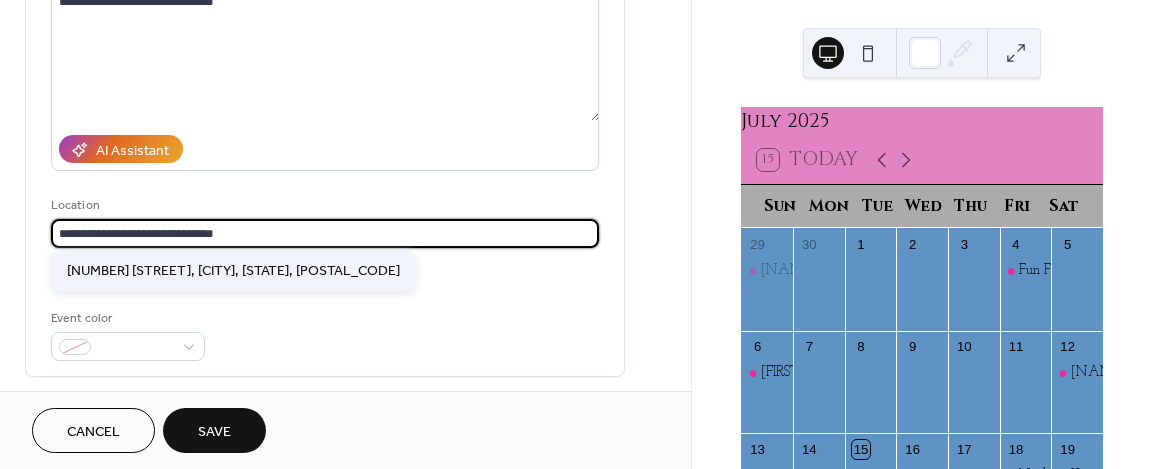 type on "**********" 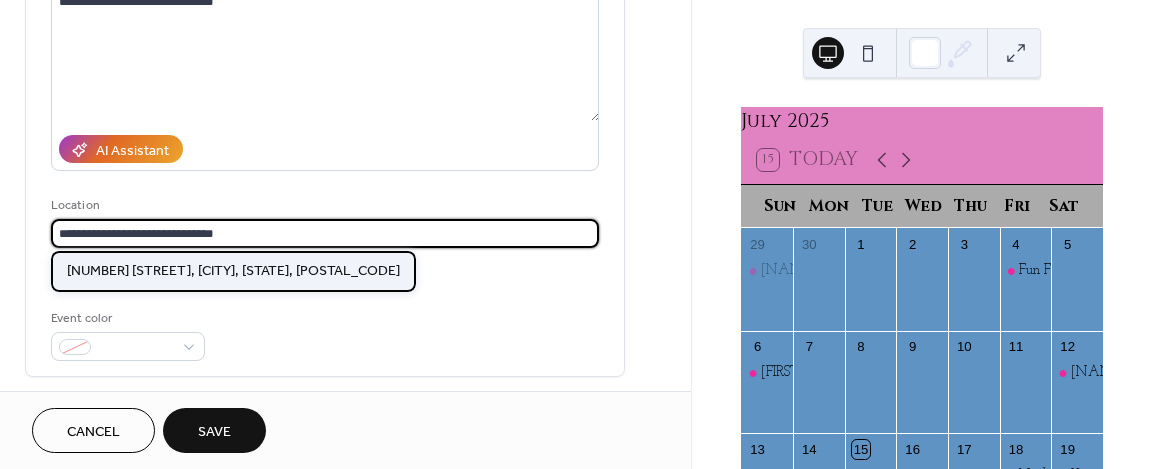 click on "[NUMBER] [STREET], [CITY], [STATE] [POSTAL_CODE]" at bounding box center (233, 271) 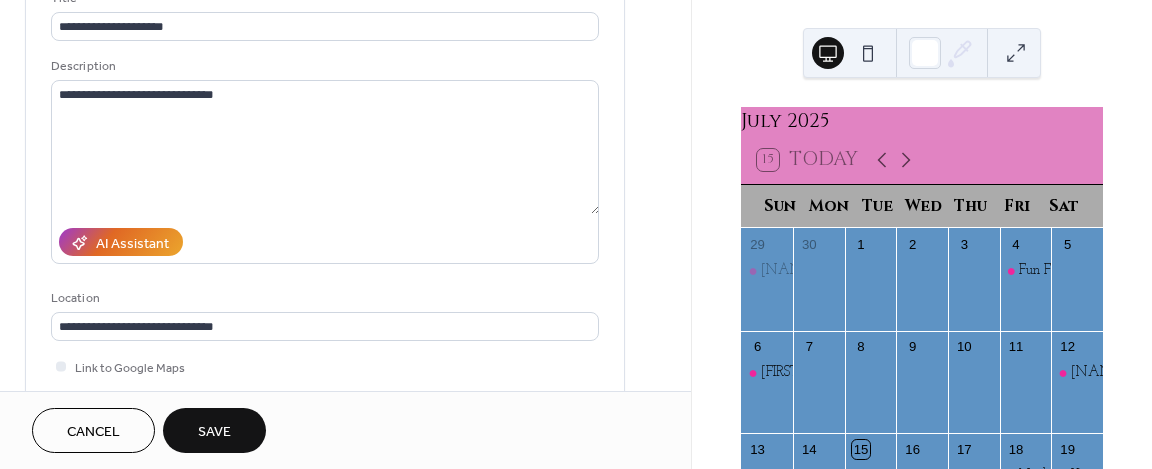 scroll, scrollTop: 145, scrollLeft: 0, axis: vertical 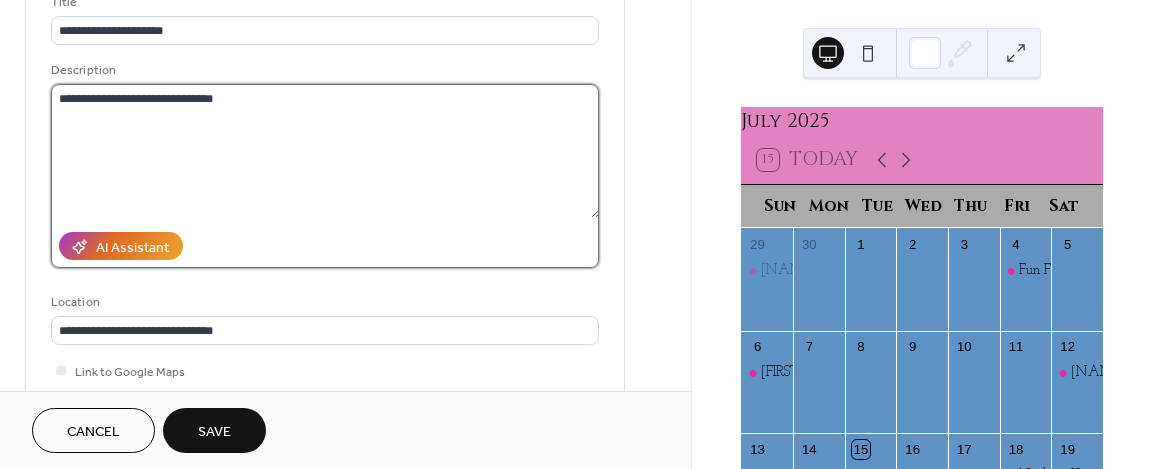 click on "**********" at bounding box center [325, 151] 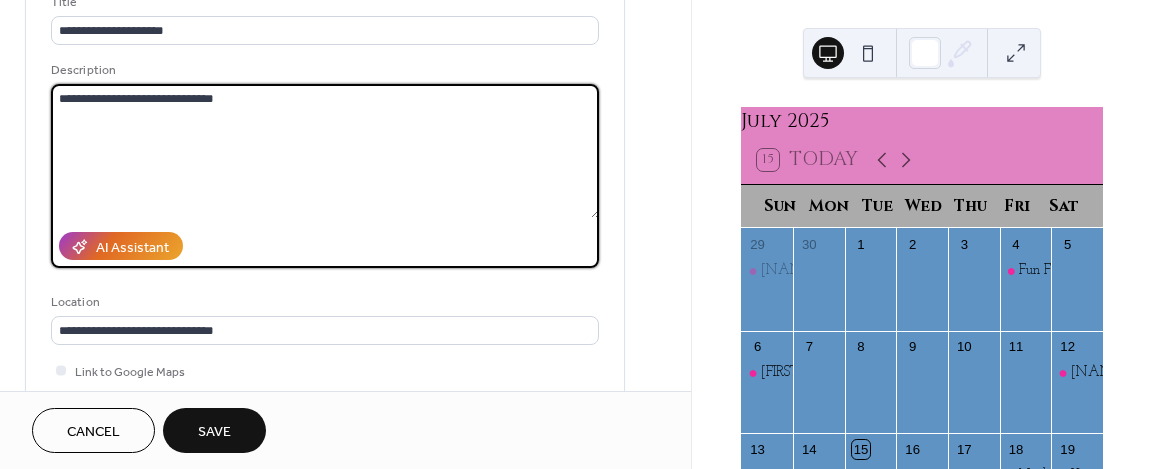 click on "**********" at bounding box center [325, 151] 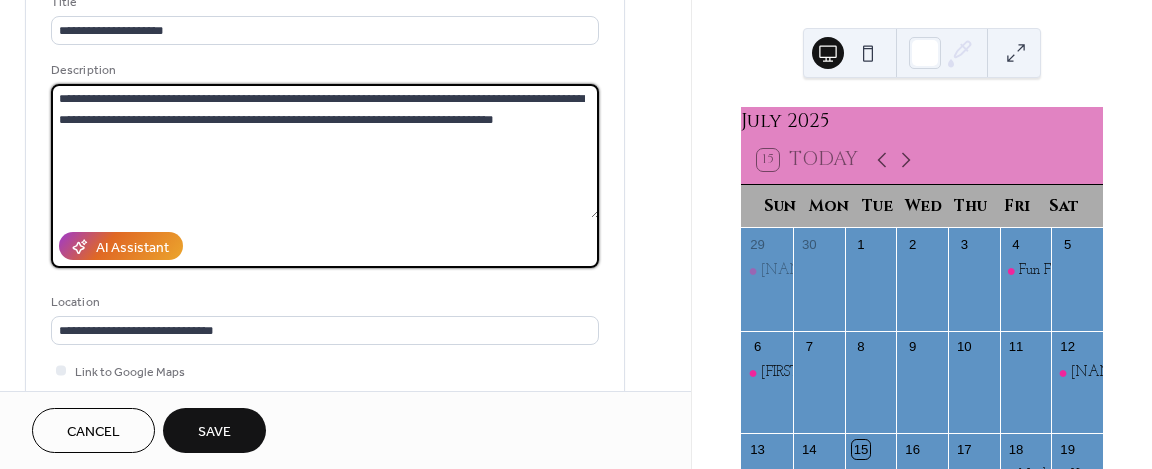 drag, startPoint x: 418, startPoint y: 146, endPoint x: 373, endPoint y: 117, distance: 53.535034 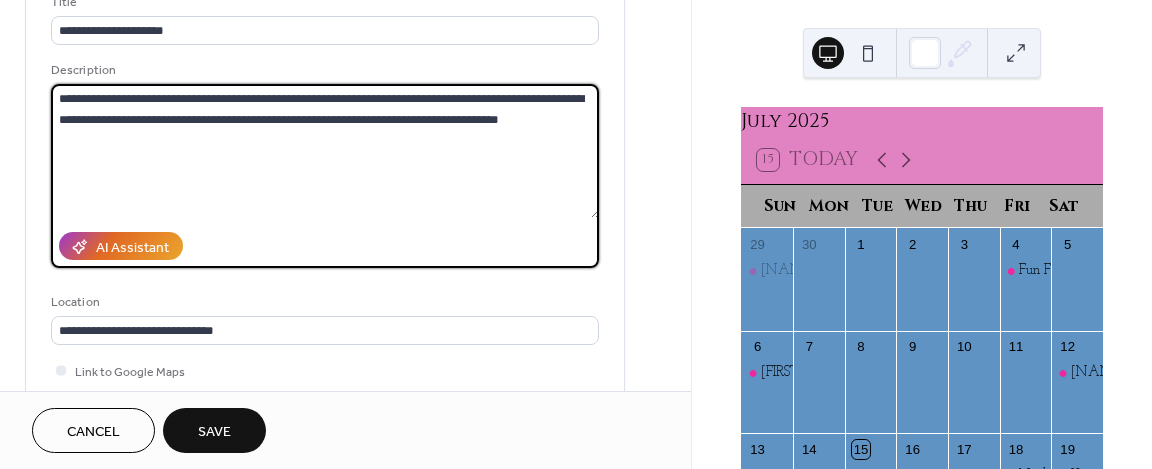 click on "**********" at bounding box center [325, 220] 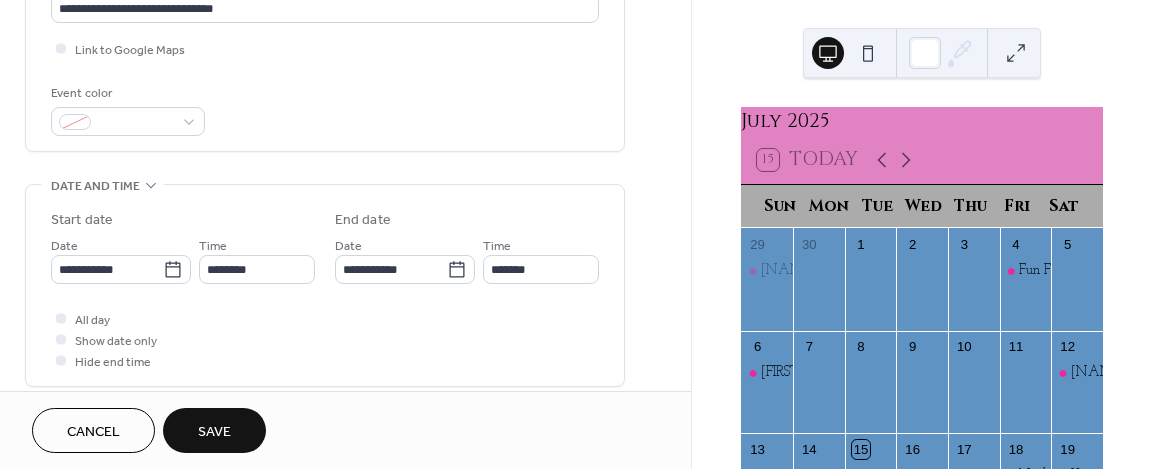 scroll, scrollTop: 468, scrollLeft: 0, axis: vertical 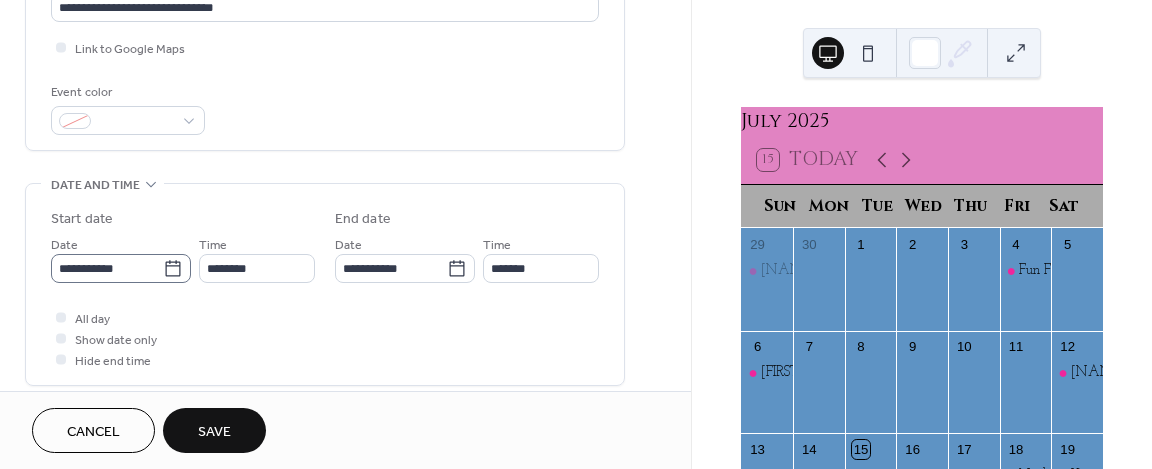type on "**********" 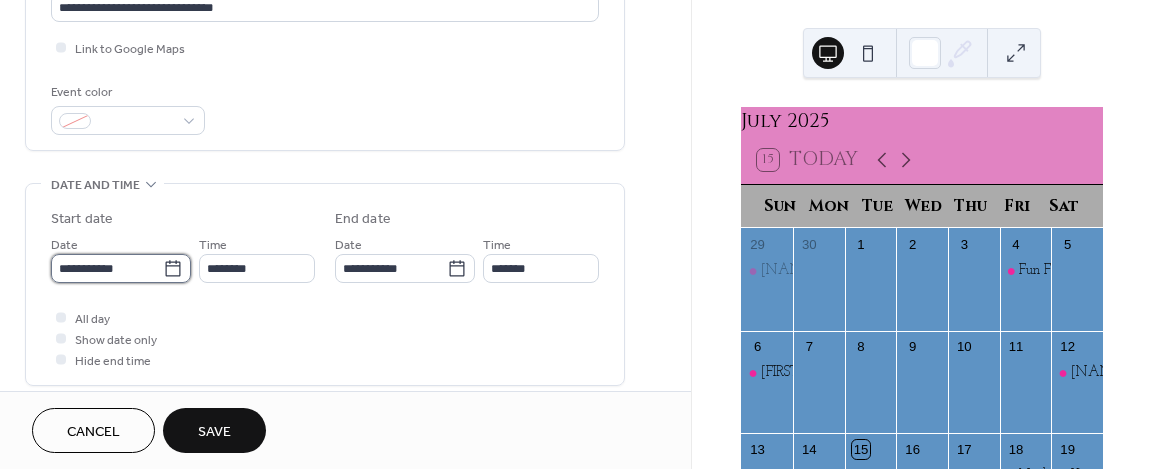 click on "**********" at bounding box center [107, 268] 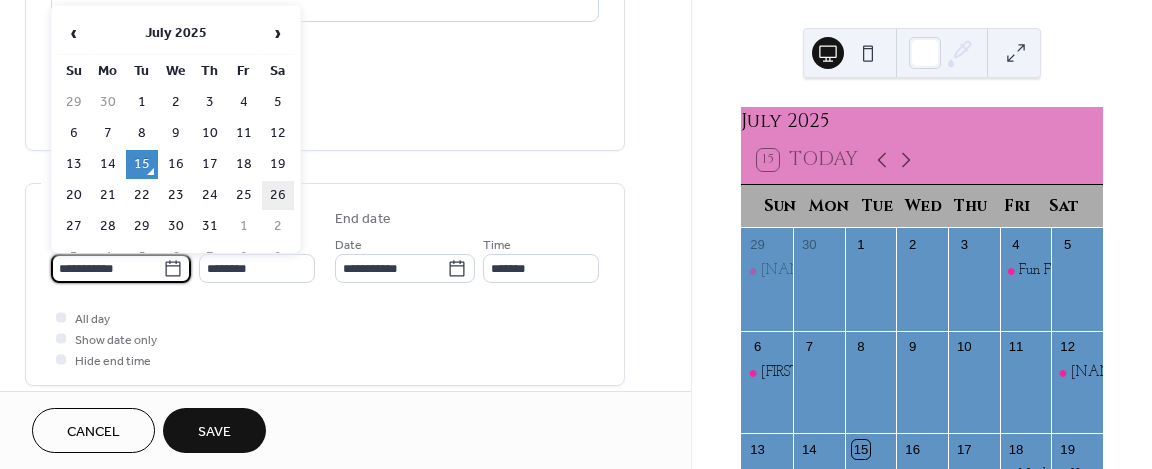 click on "26" at bounding box center (278, 195) 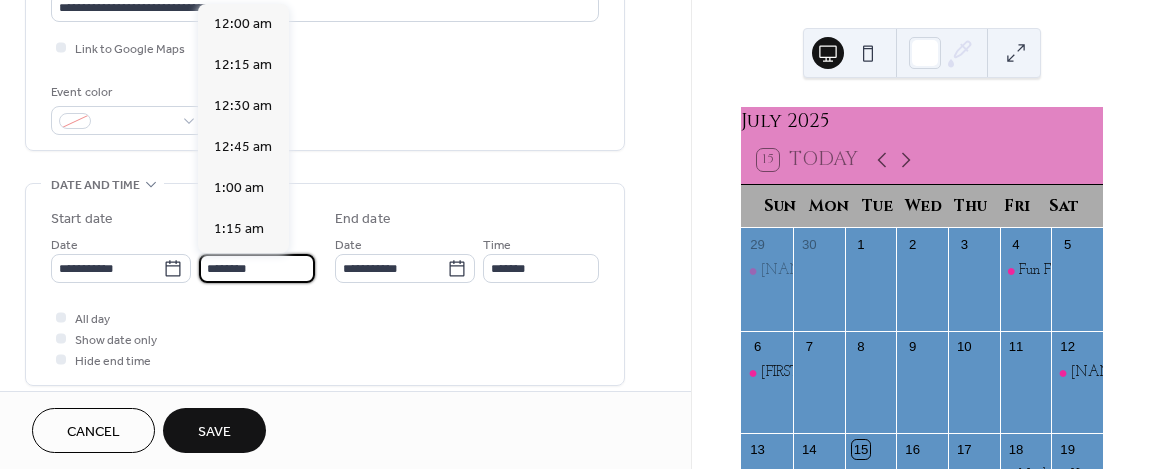 click on "********" at bounding box center [257, 268] 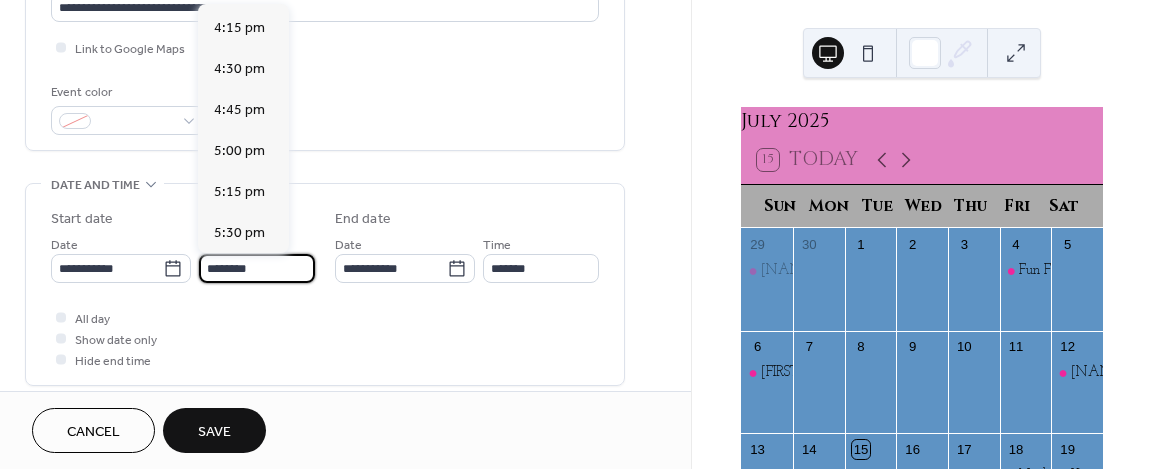 scroll, scrollTop: 2689, scrollLeft: 0, axis: vertical 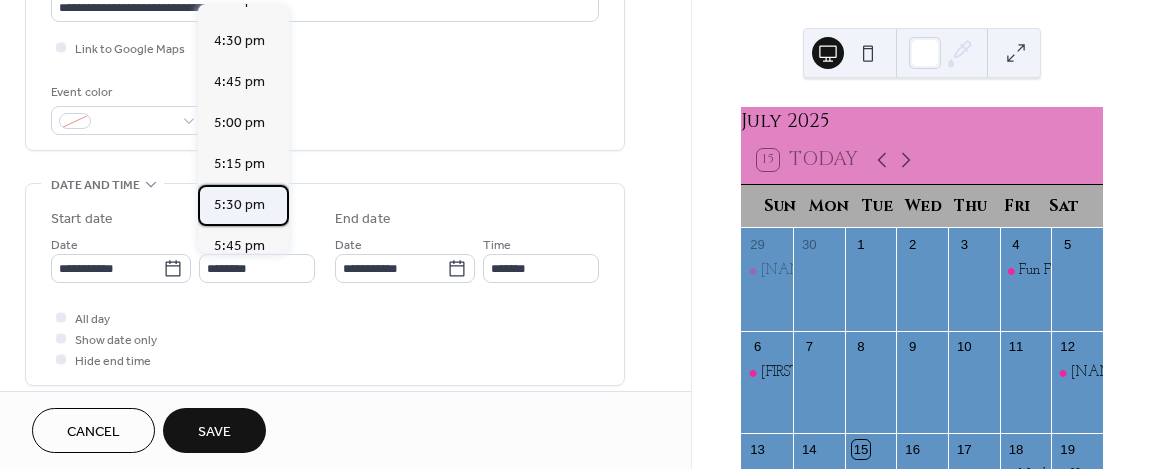 click on "5:30 pm" at bounding box center (239, 205) 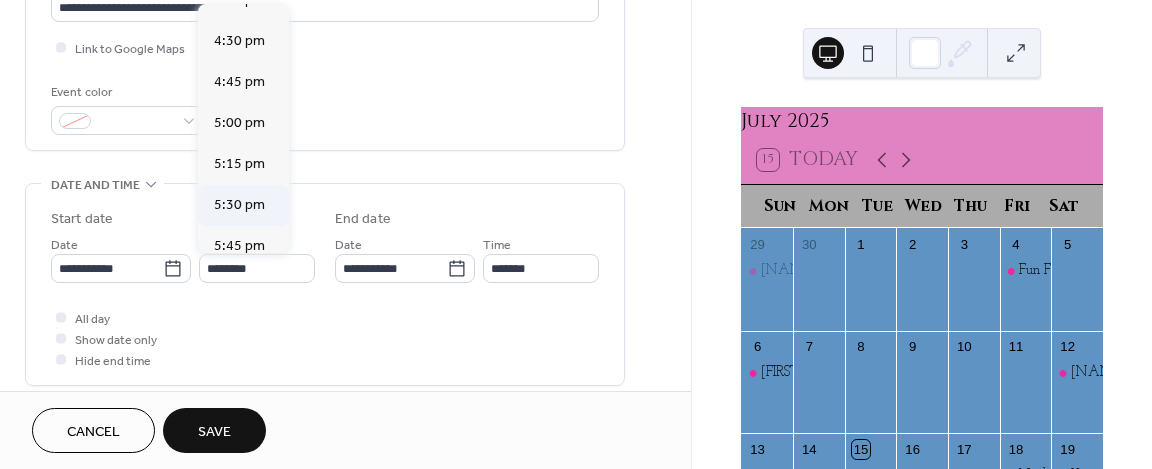type on "*******" 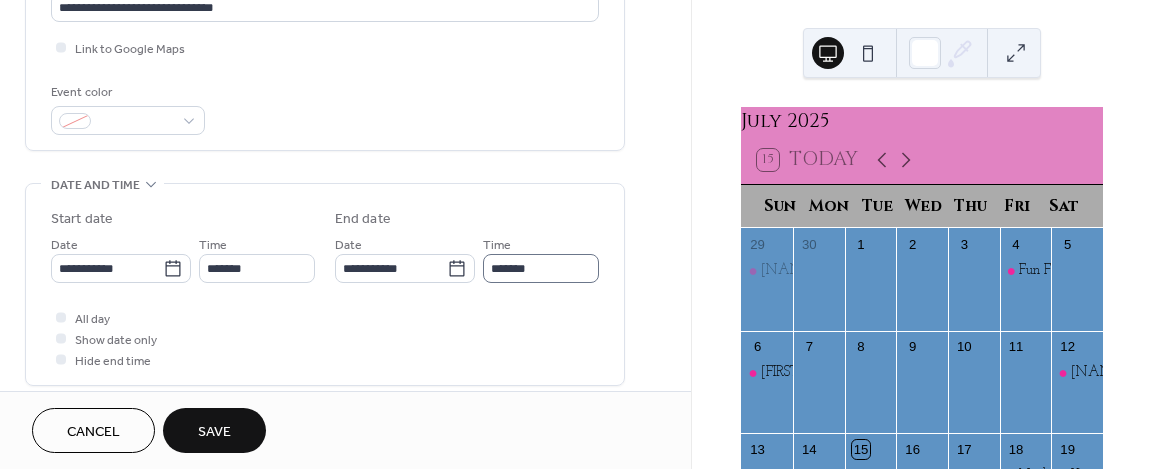 scroll, scrollTop: 0, scrollLeft: 0, axis: both 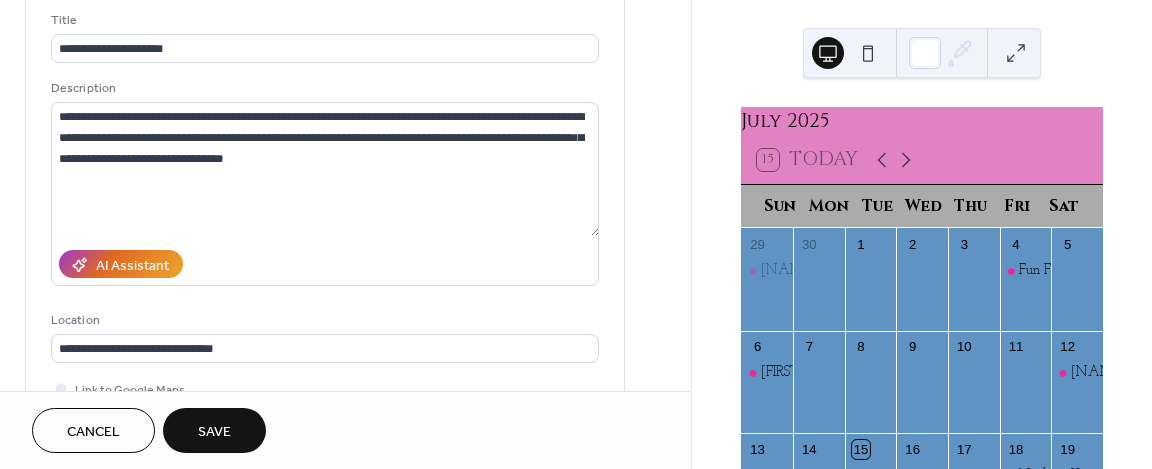 click on "Save" at bounding box center (214, 430) 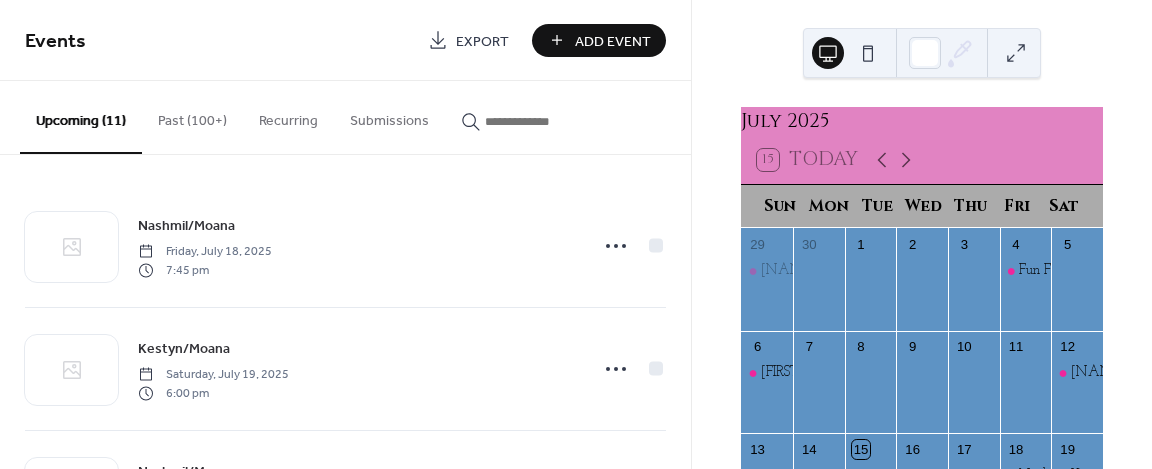 click on "Add Event" at bounding box center (613, 41) 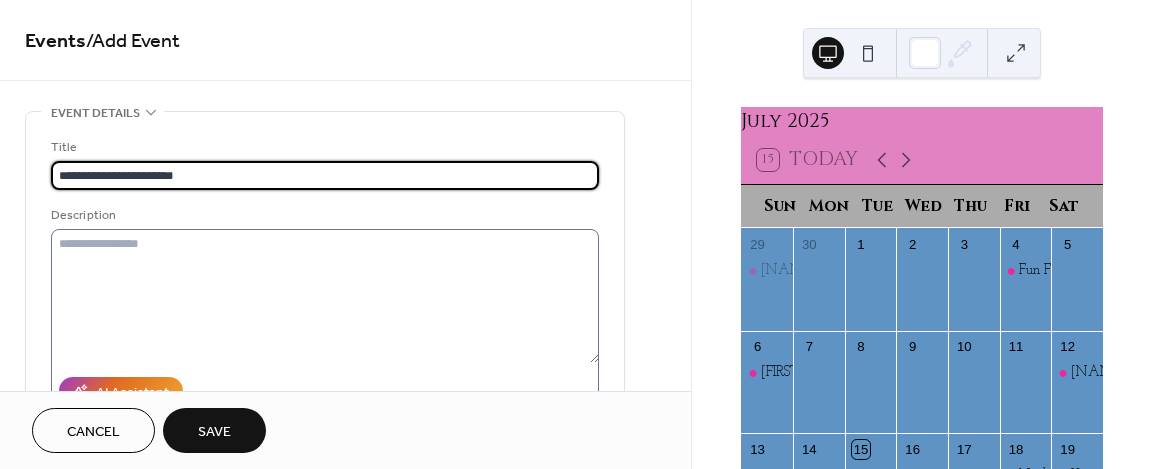 type on "**********" 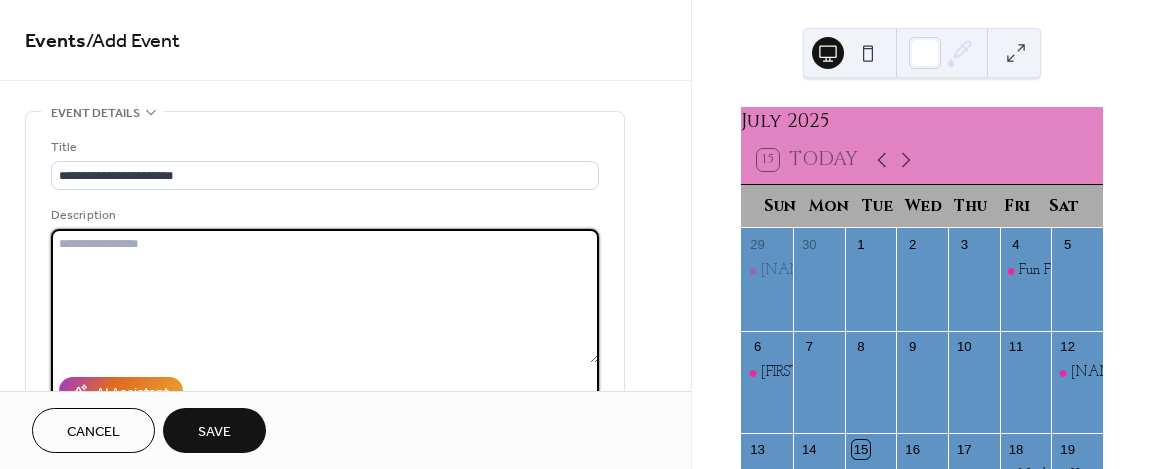 click at bounding box center (325, 296) 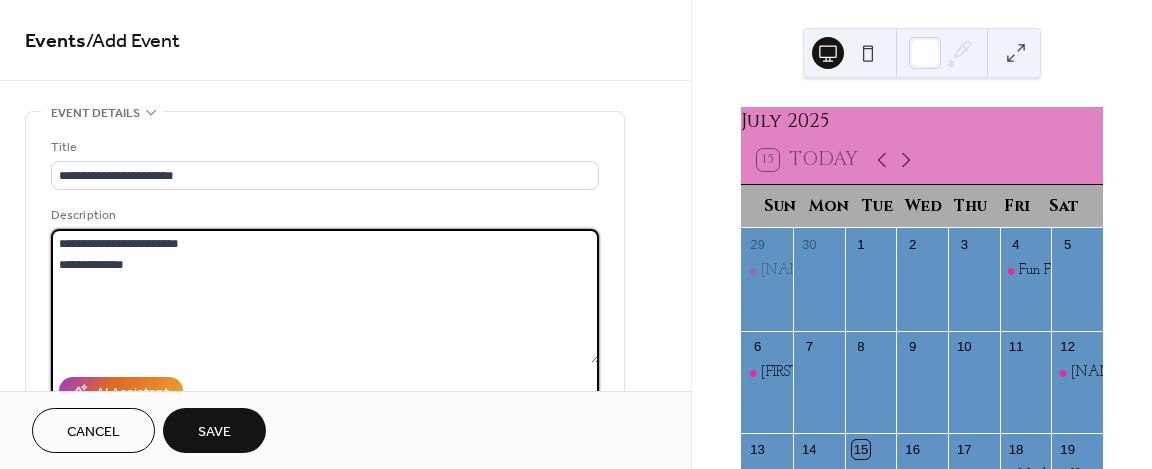 paste on "**********" 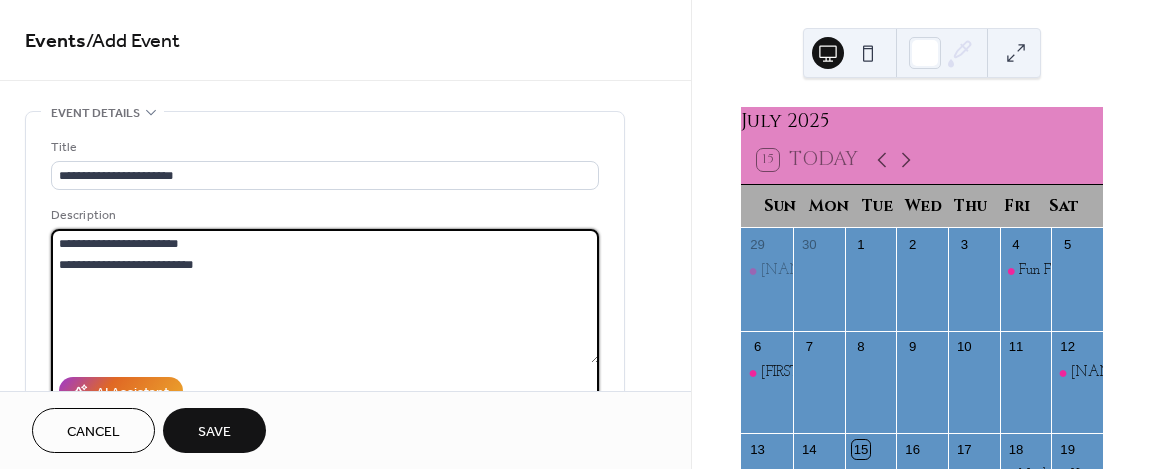 click on "**********" at bounding box center [325, 296] 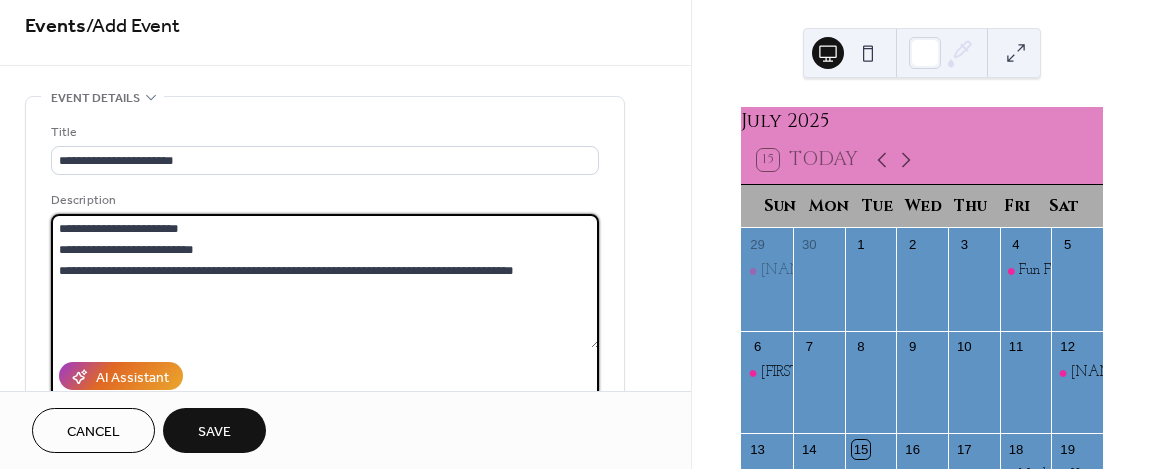 scroll, scrollTop: 13, scrollLeft: 0, axis: vertical 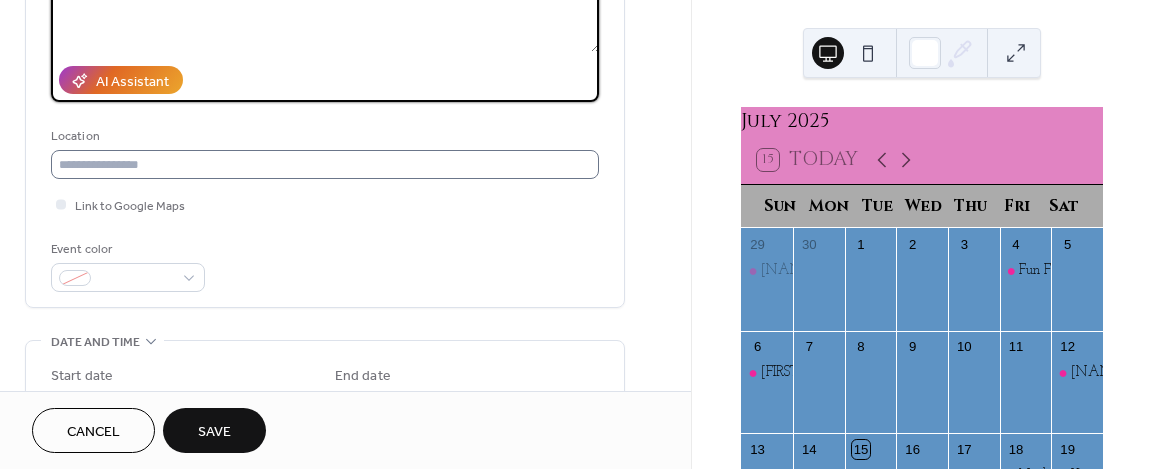 type on "**********" 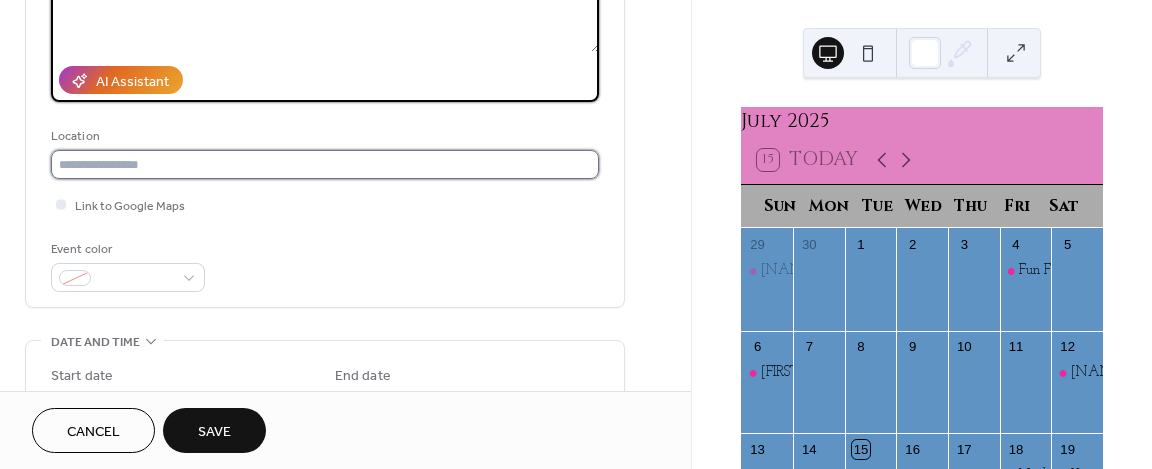 click at bounding box center (325, 164) 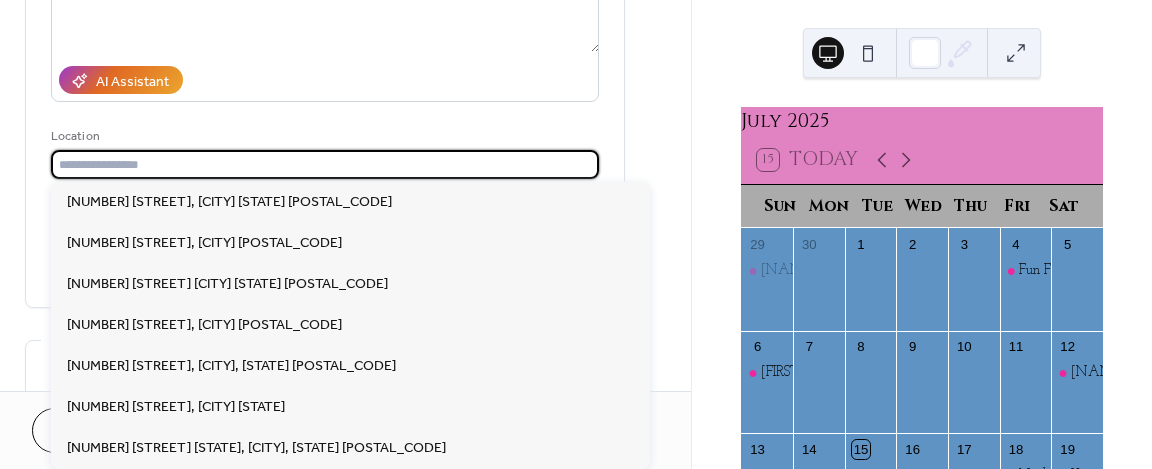 paste on "**********" 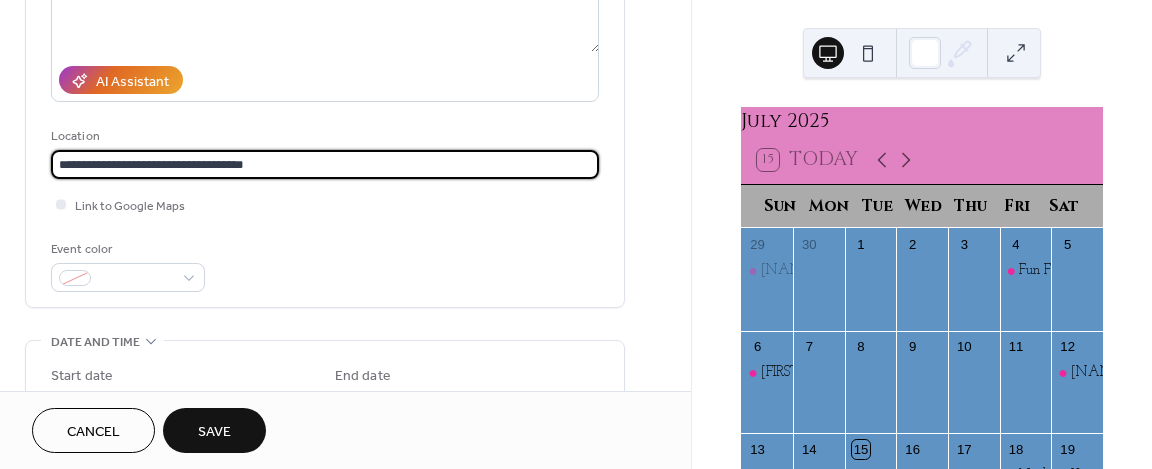 type on "**********" 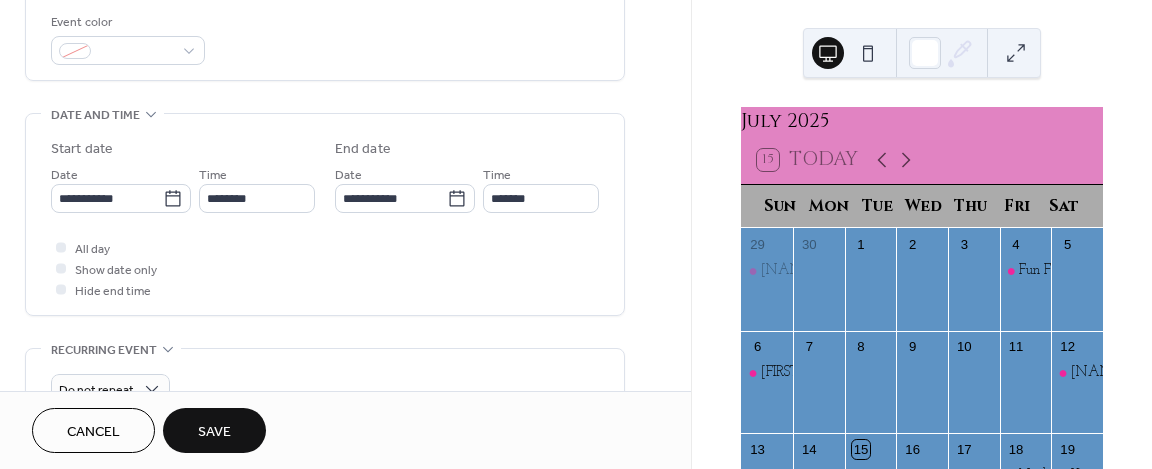 scroll, scrollTop: 543, scrollLeft: 0, axis: vertical 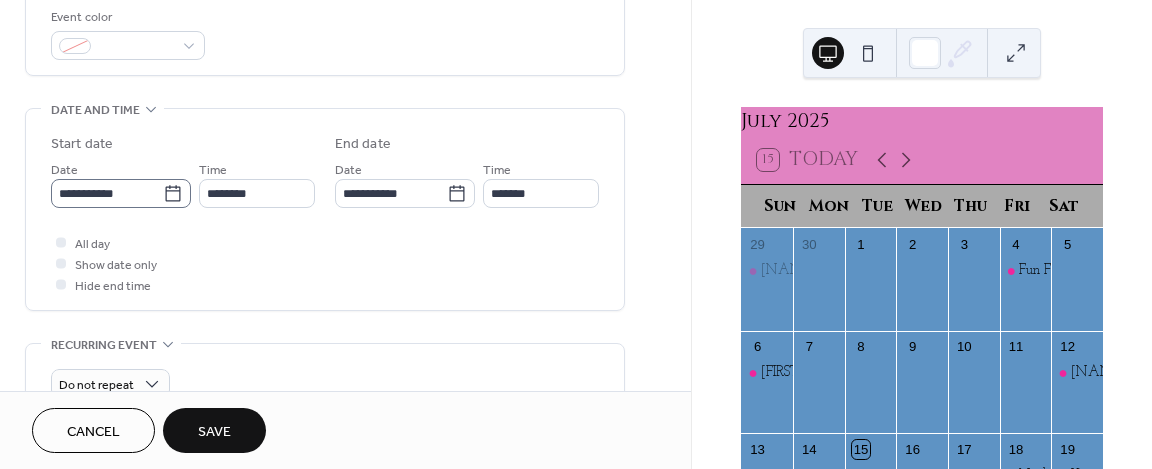click 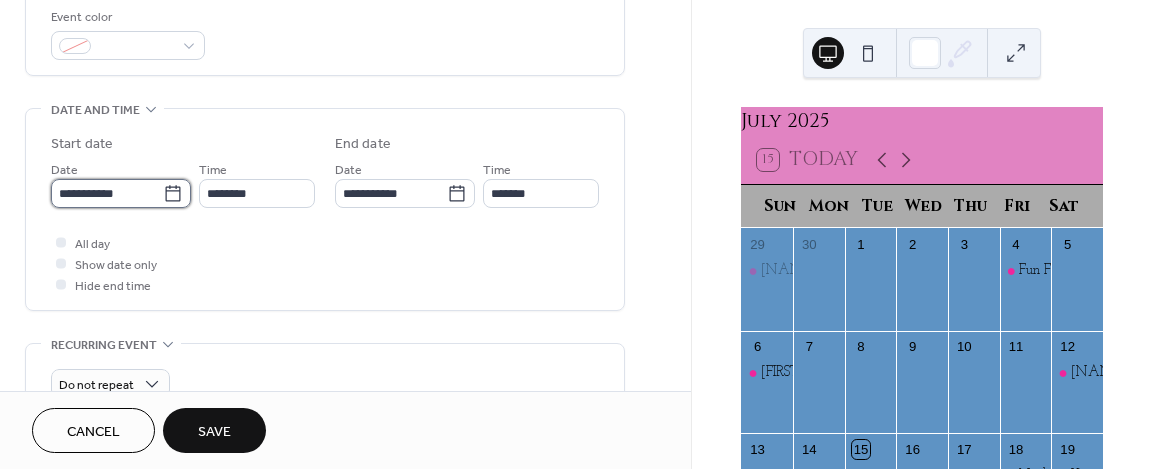 click on "**********" at bounding box center (107, 193) 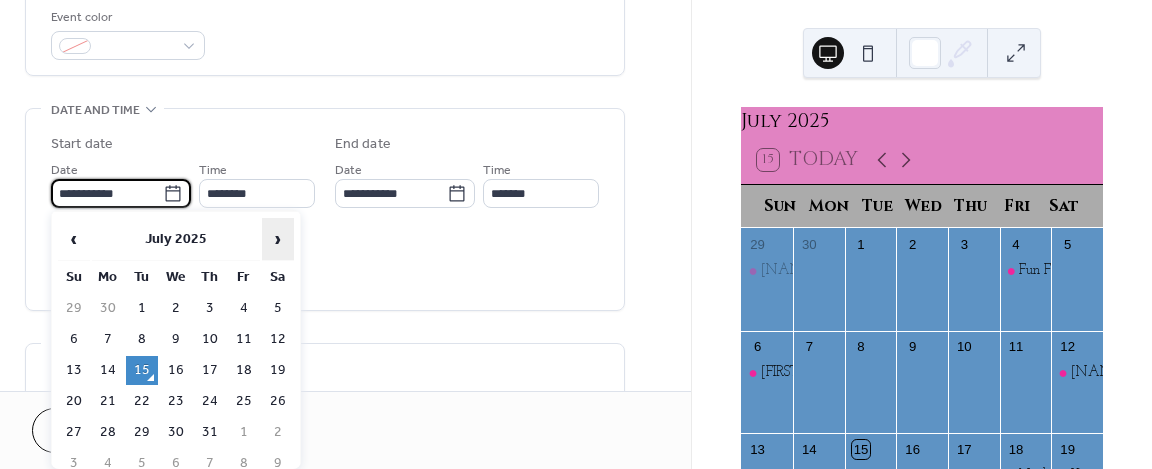 click on "›" at bounding box center [278, 239] 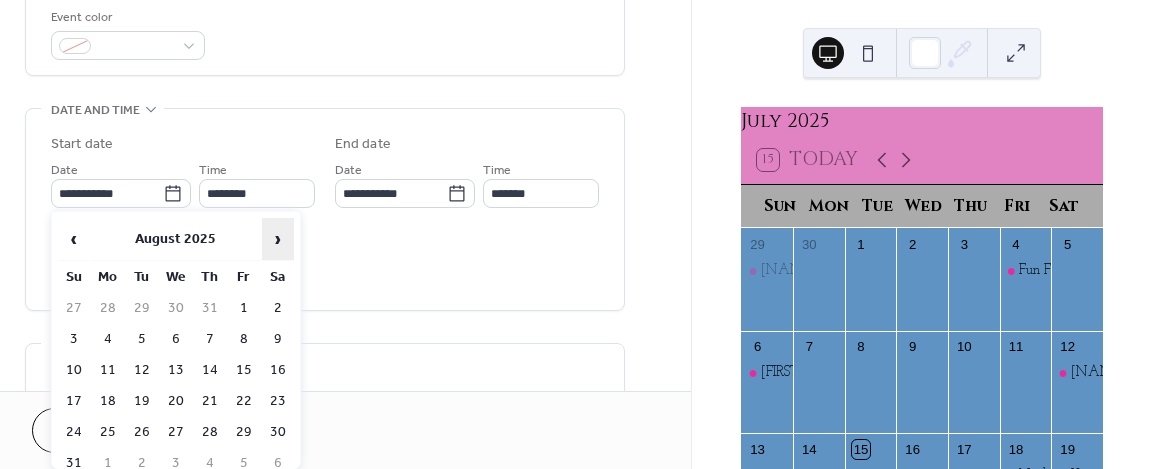 click on "›" at bounding box center [278, 239] 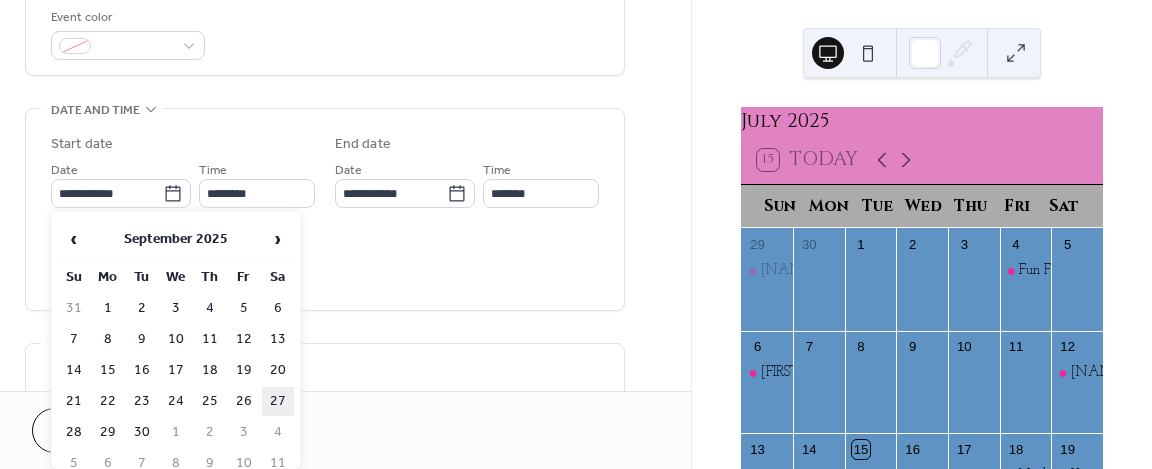 click on "27" at bounding box center [278, 401] 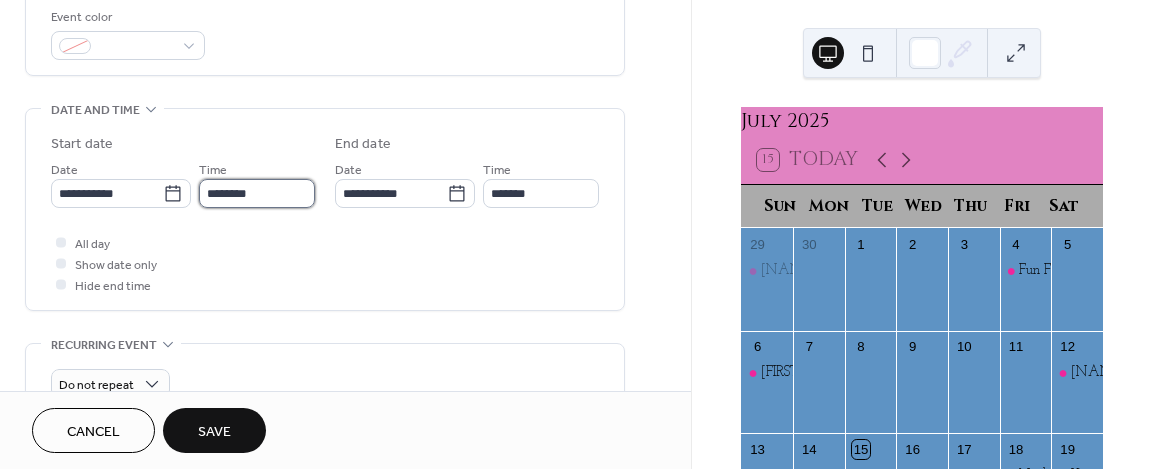 click on "********" at bounding box center (257, 193) 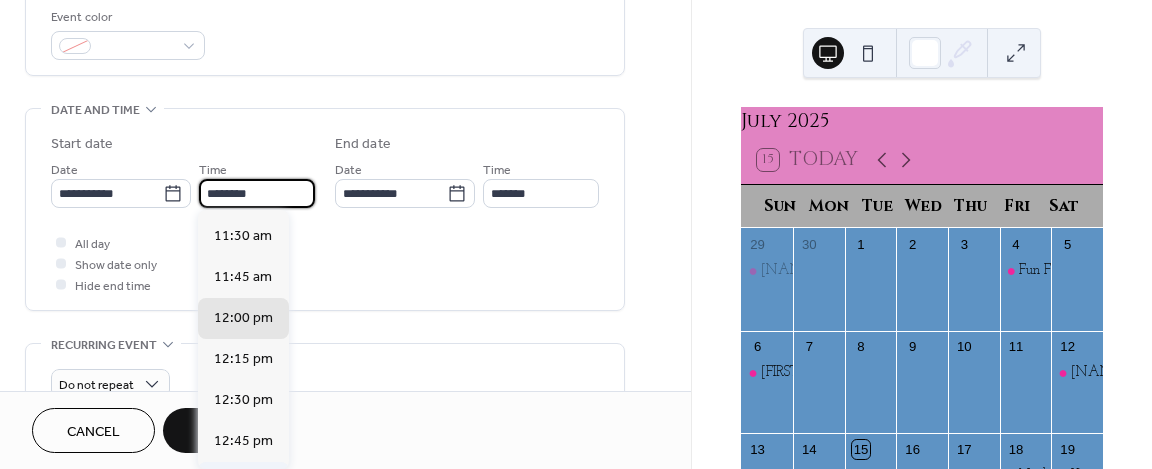scroll, scrollTop: 1828, scrollLeft: 0, axis: vertical 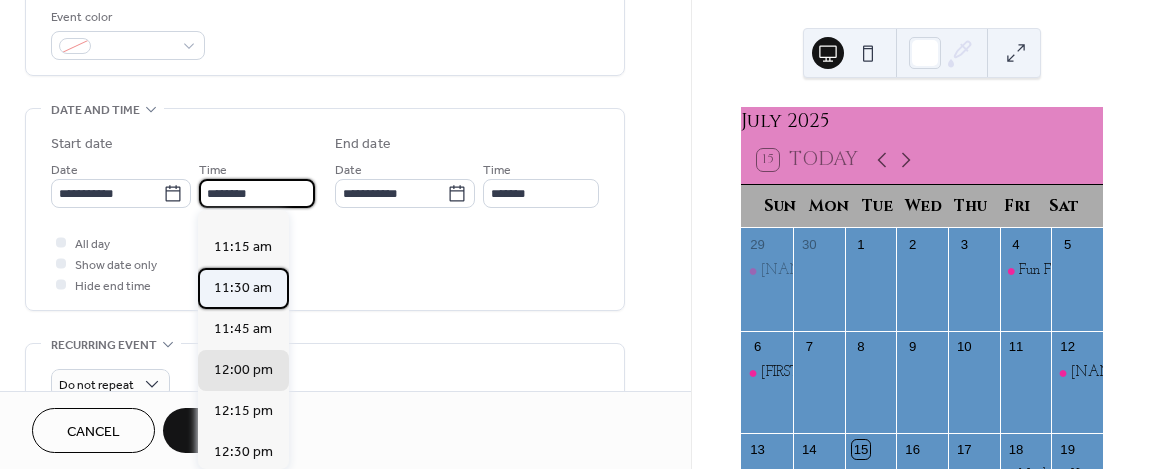 click on "11:30 am" at bounding box center (243, 288) 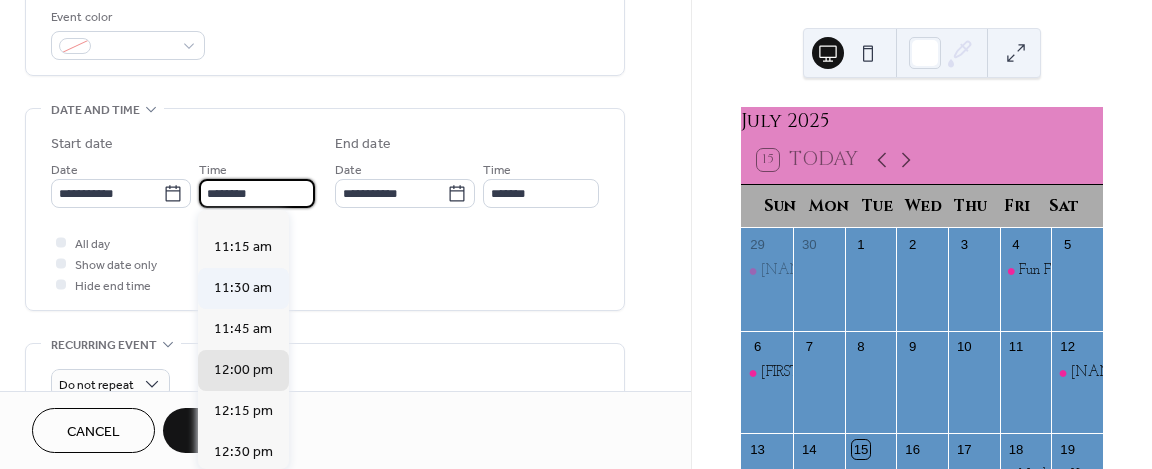 type on "********" 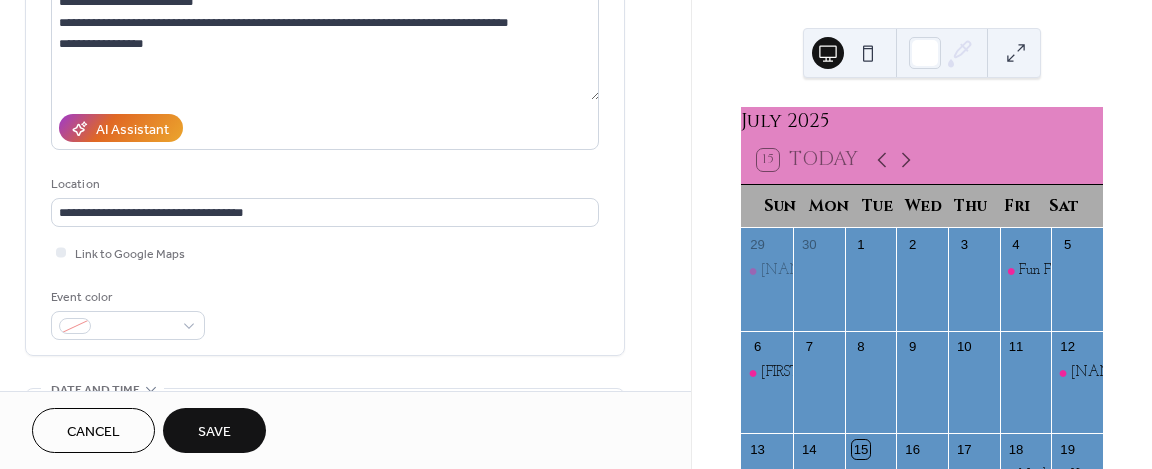 scroll, scrollTop: 270, scrollLeft: 0, axis: vertical 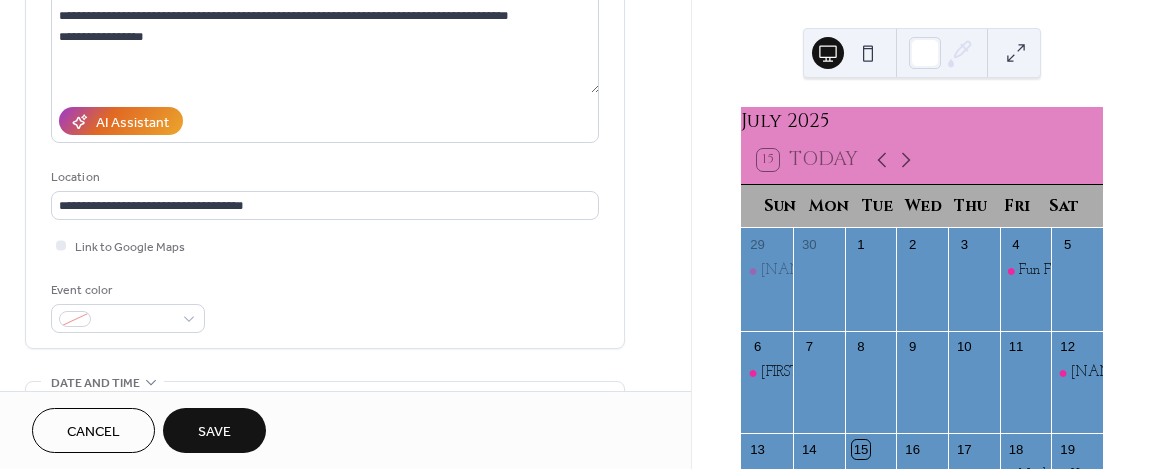 click on "Save" at bounding box center (214, 432) 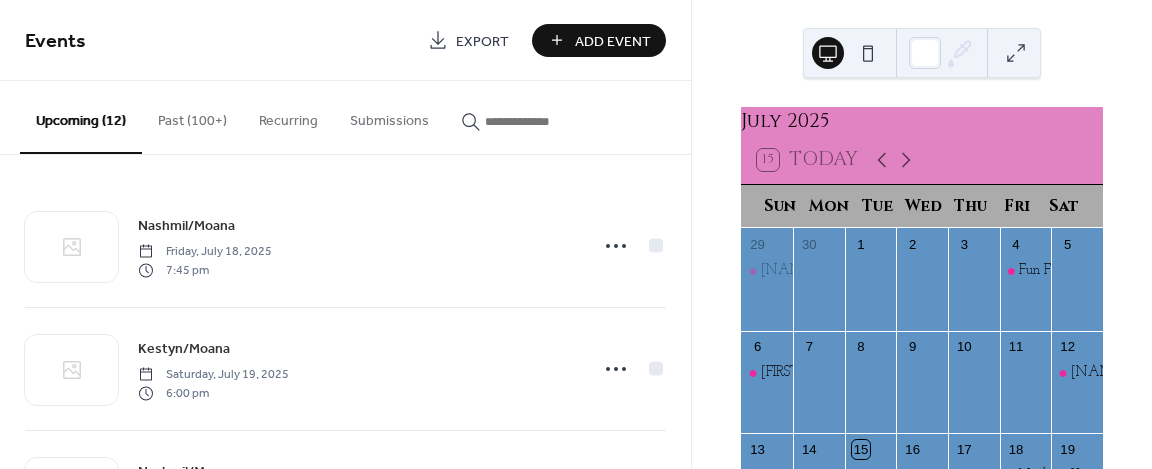 click on "Add Event" at bounding box center [613, 41] 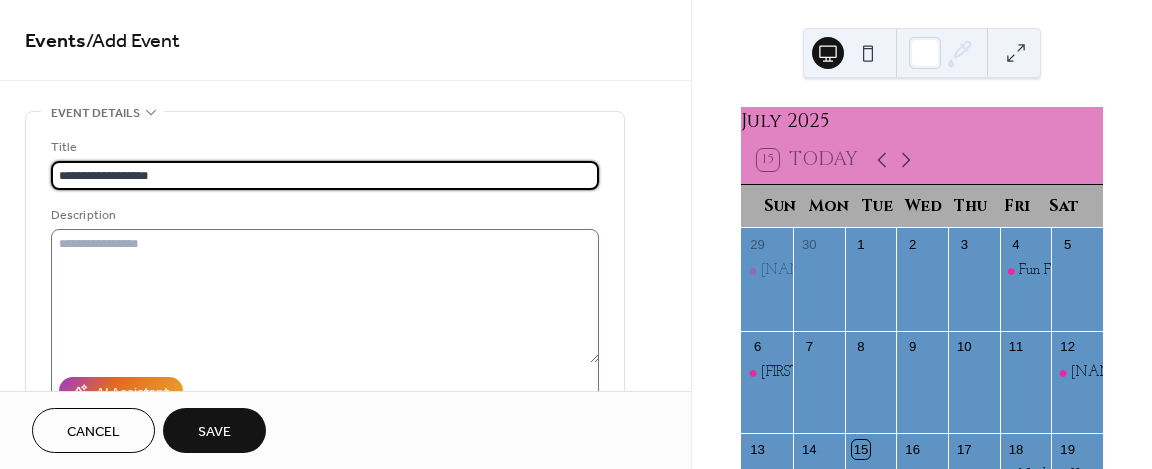 type on "**********" 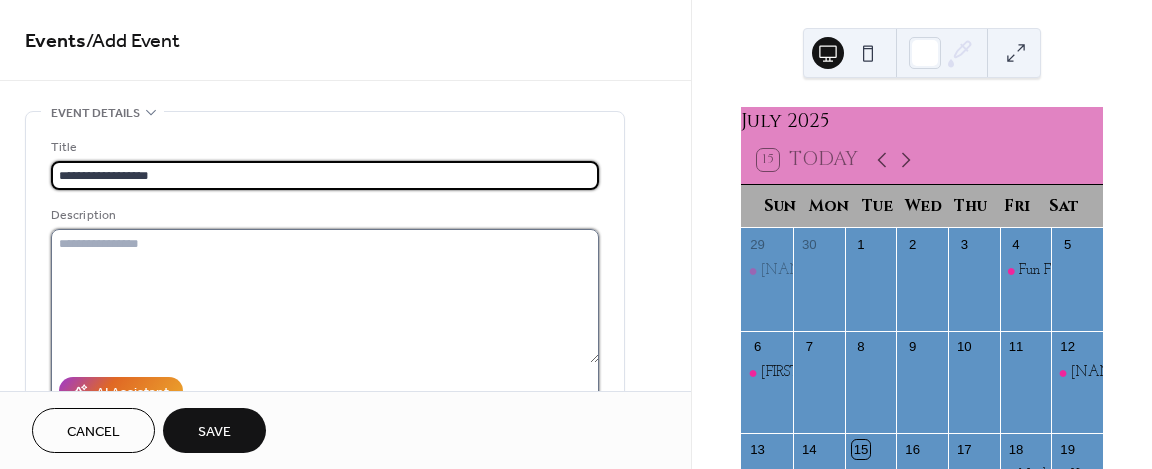 click at bounding box center [325, 296] 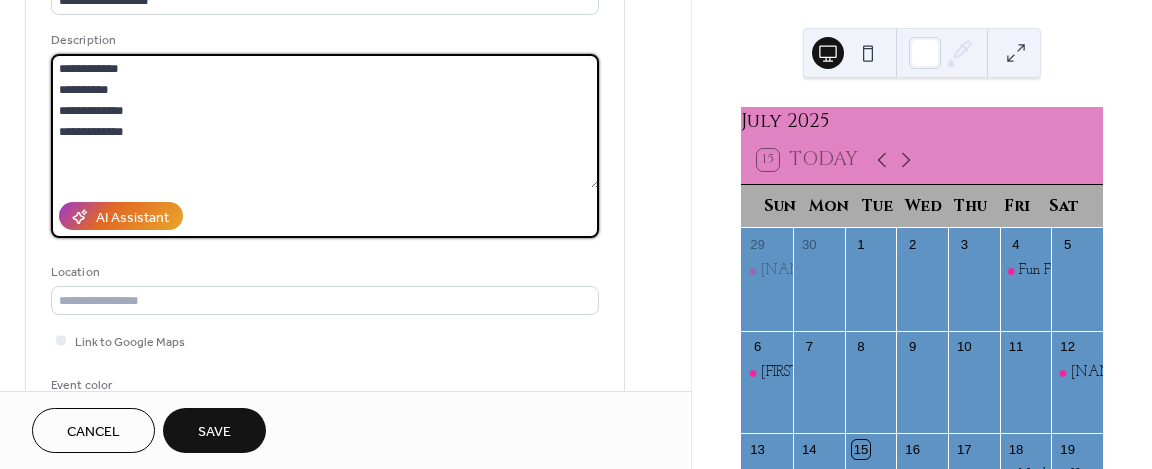 scroll, scrollTop: 216, scrollLeft: 0, axis: vertical 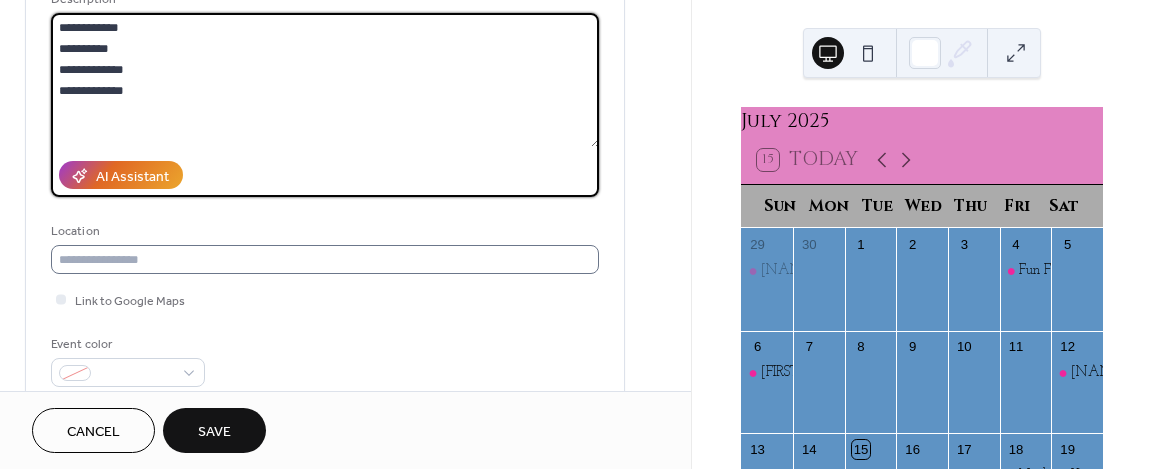 type on "**********" 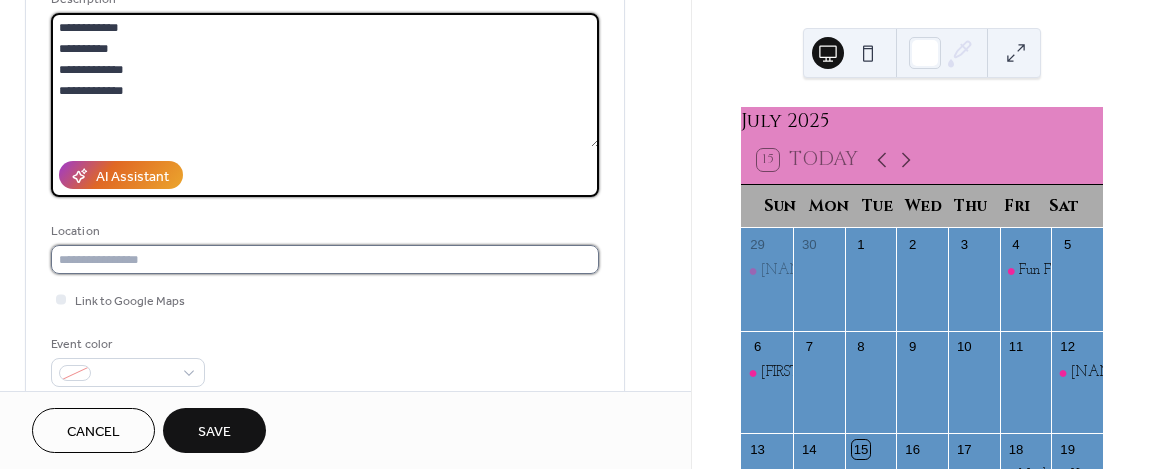 click at bounding box center [325, 259] 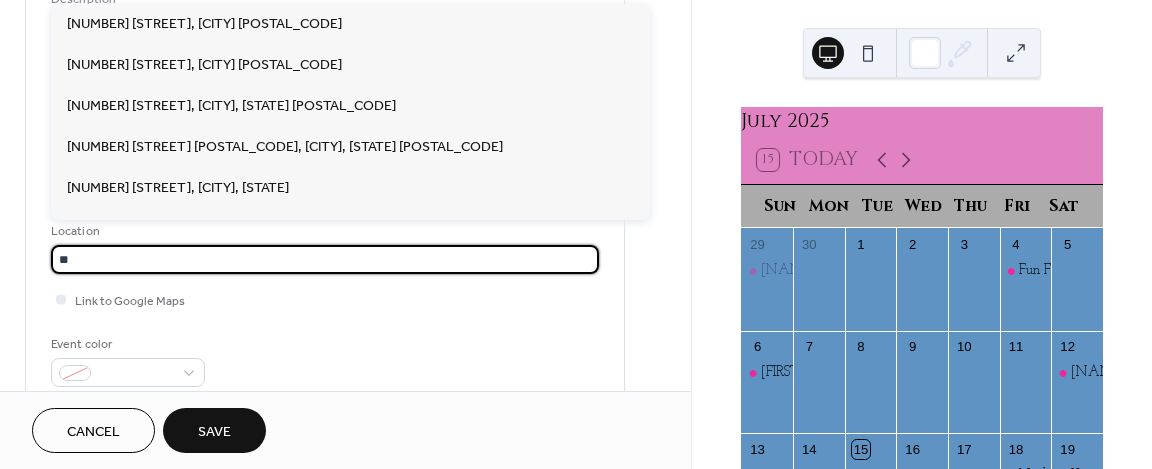 type on "*" 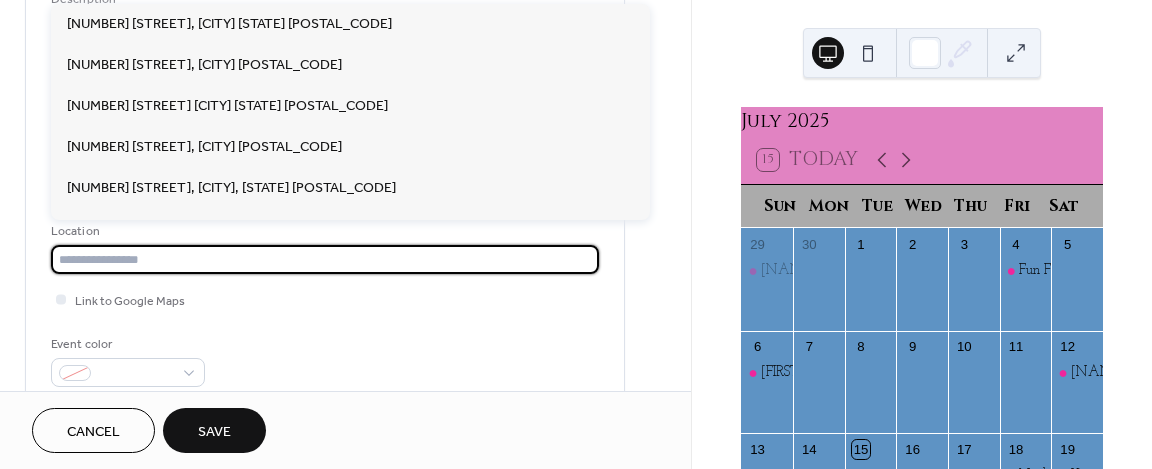 paste on "**********" 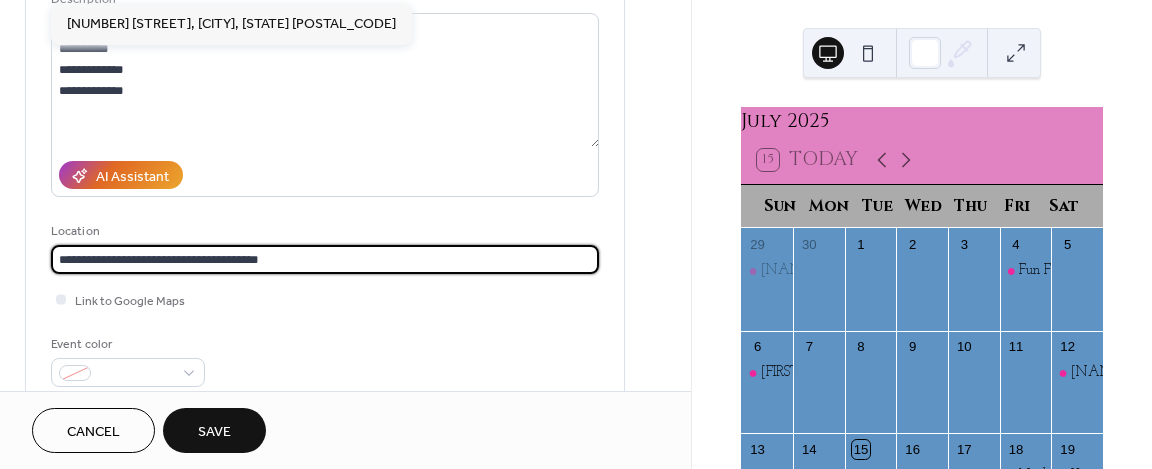 type on "**********" 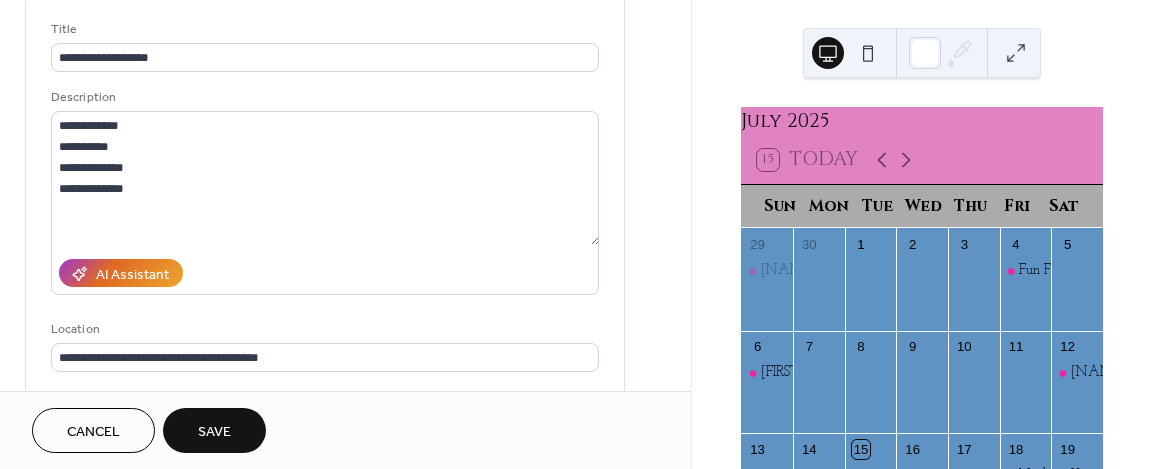 scroll, scrollTop: 116, scrollLeft: 0, axis: vertical 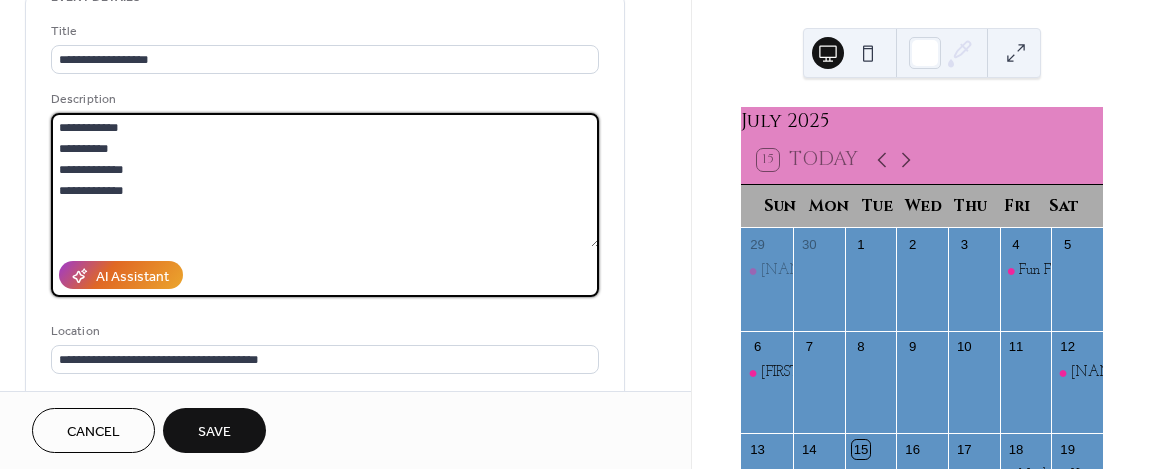 click on "**********" at bounding box center (325, 180) 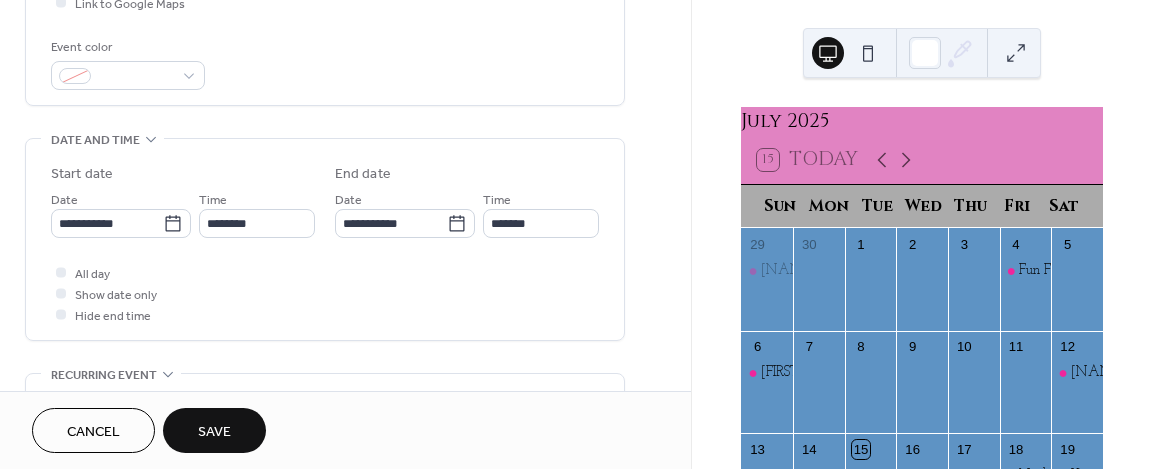 scroll, scrollTop: 514, scrollLeft: 0, axis: vertical 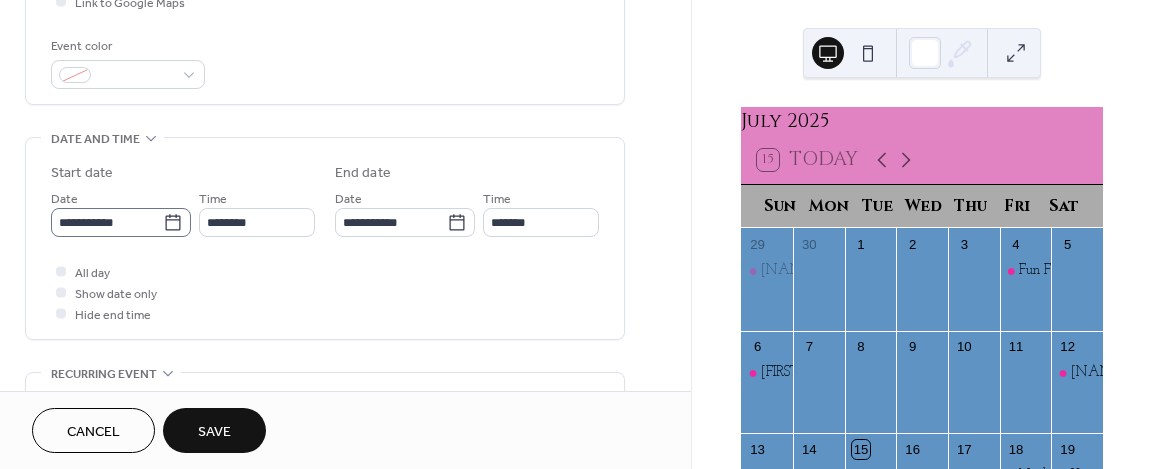 type on "**********" 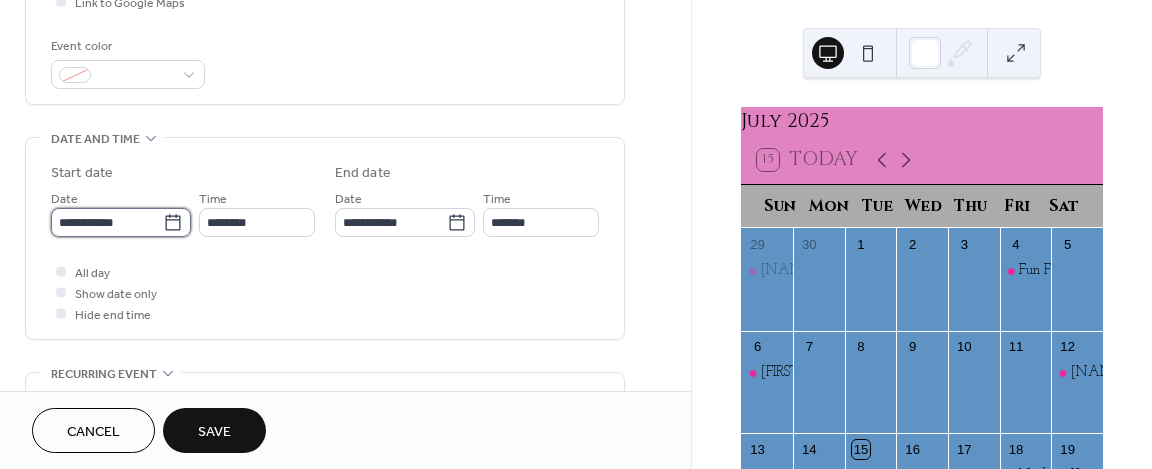 click on "**********" at bounding box center (107, 222) 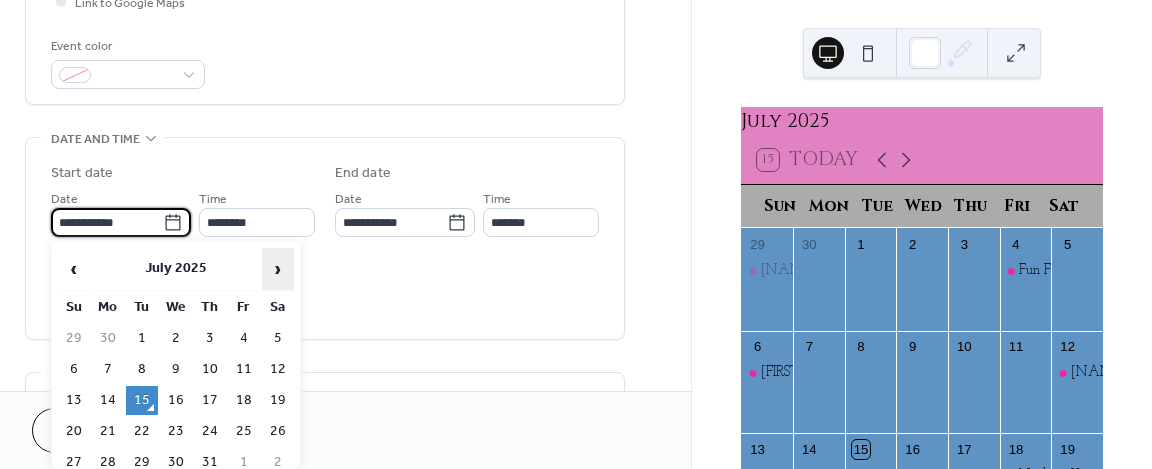 click on "›" at bounding box center [278, 269] 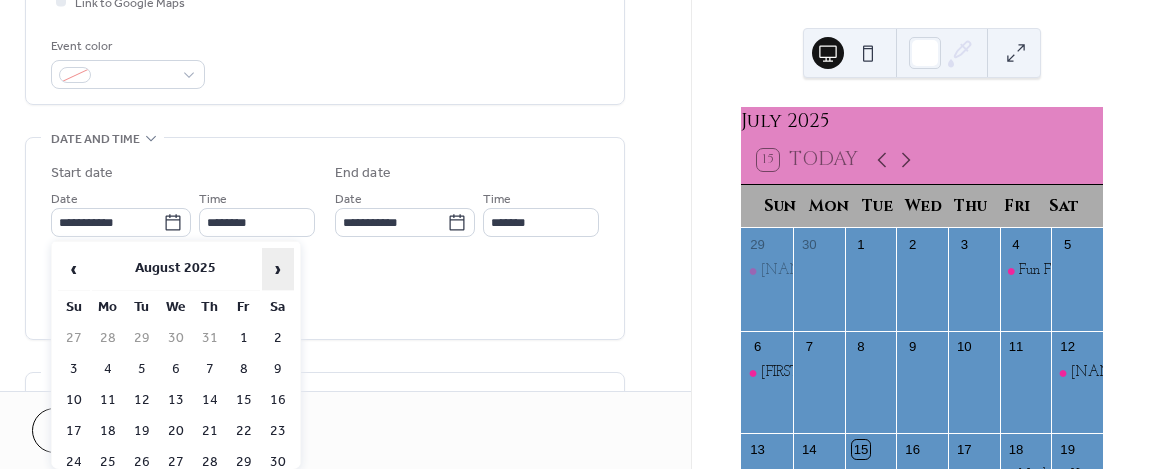 click on "›" at bounding box center [278, 269] 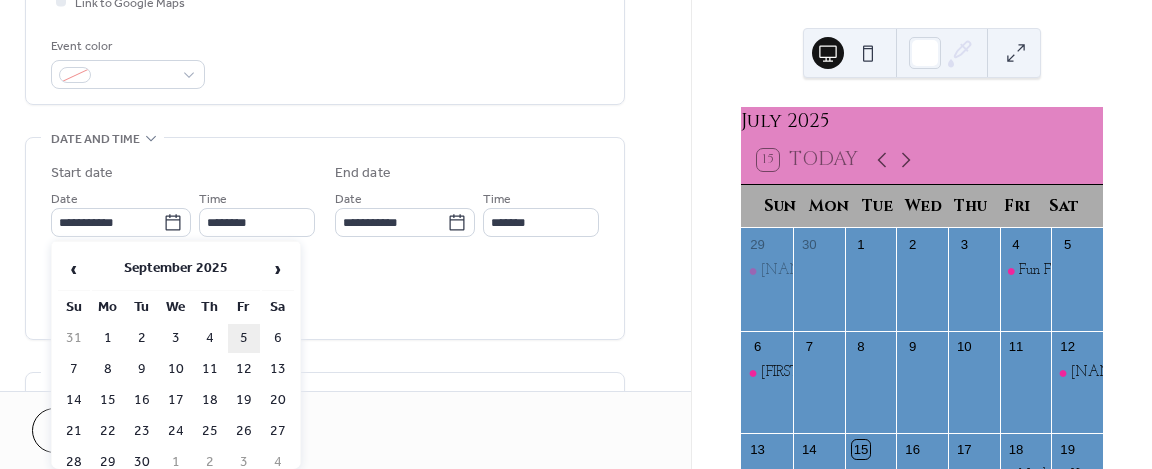 click on "5" at bounding box center [244, 338] 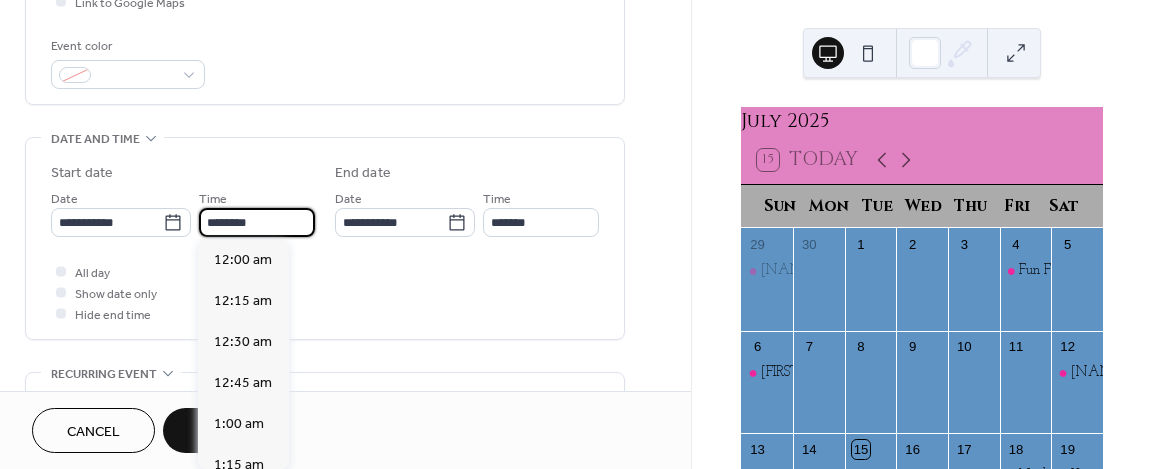 click on "********" at bounding box center [257, 222] 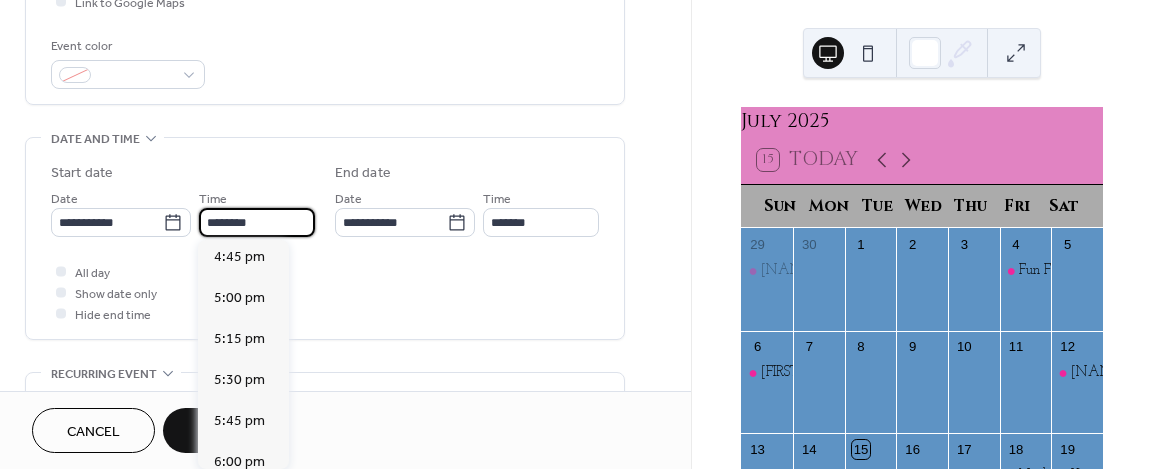 scroll, scrollTop: 2760, scrollLeft: 0, axis: vertical 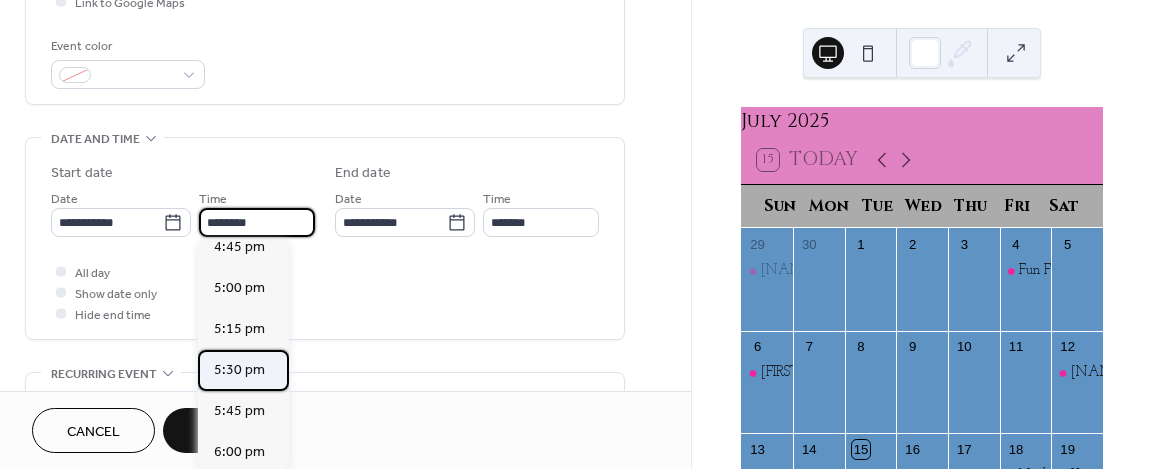click on "5:30 pm" at bounding box center [239, 369] 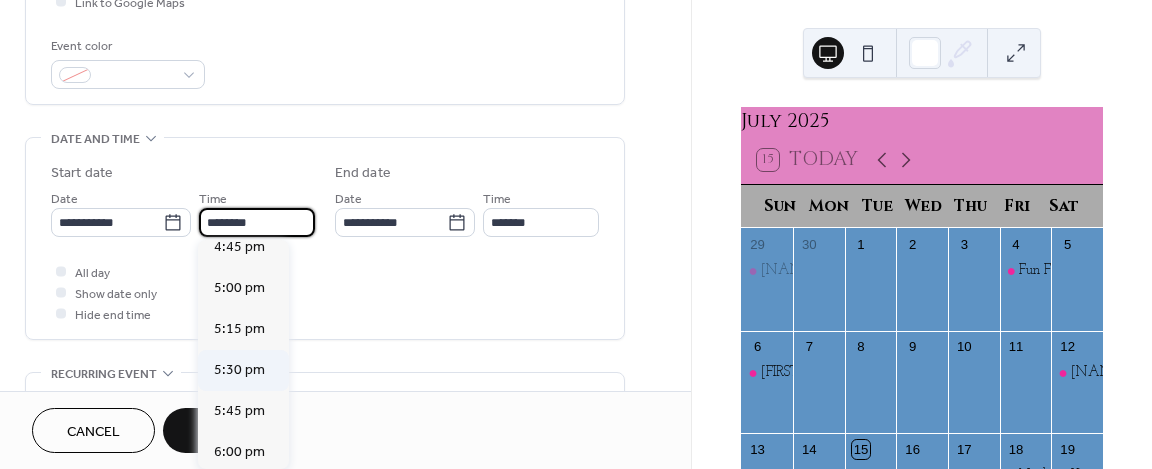 type on "*******" 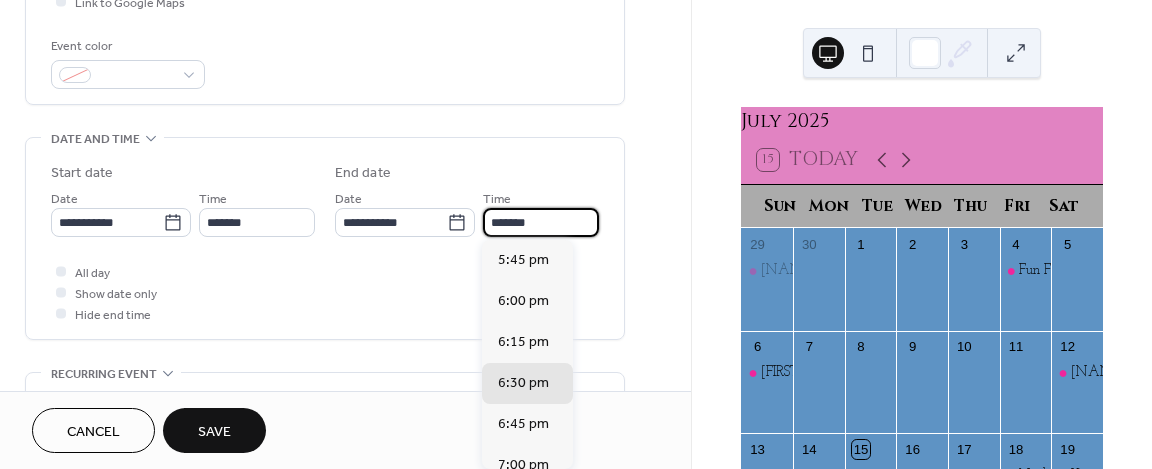click on "*******" at bounding box center [541, 222] 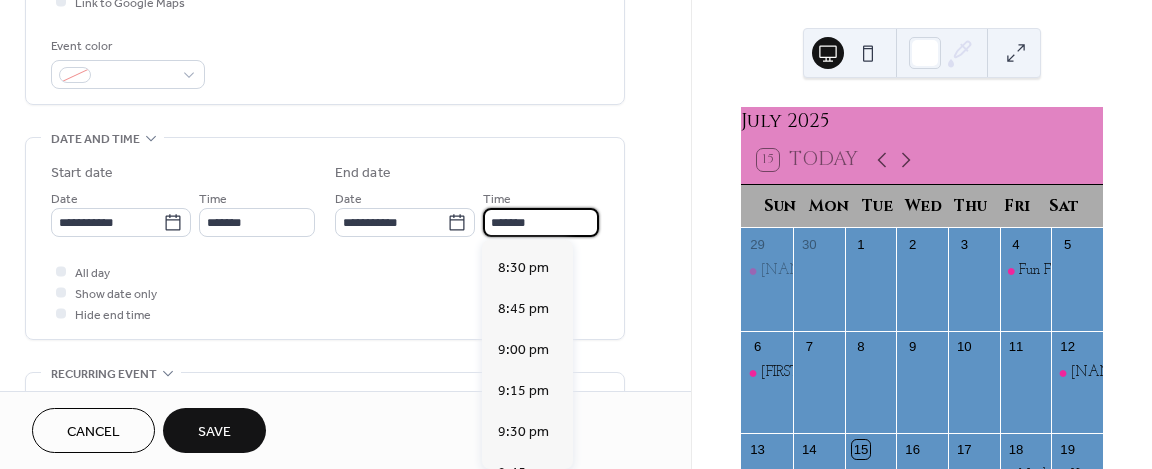 scroll, scrollTop: 444, scrollLeft: 0, axis: vertical 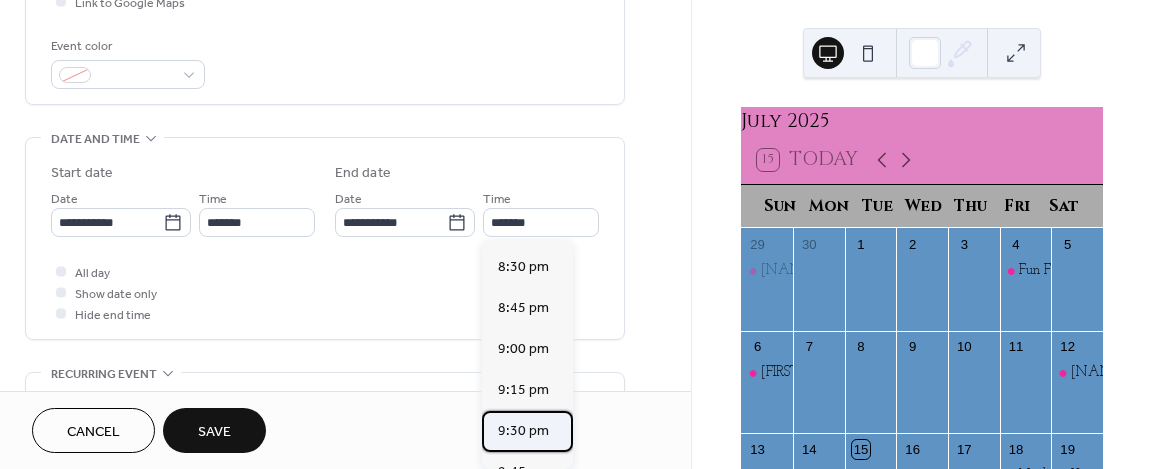 click on "9:30 pm" at bounding box center (523, 430) 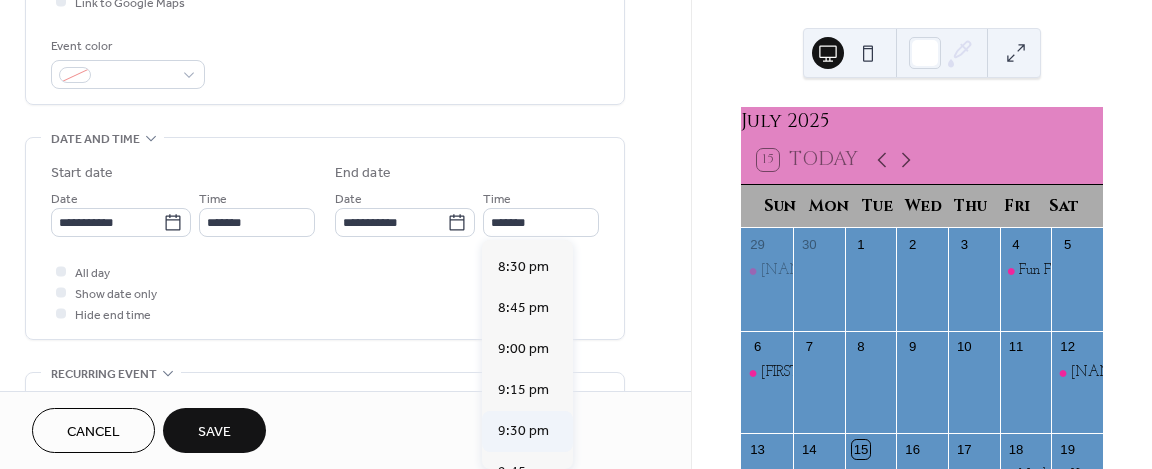 type on "*******" 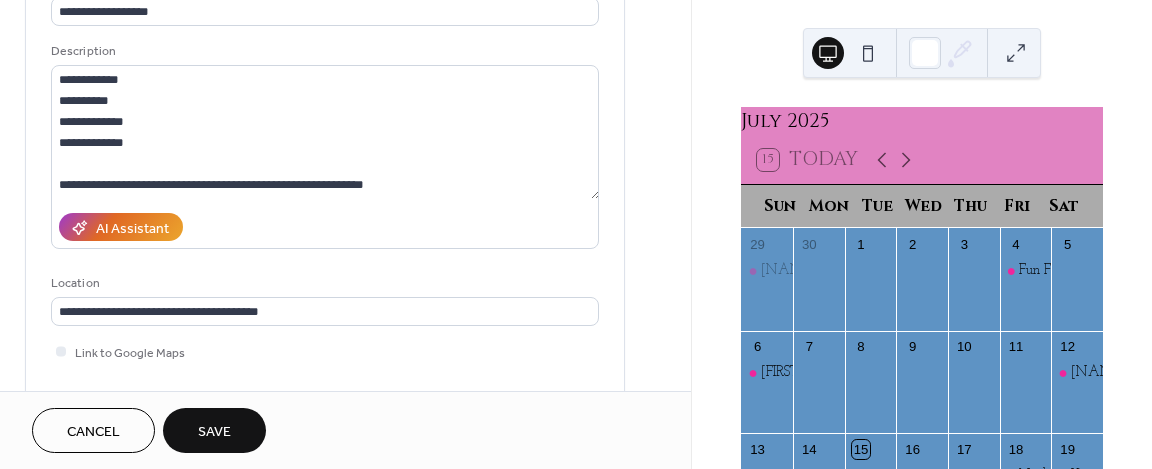 scroll, scrollTop: 162, scrollLeft: 0, axis: vertical 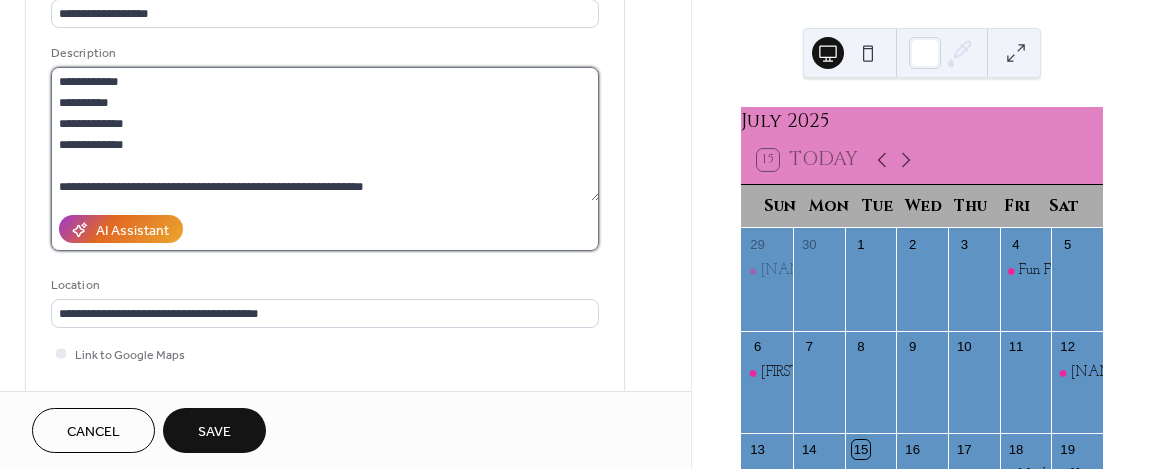click on "**********" at bounding box center (325, 134) 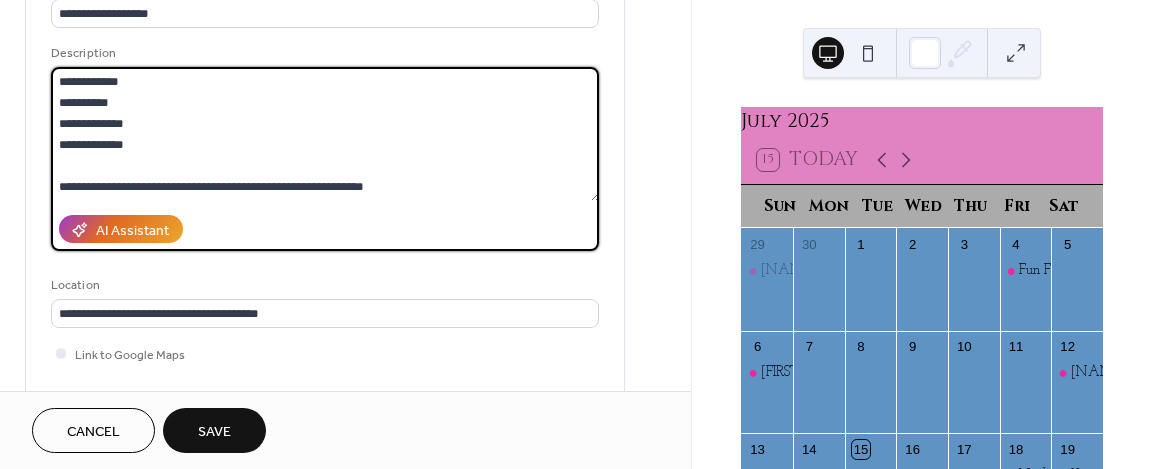 click on "**********" at bounding box center [325, 134] 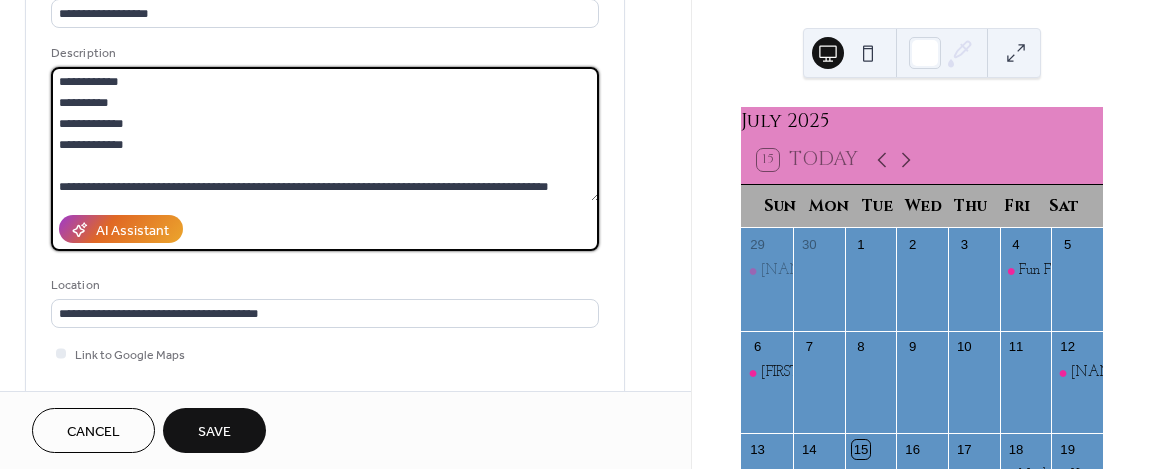 type on "**********" 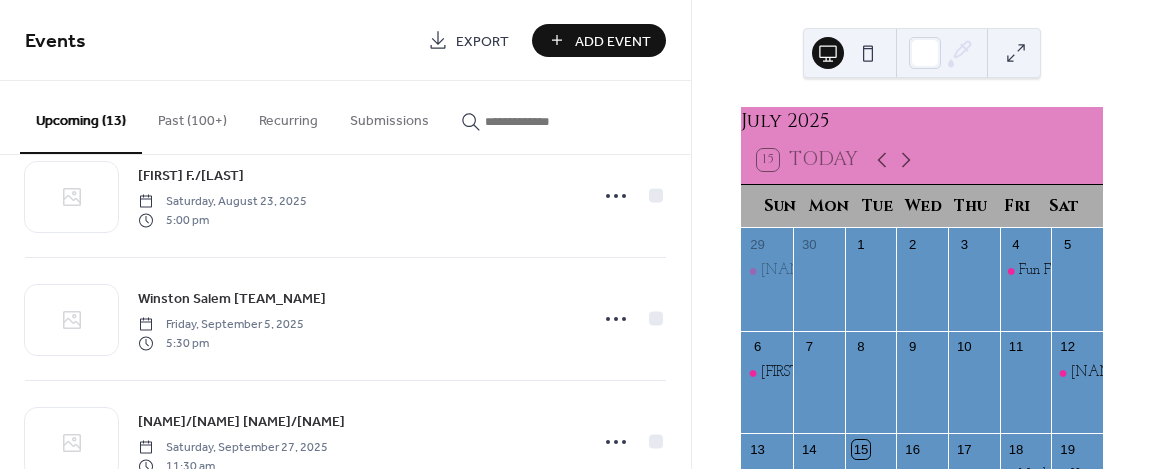 scroll, scrollTop: 1148, scrollLeft: 0, axis: vertical 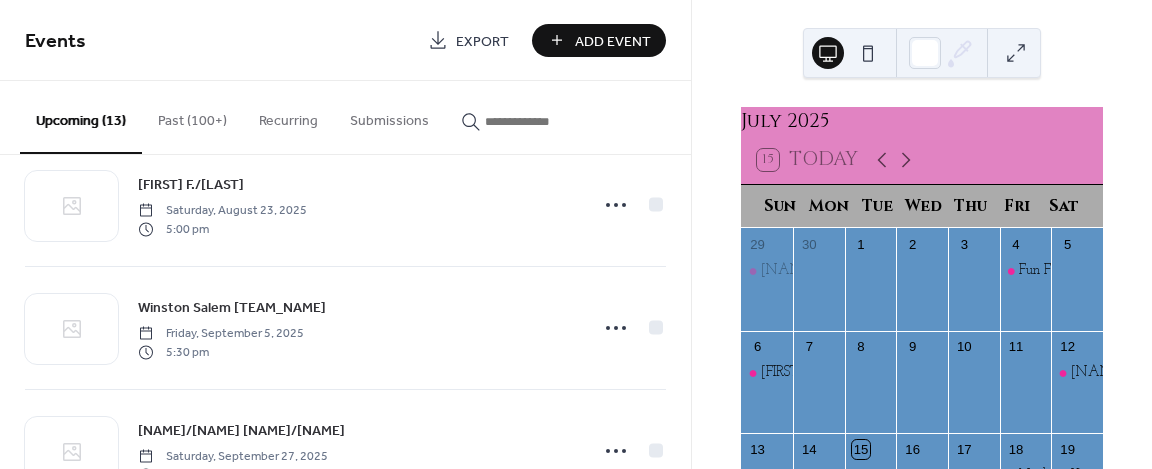 click on "Add Event" at bounding box center [613, 41] 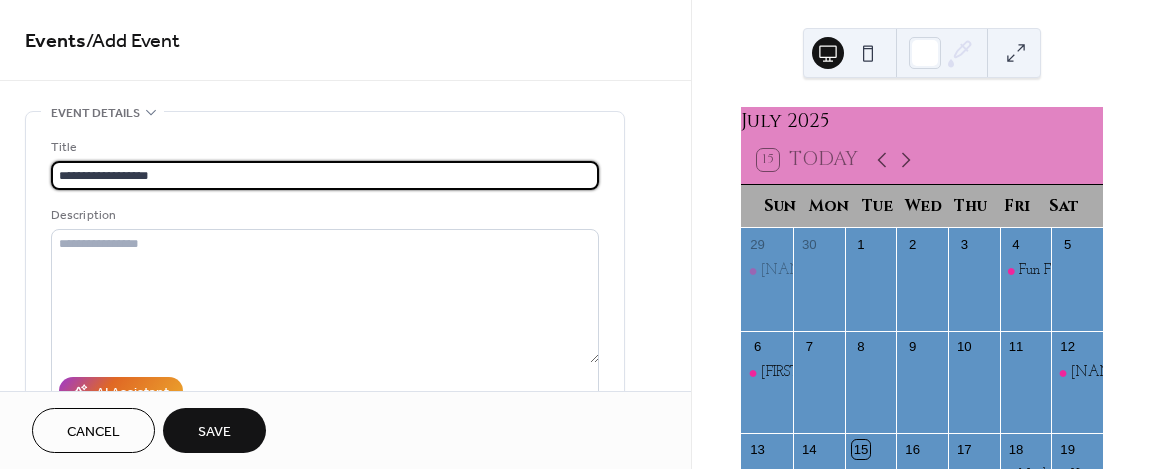 click on "**********" at bounding box center [325, 175] 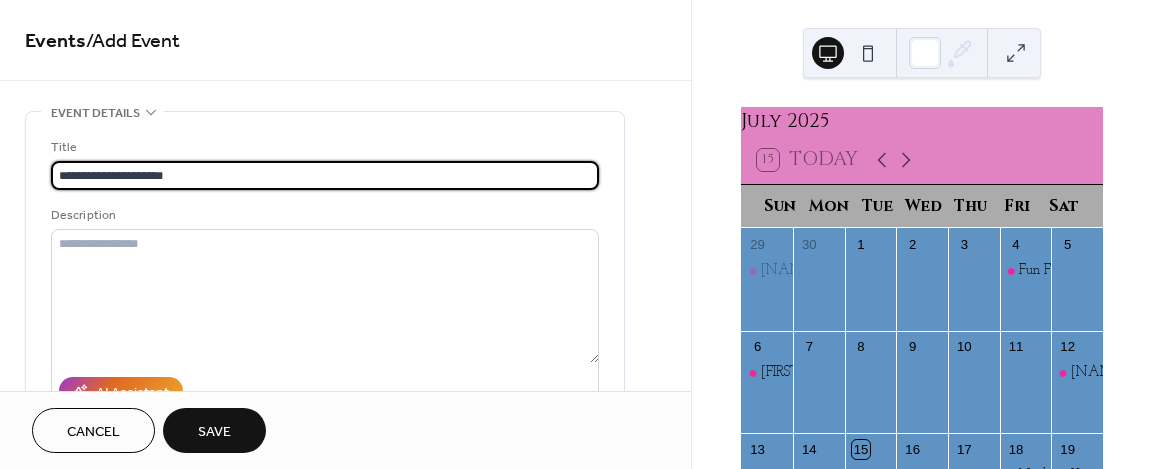 type on "**********" 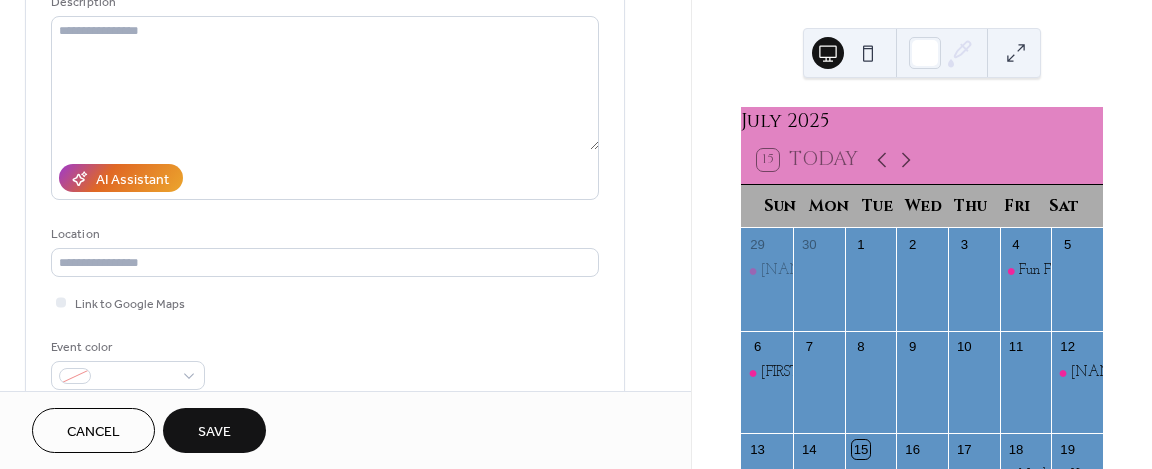 scroll, scrollTop: 279, scrollLeft: 0, axis: vertical 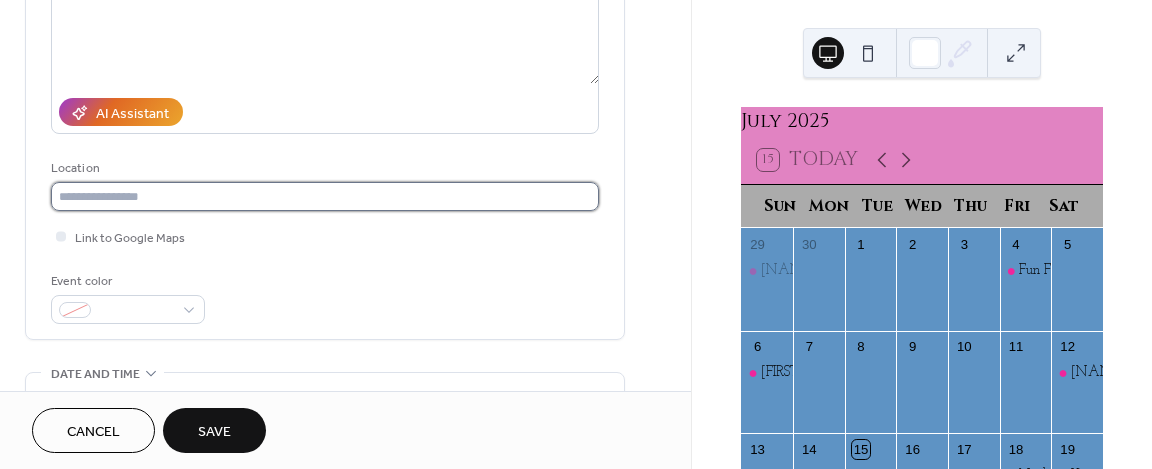 click at bounding box center (325, 196) 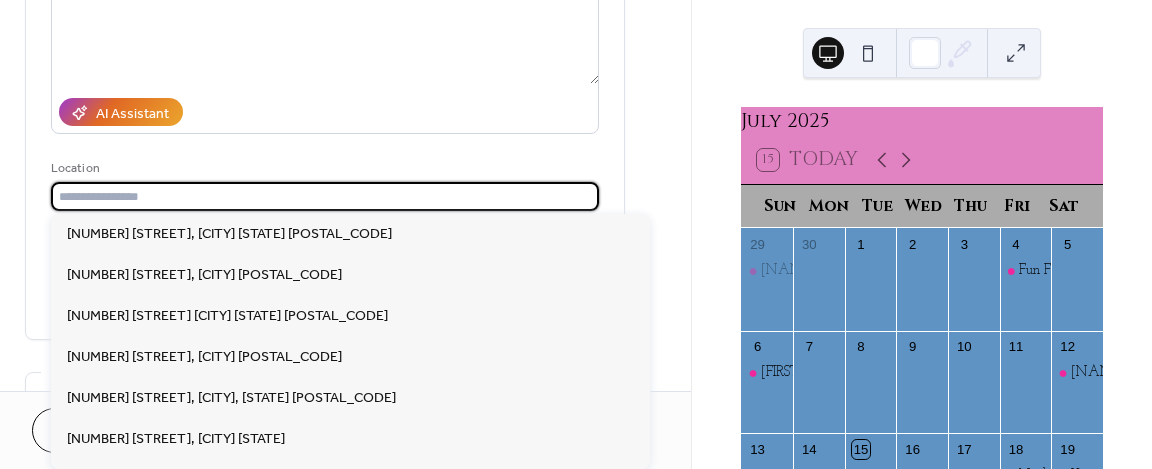 scroll, scrollTop: 0, scrollLeft: 0, axis: both 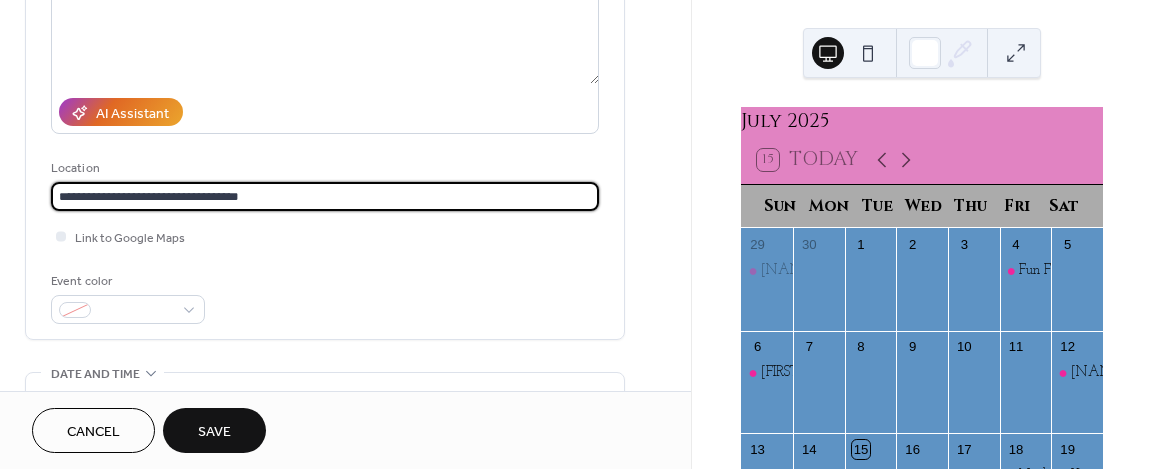 type on "**********" 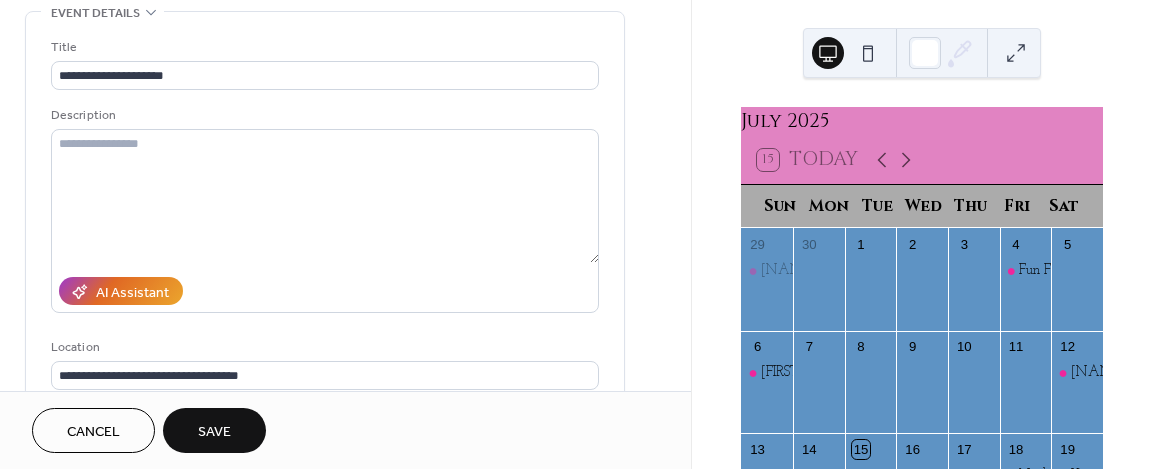 scroll, scrollTop: 99, scrollLeft: 0, axis: vertical 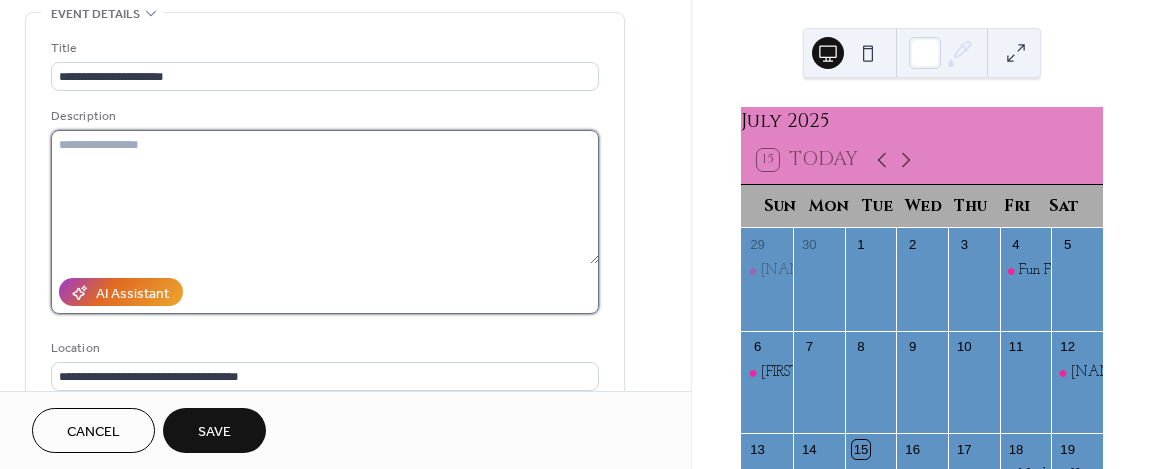 click at bounding box center (325, 197) 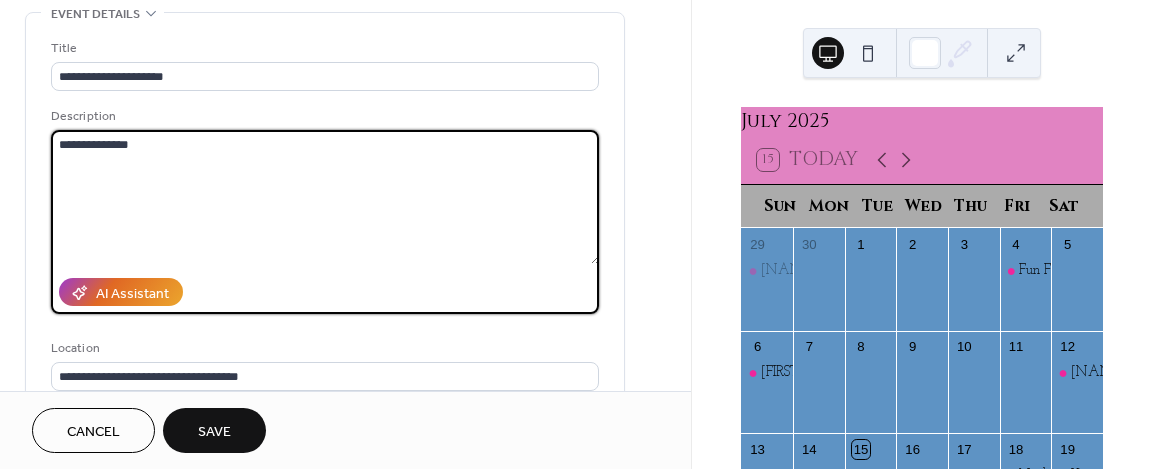 type on "**********" 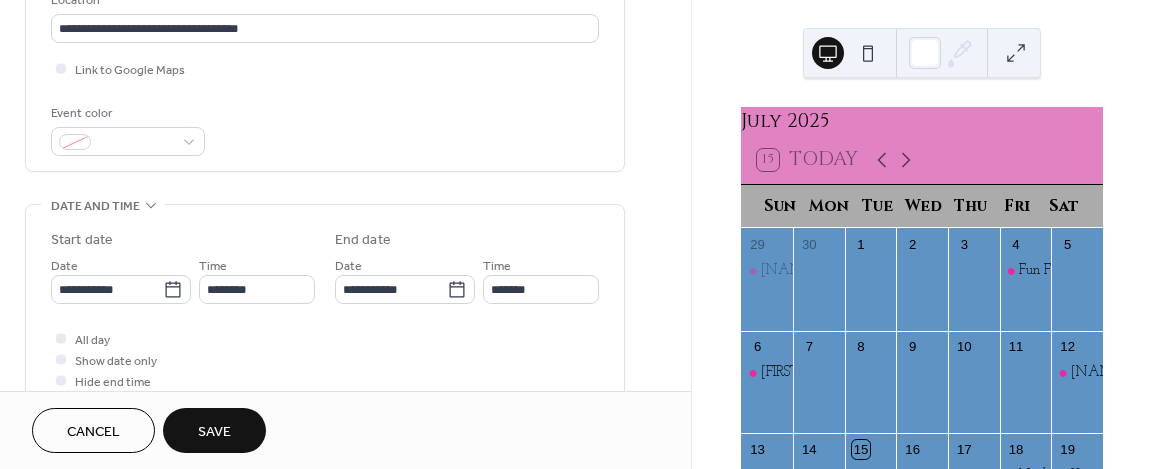 scroll, scrollTop: 449, scrollLeft: 0, axis: vertical 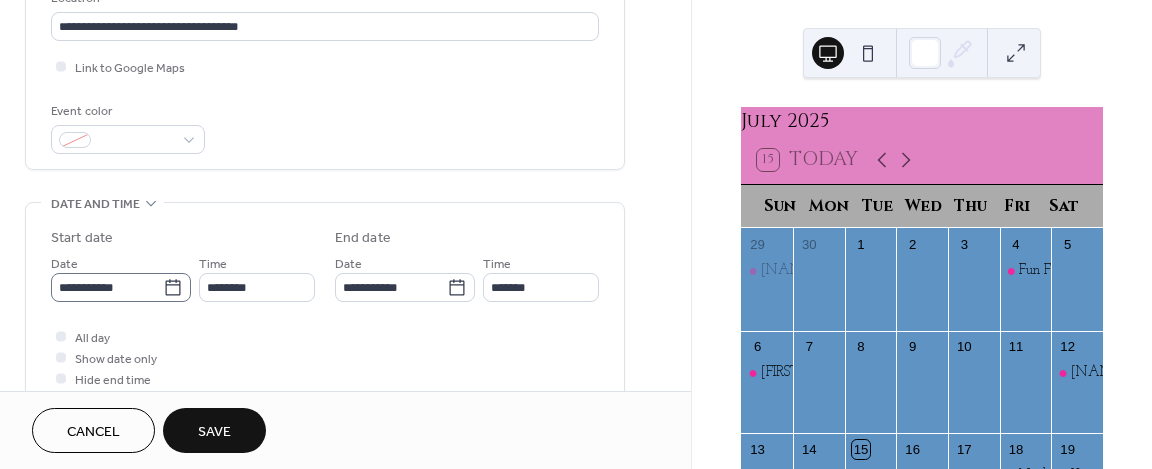 click 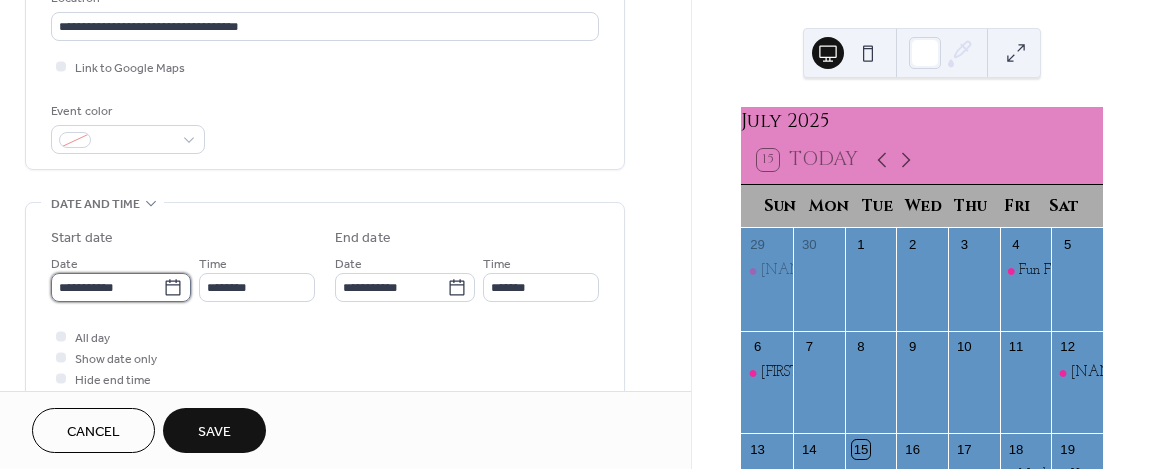click on "**********" at bounding box center [107, 287] 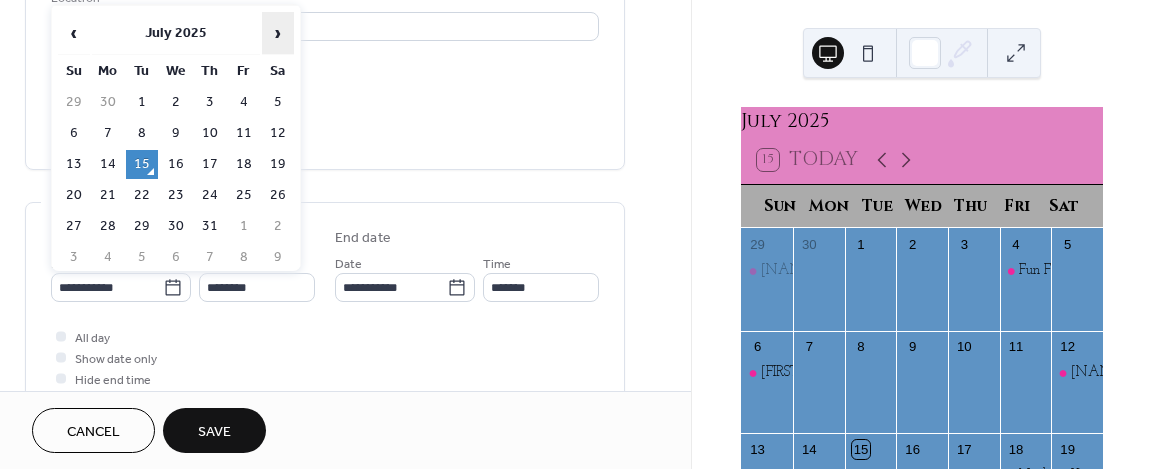 click on "›" at bounding box center [278, 33] 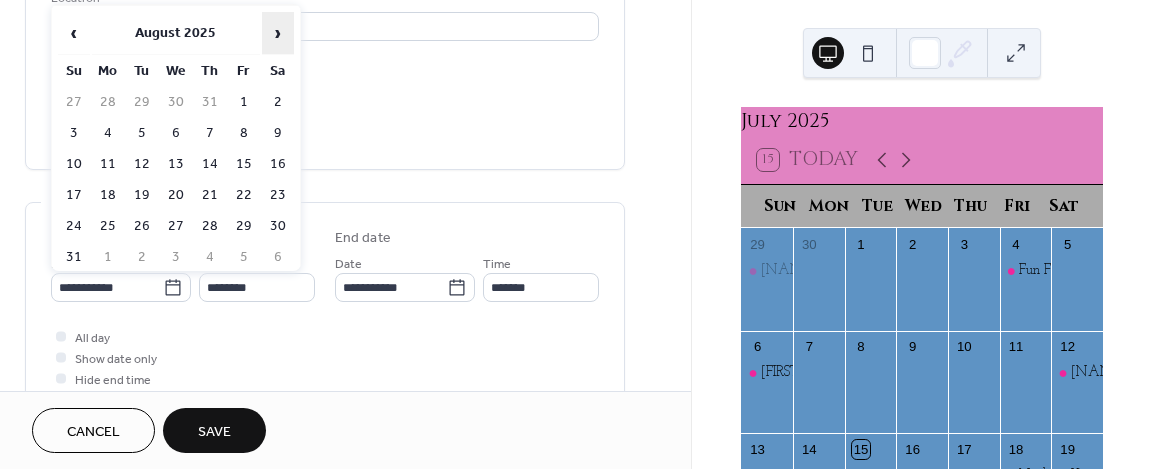 click on "›" at bounding box center (278, 33) 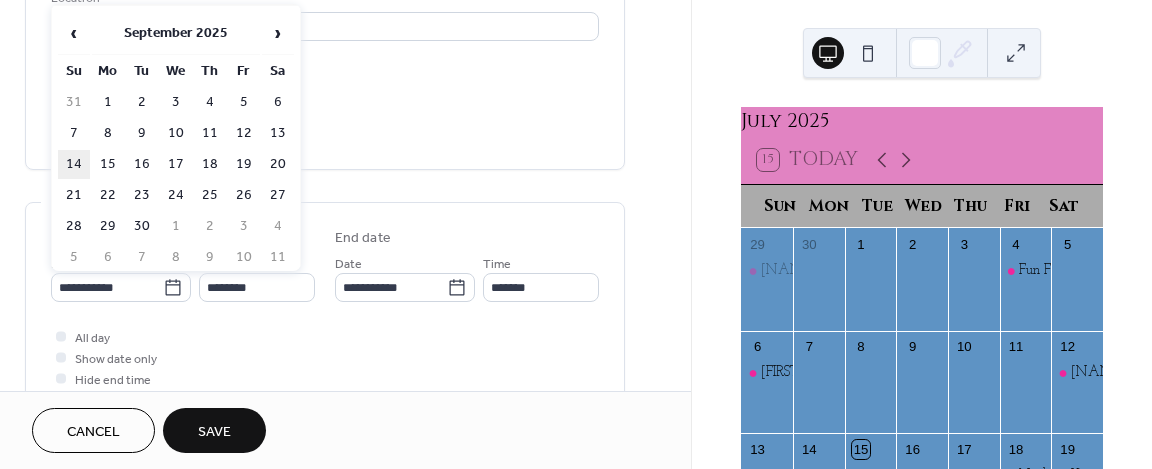 click on "14" at bounding box center [74, 164] 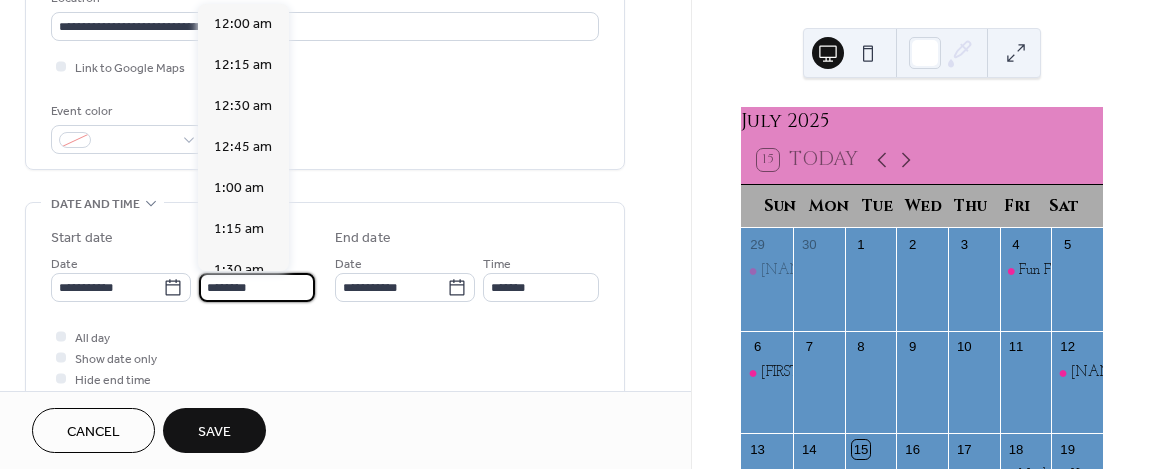 click on "********" at bounding box center (257, 287) 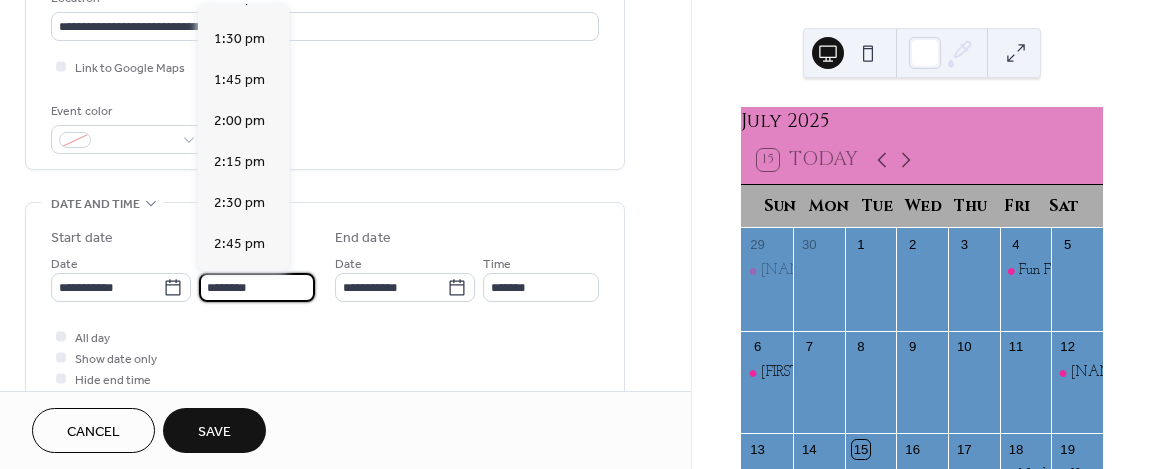scroll, scrollTop: 2212, scrollLeft: 0, axis: vertical 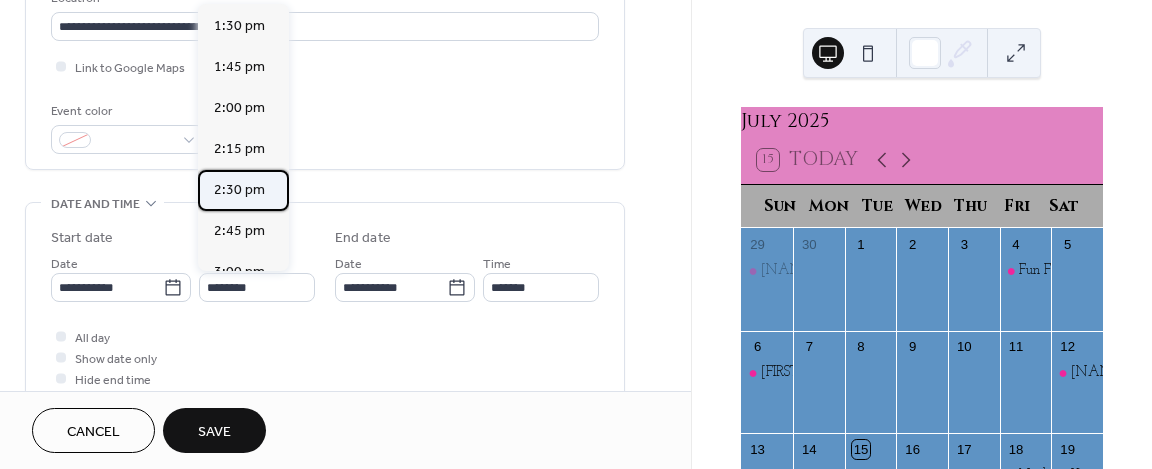 click on "2:30 pm" at bounding box center (239, 190) 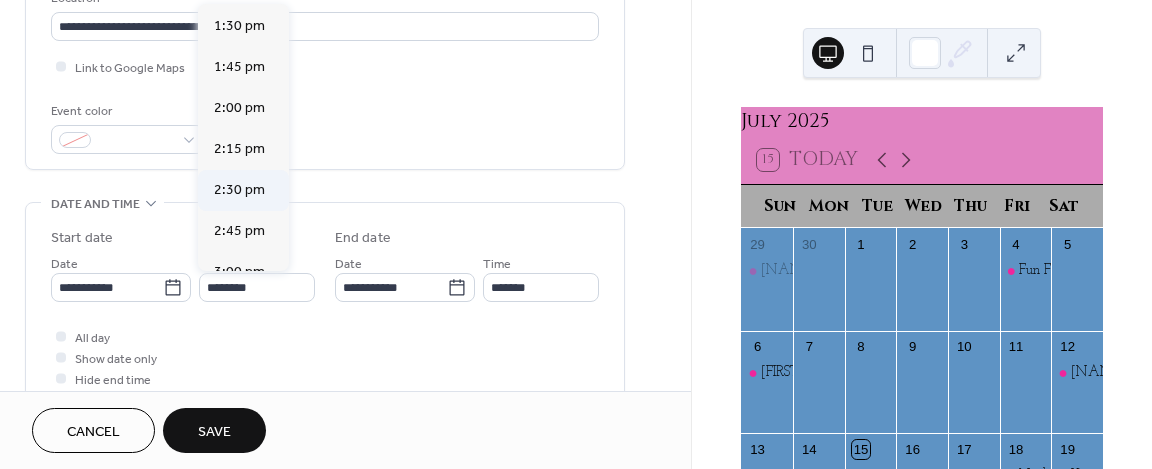 type on "*******" 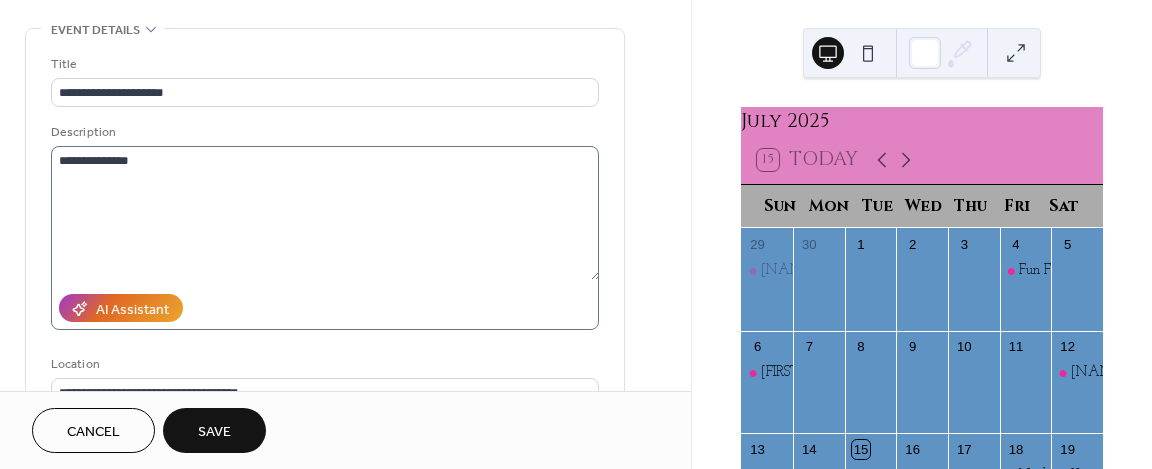 scroll, scrollTop: 82, scrollLeft: 0, axis: vertical 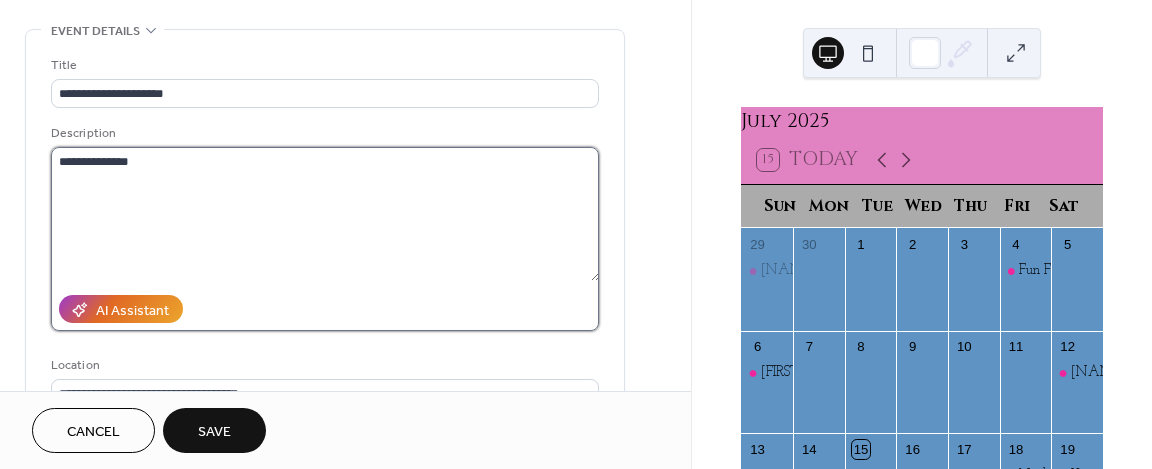 click on "**********" at bounding box center [325, 214] 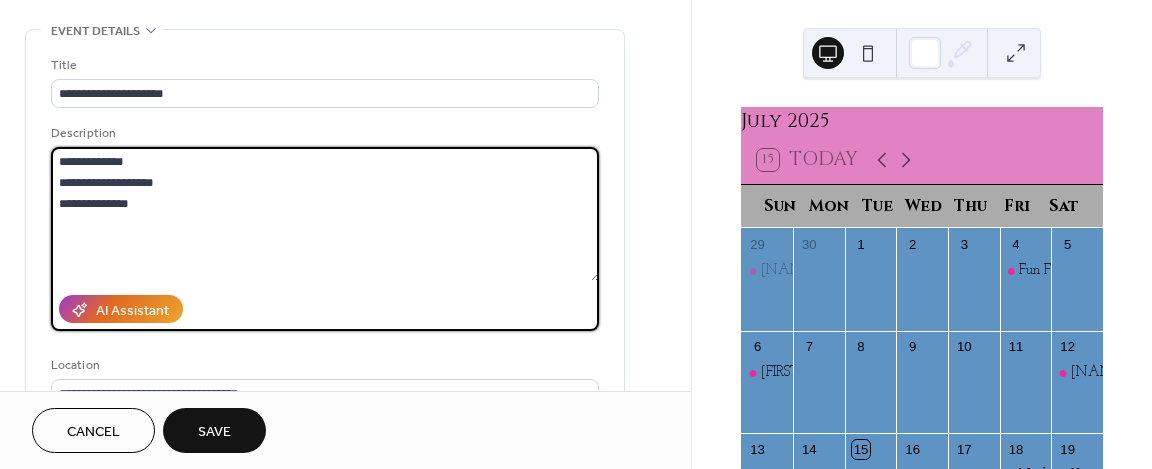 paste on "**********" 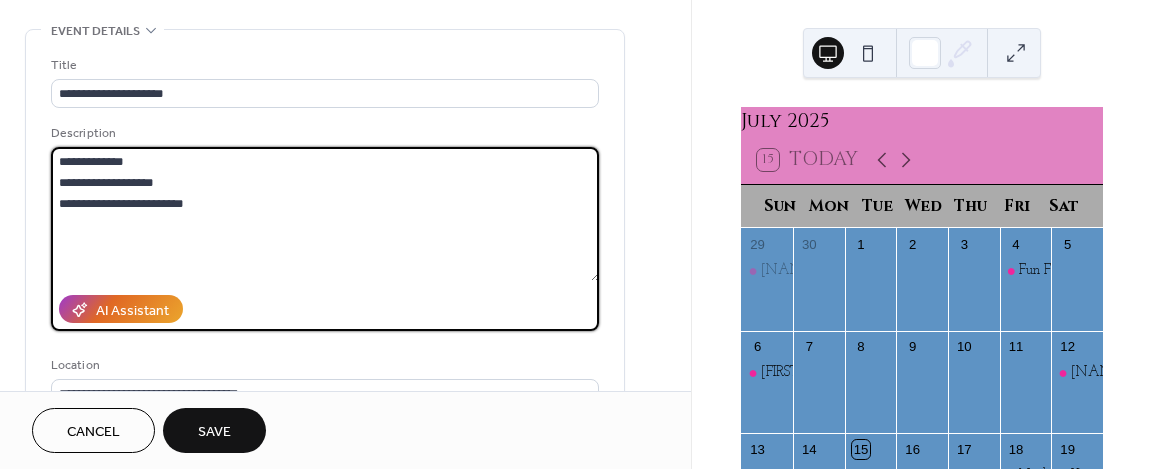 click on "**********" at bounding box center [325, 214] 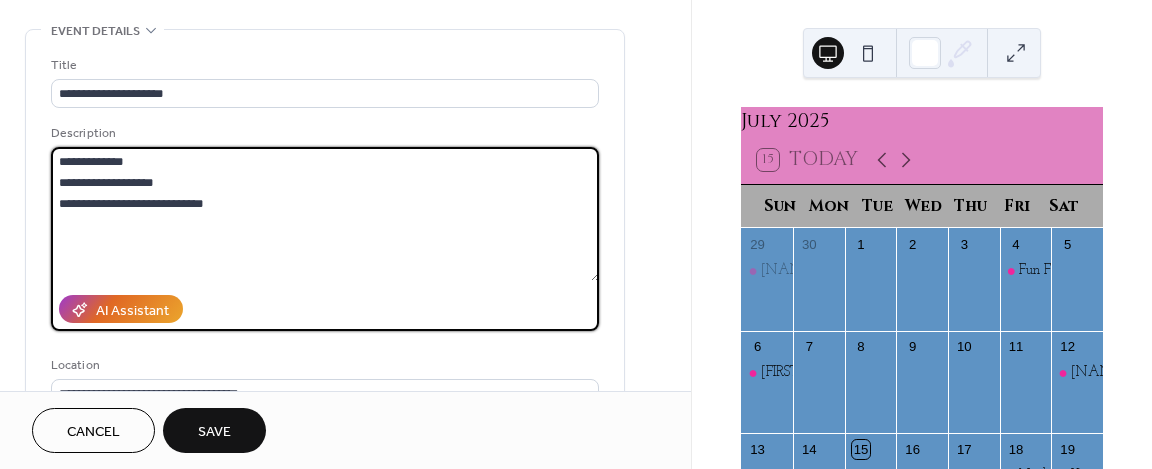 click on "**********" at bounding box center [325, 214] 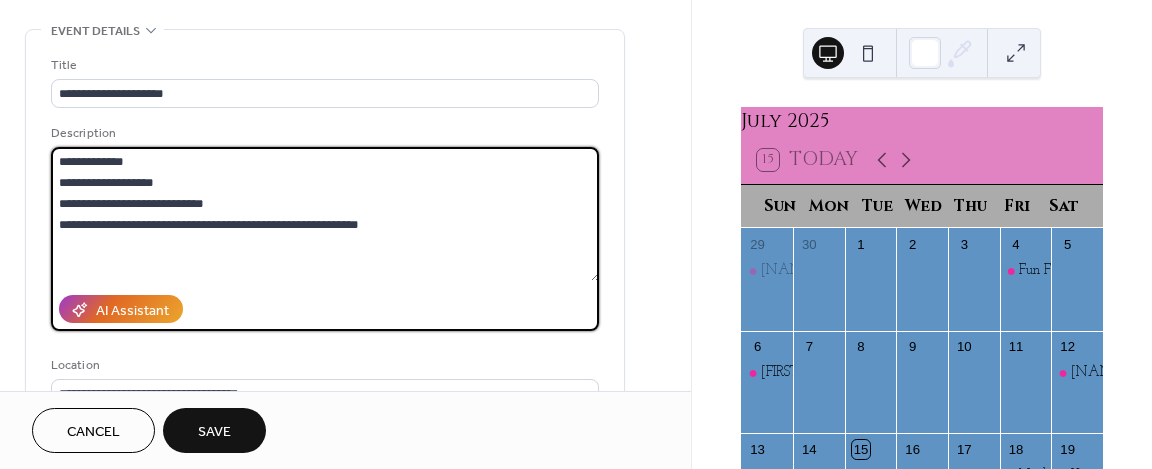 type on "**********" 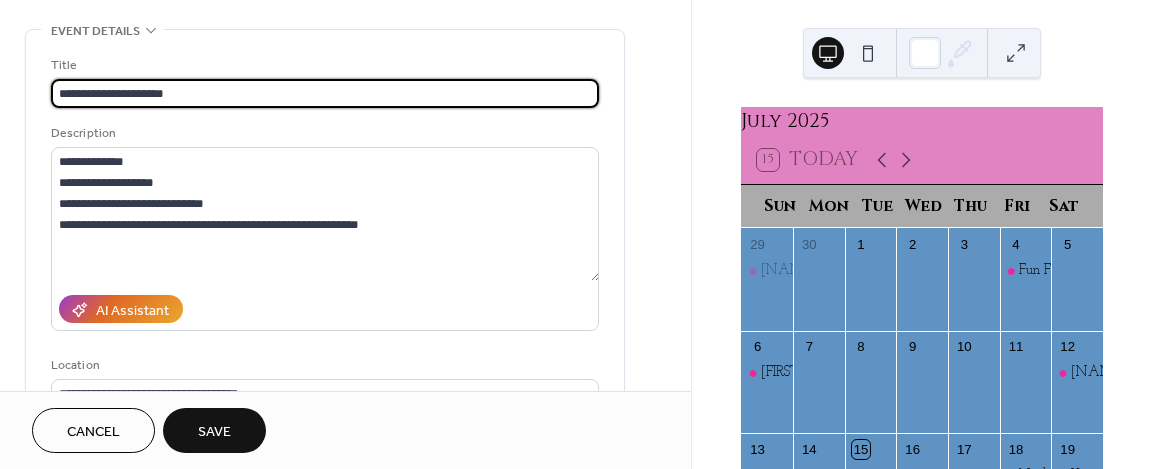click on "**********" at bounding box center [325, 93] 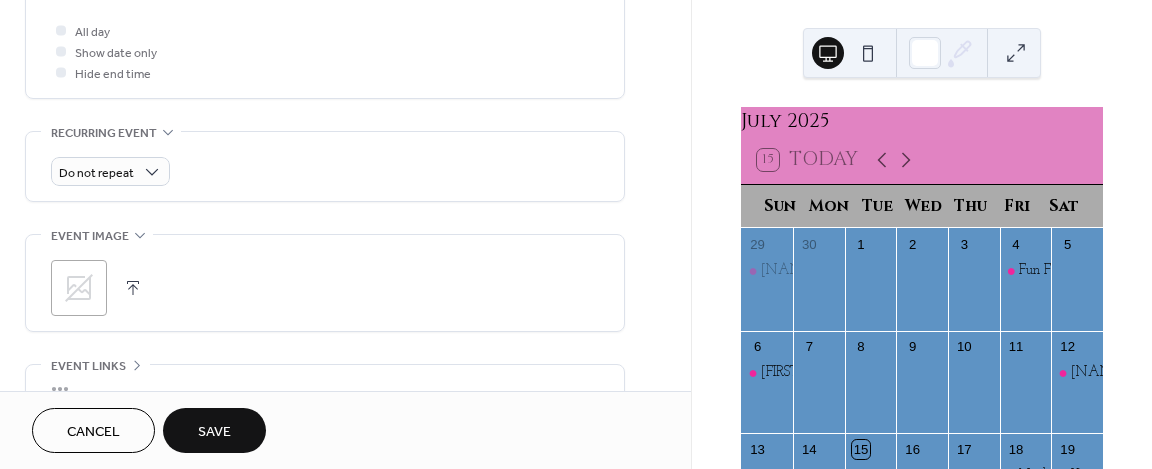scroll, scrollTop: 757, scrollLeft: 0, axis: vertical 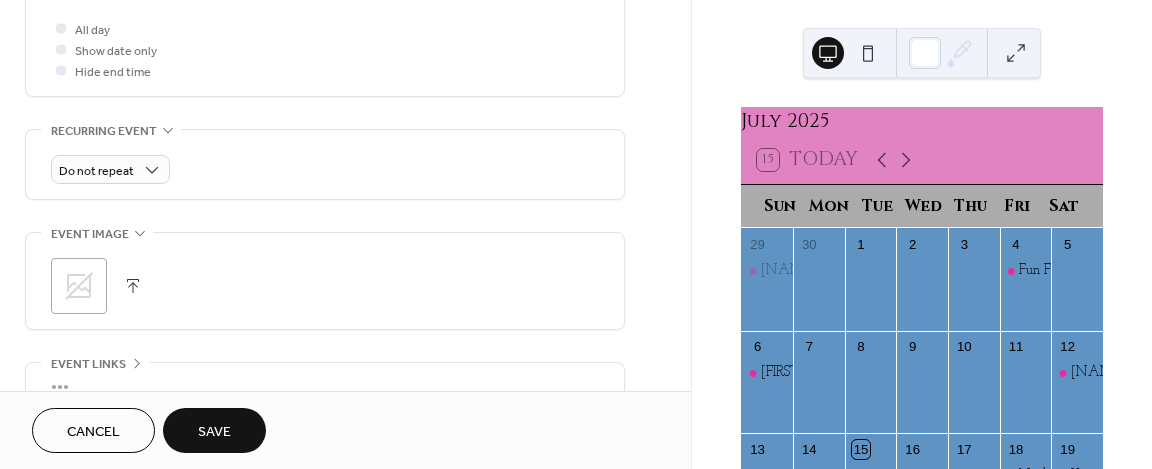 type on "**********" 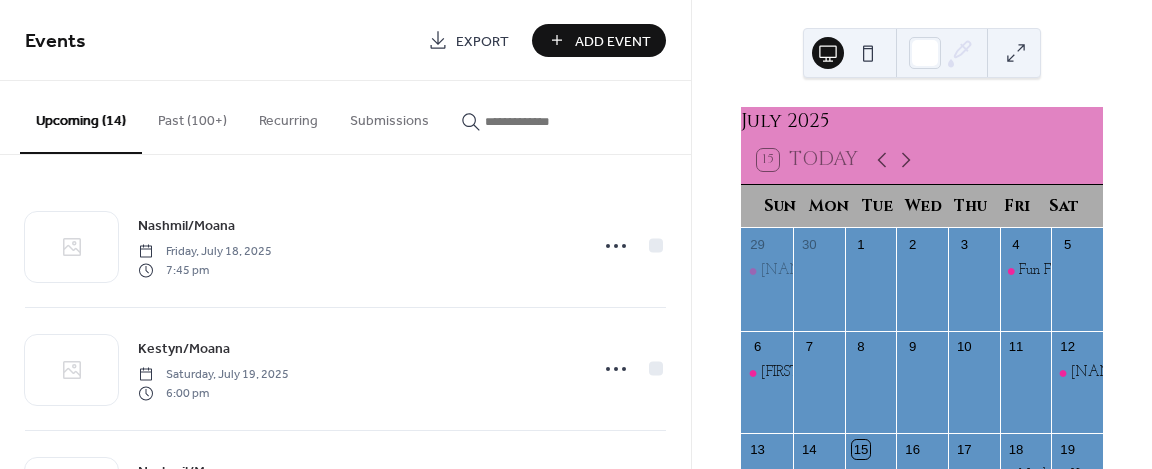 click on "Add Event" at bounding box center (599, 40) 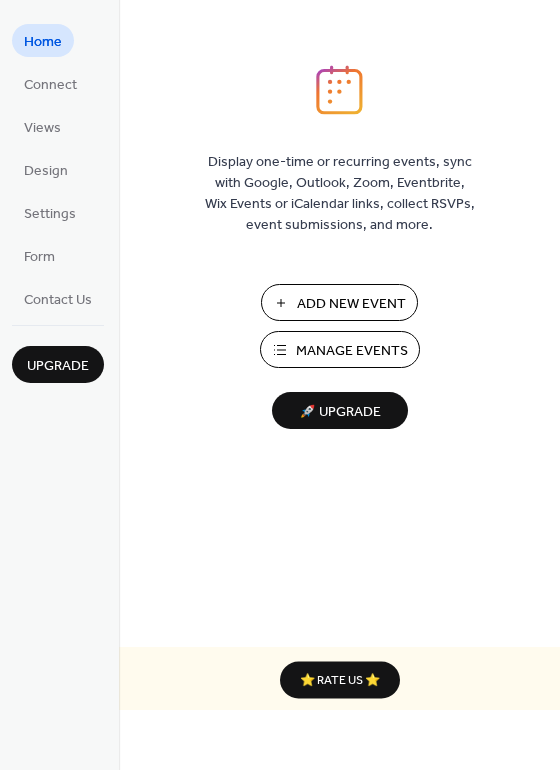 scroll, scrollTop: 0, scrollLeft: 0, axis: both 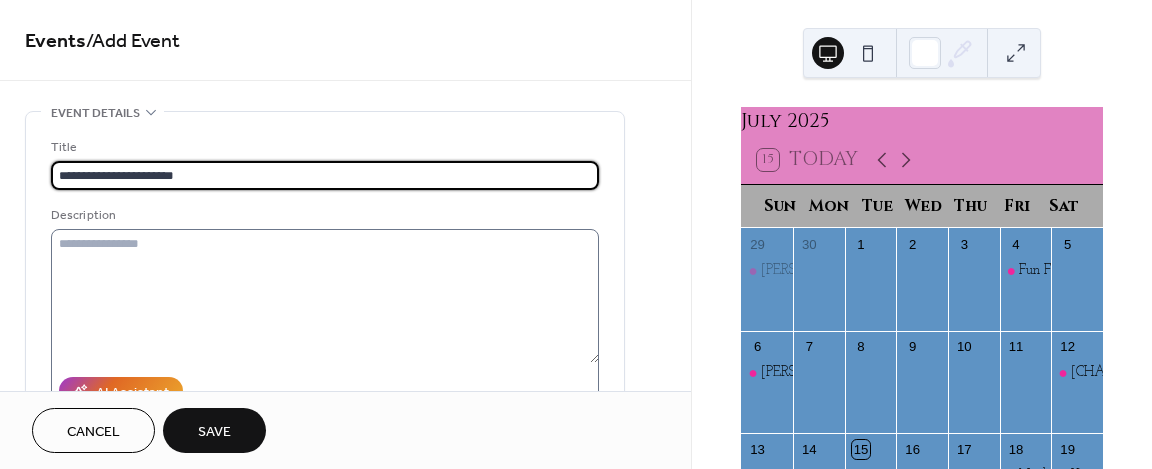 type on "**********" 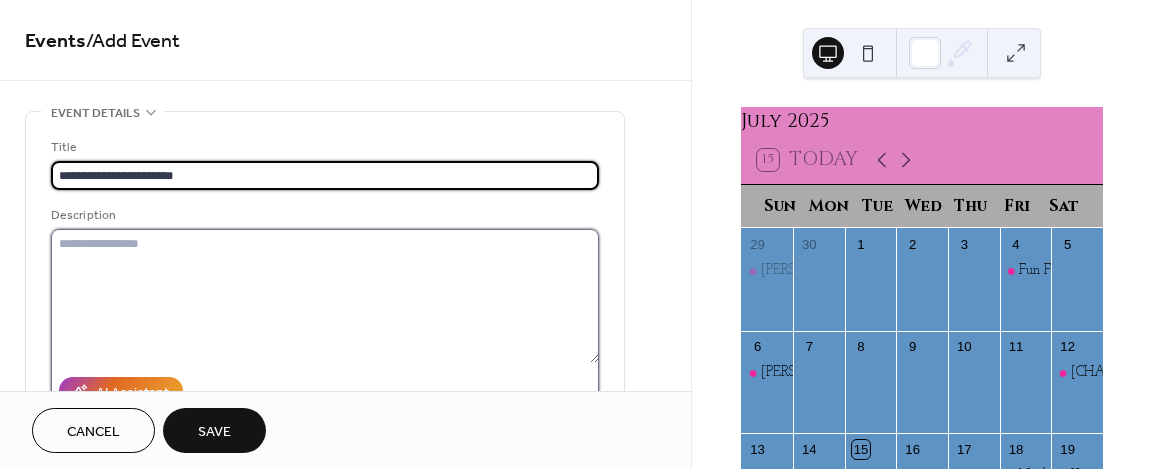 click at bounding box center (325, 296) 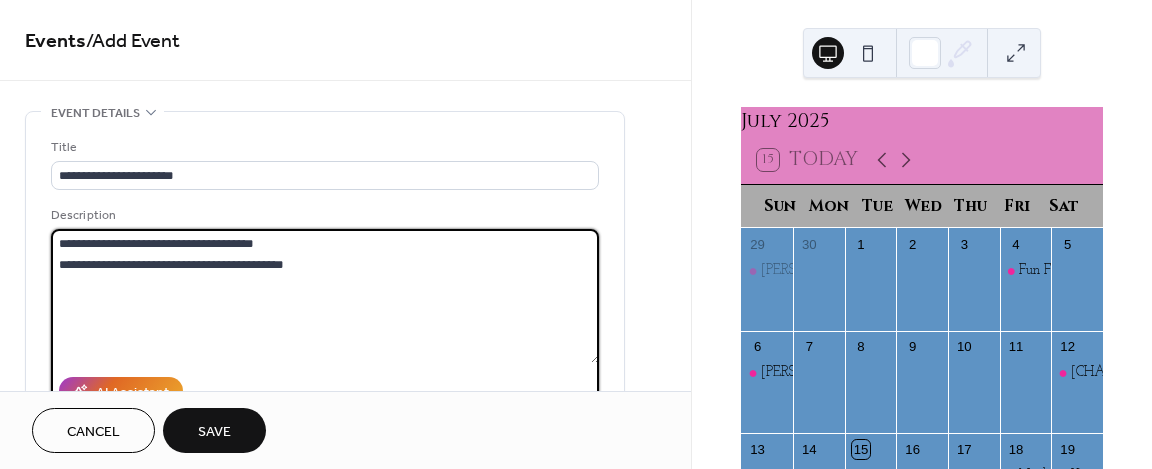 click on "**********" at bounding box center (325, 296) 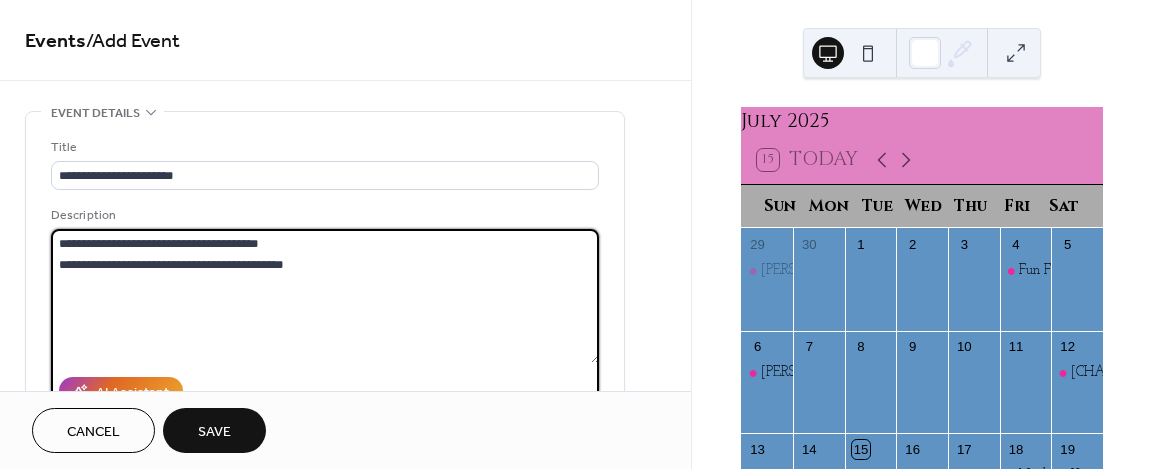 click on "**********" at bounding box center [325, 296] 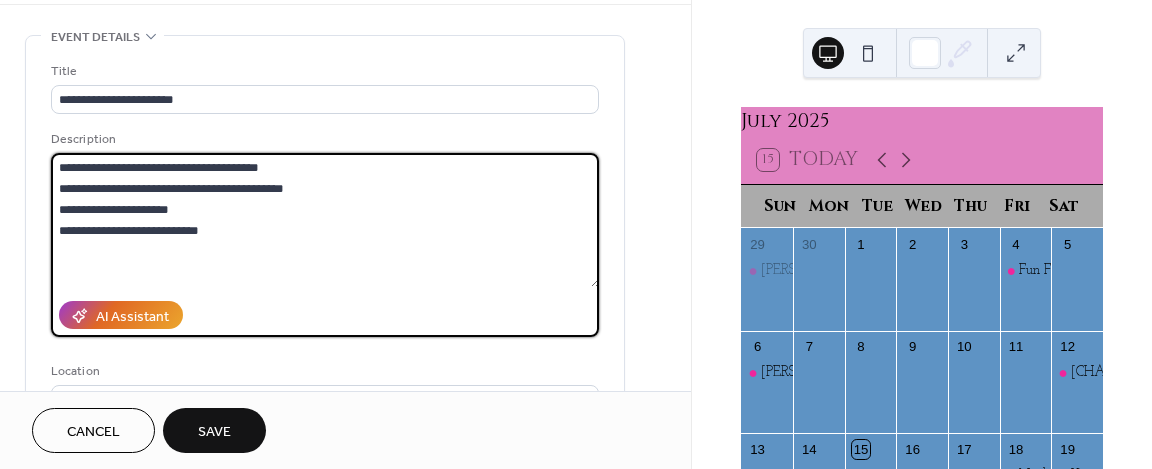 scroll, scrollTop: 77, scrollLeft: 0, axis: vertical 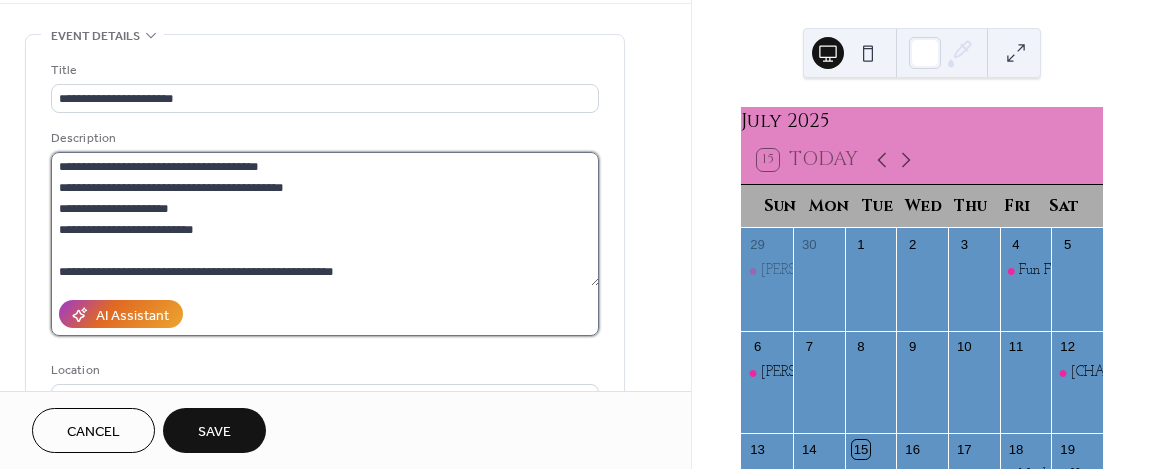 click on "**********" at bounding box center (325, 219) 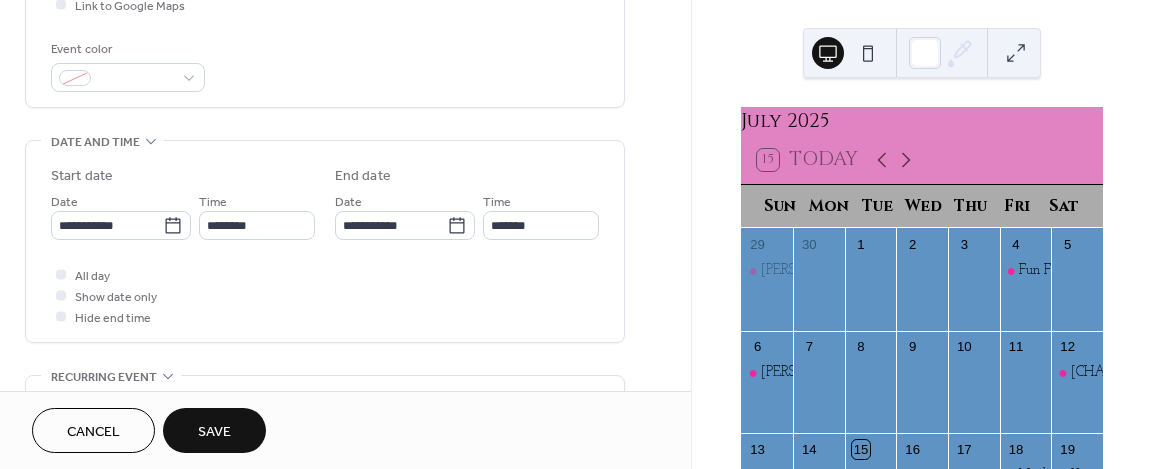 scroll, scrollTop: 522, scrollLeft: 0, axis: vertical 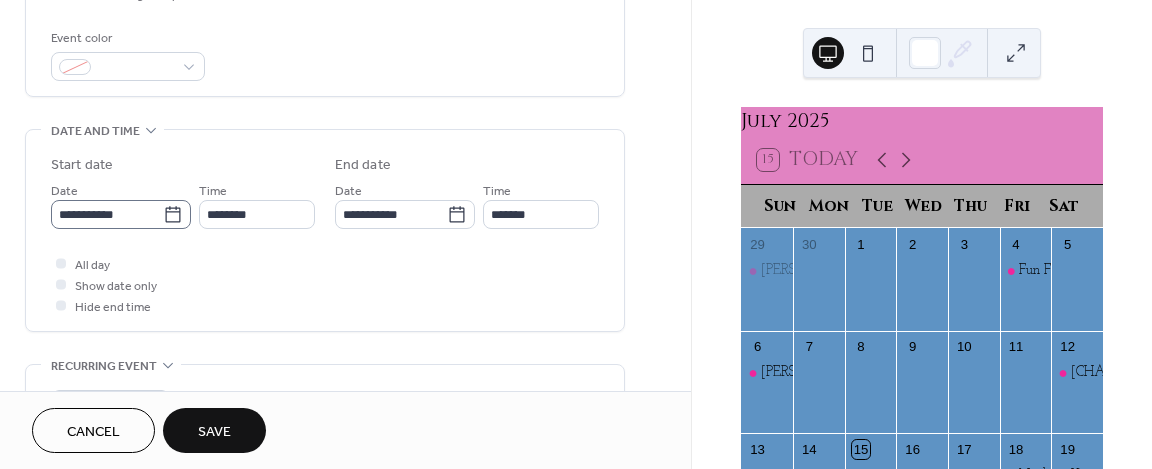 type on "**********" 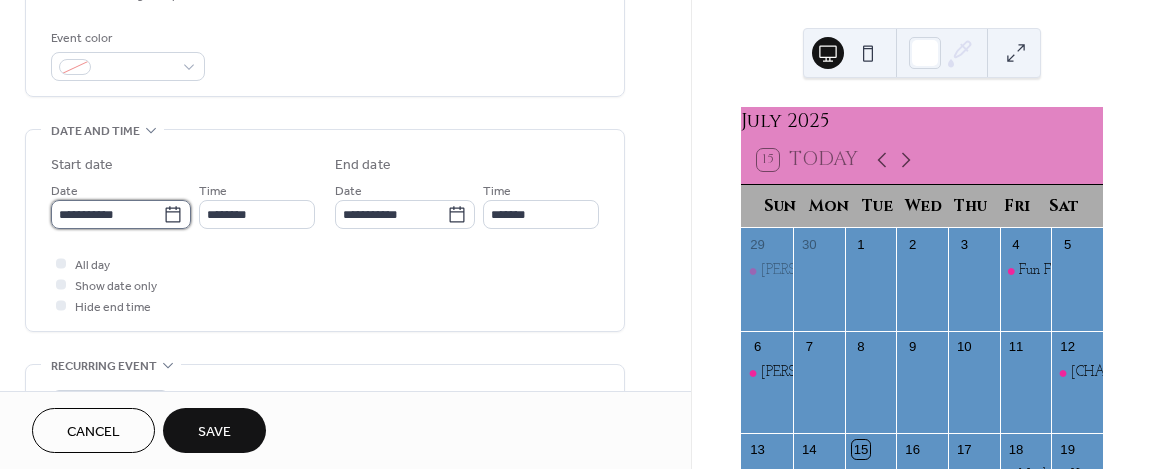 click on "**********" at bounding box center [107, 214] 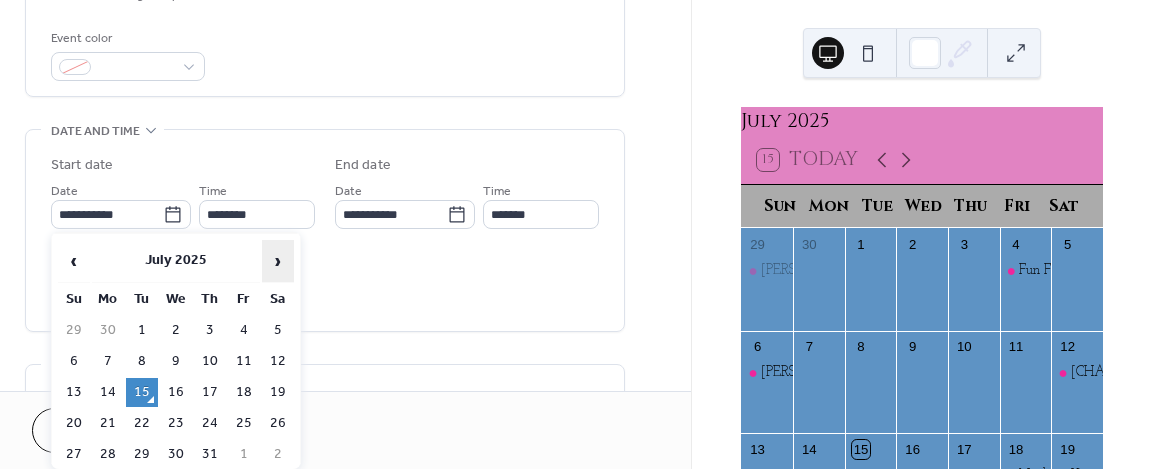 click on "›" at bounding box center [278, 261] 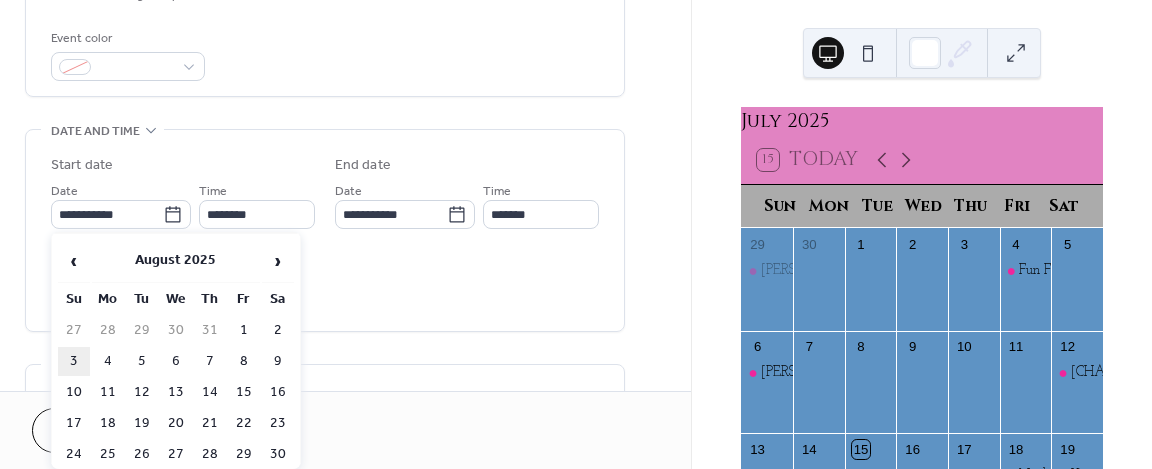 click on "3" at bounding box center (74, 361) 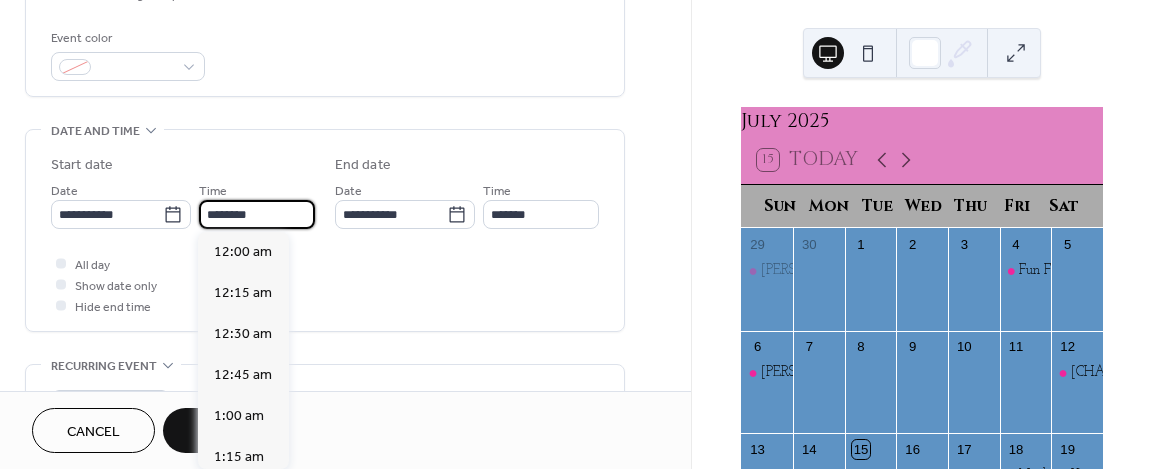 click on "********" at bounding box center (257, 214) 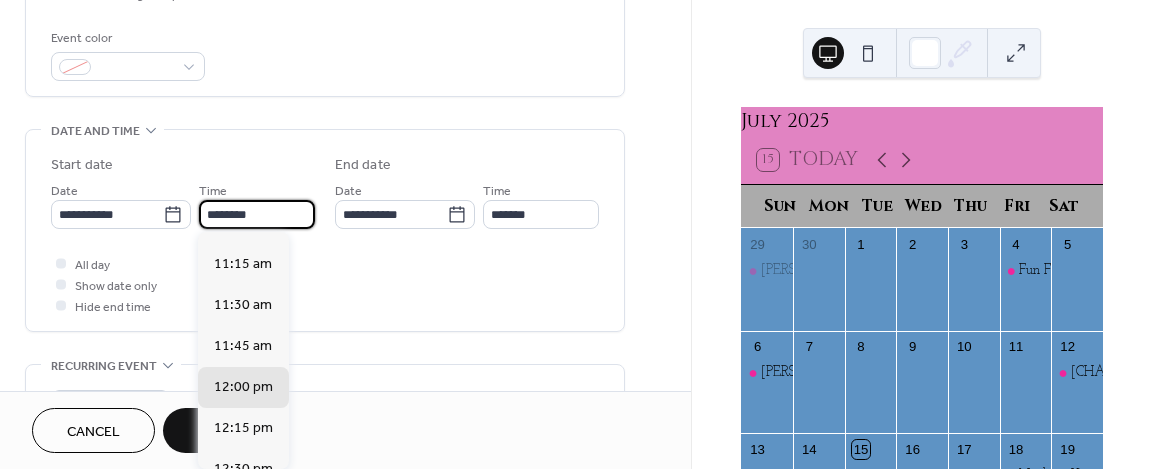 scroll, scrollTop: 1832, scrollLeft: 0, axis: vertical 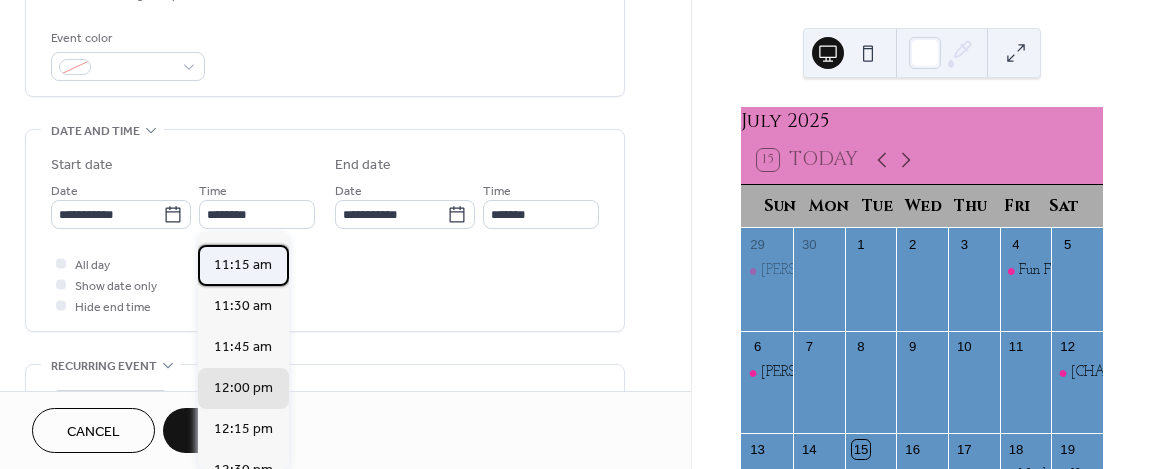 click on "11:15 am" at bounding box center [243, 264] 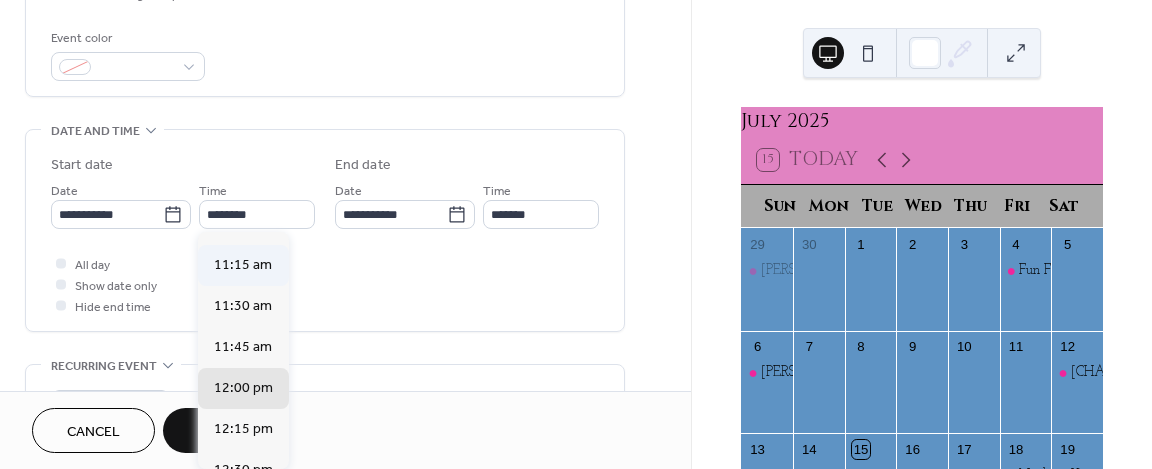type on "********" 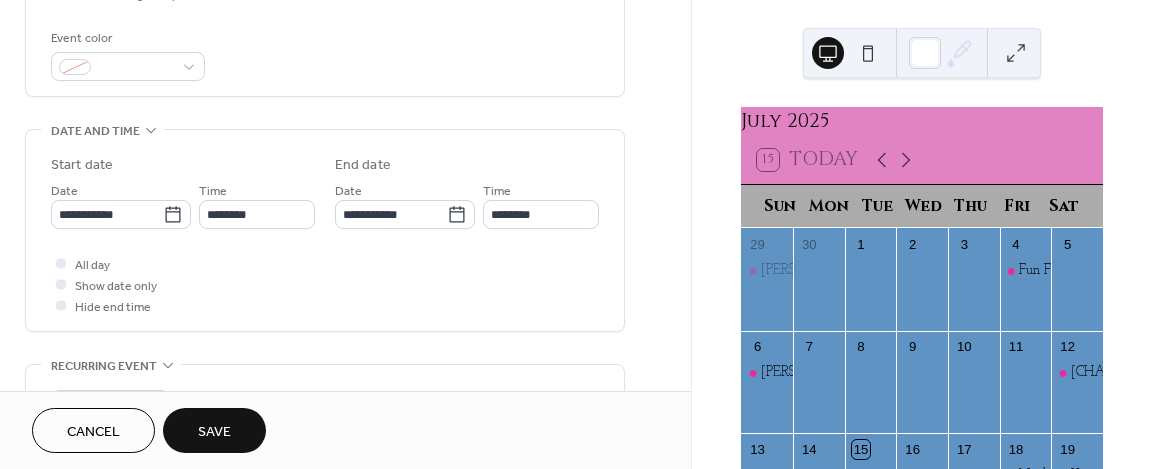 click on "Save" at bounding box center (214, 432) 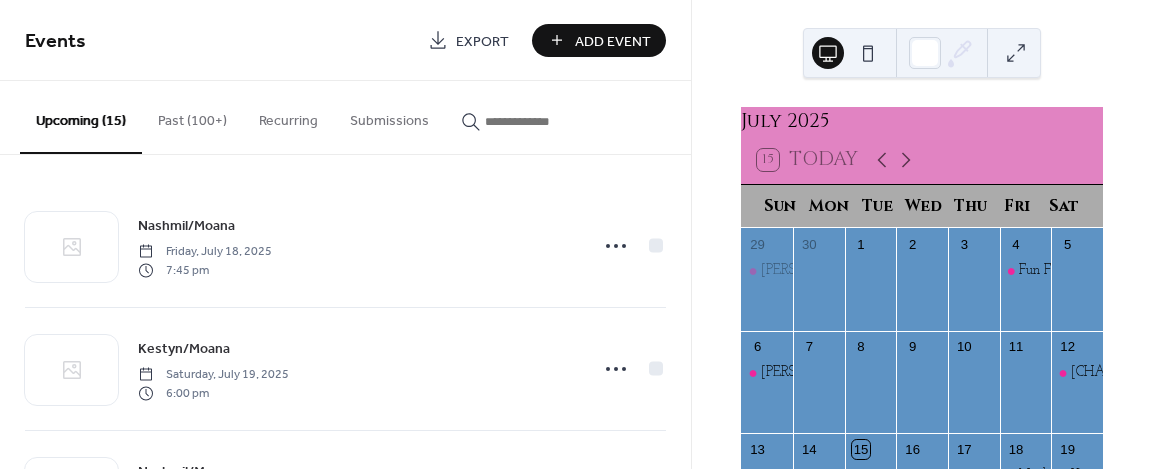 click on "Add Event" at bounding box center (613, 41) 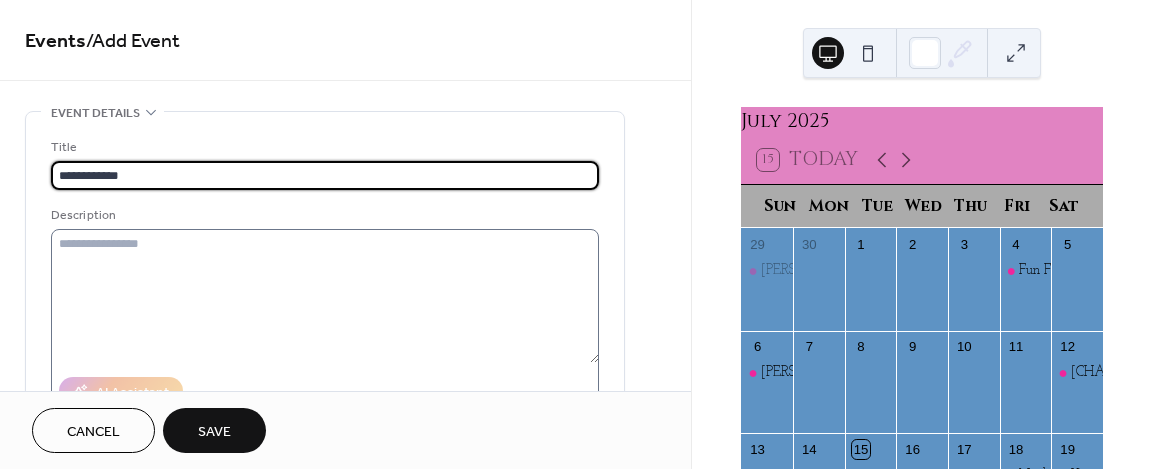 type on "**********" 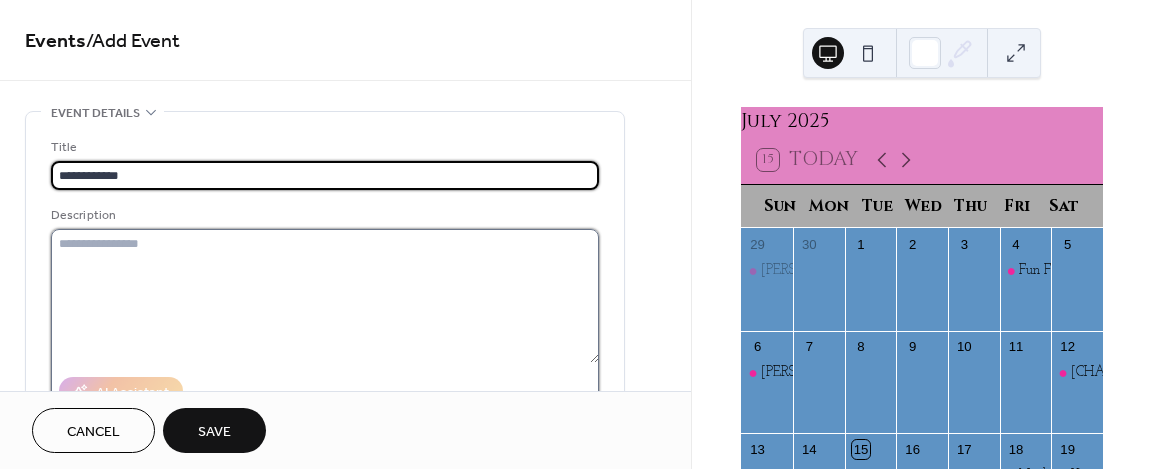 click at bounding box center [325, 296] 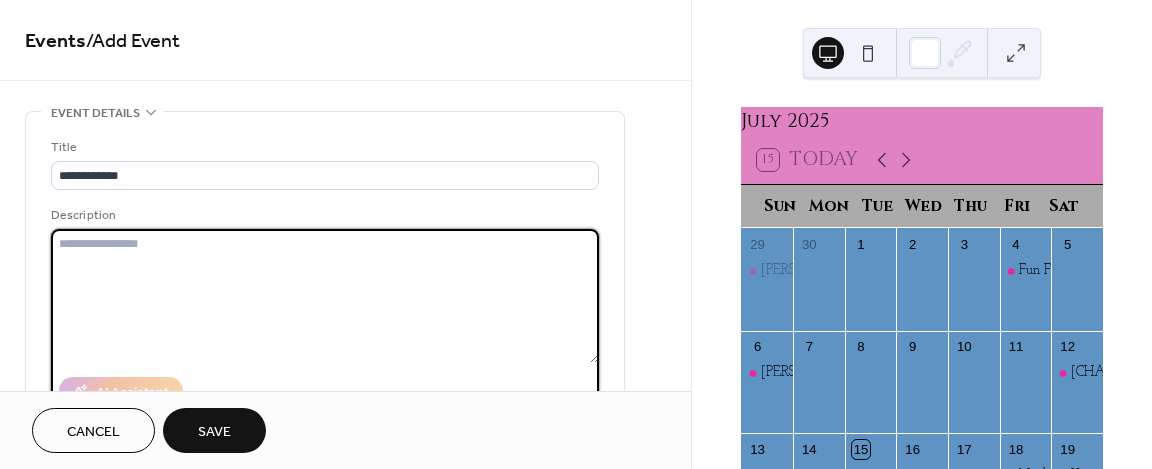 paste on "**********" 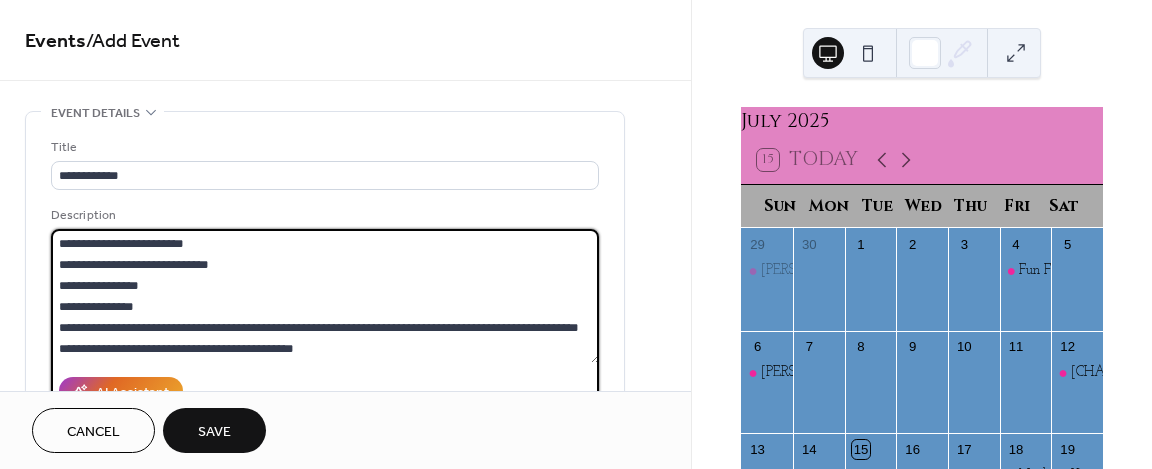 click on "**********" at bounding box center (325, 296) 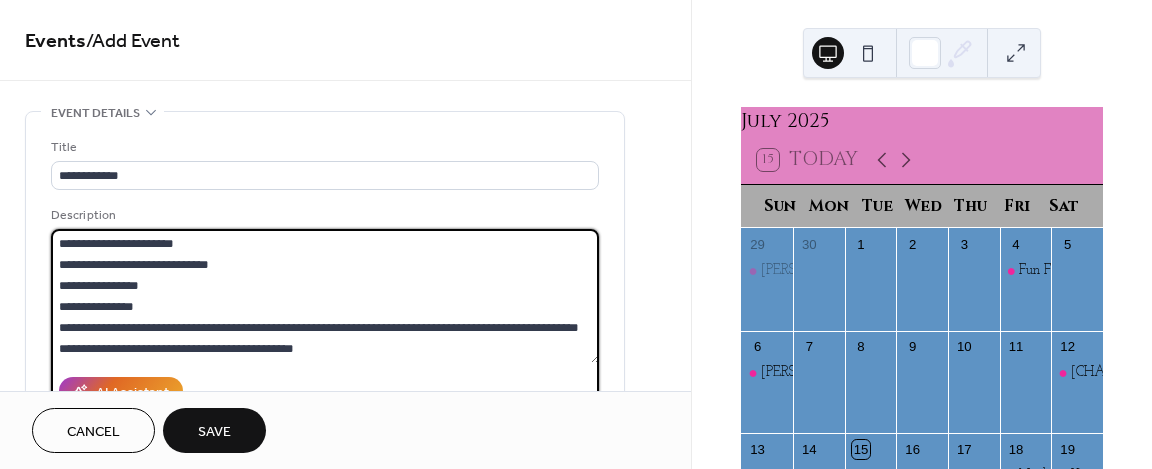 drag, startPoint x: 232, startPoint y: 250, endPoint x: 232, endPoint y: 269, distance: 19 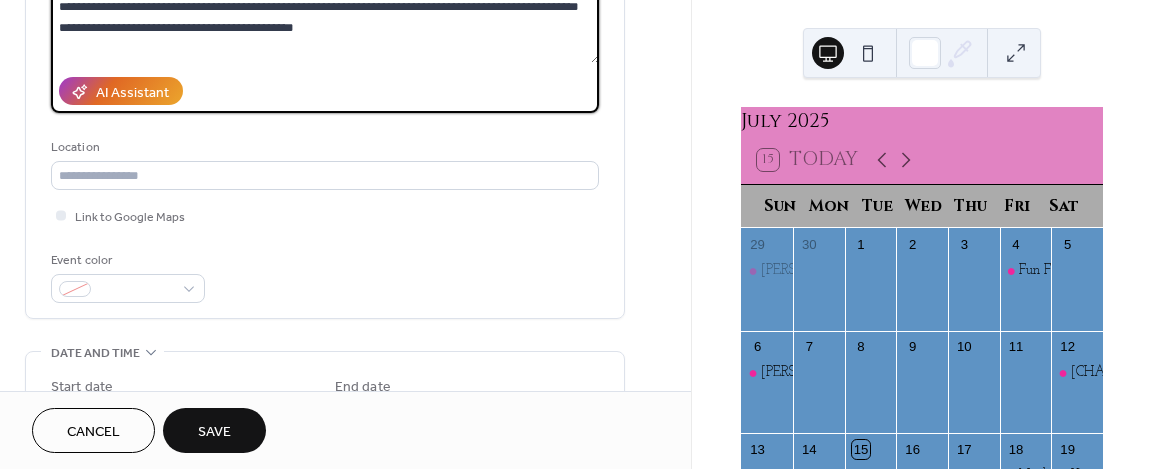 scroll, scrollTop: 322, scrollLeft: 0, axis: vertical 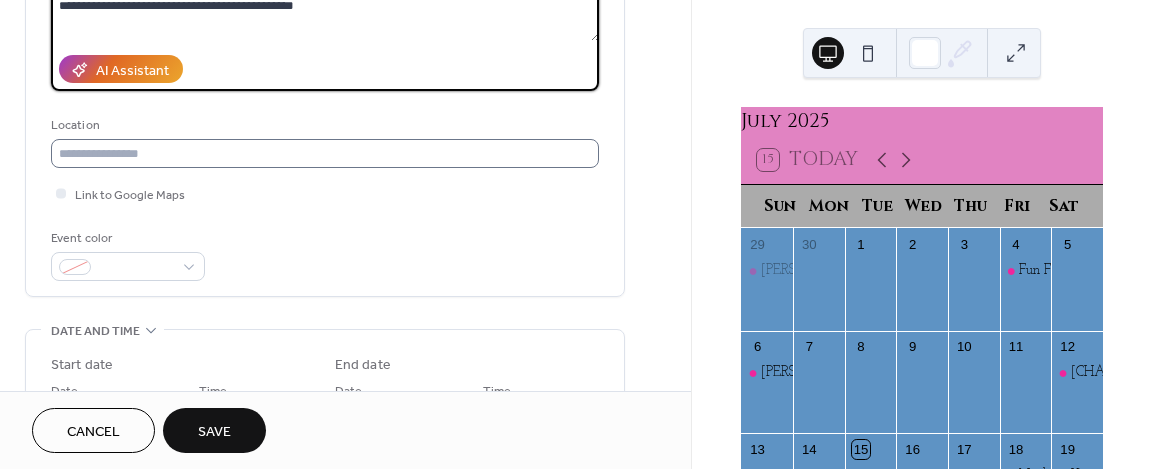 type on "**********" 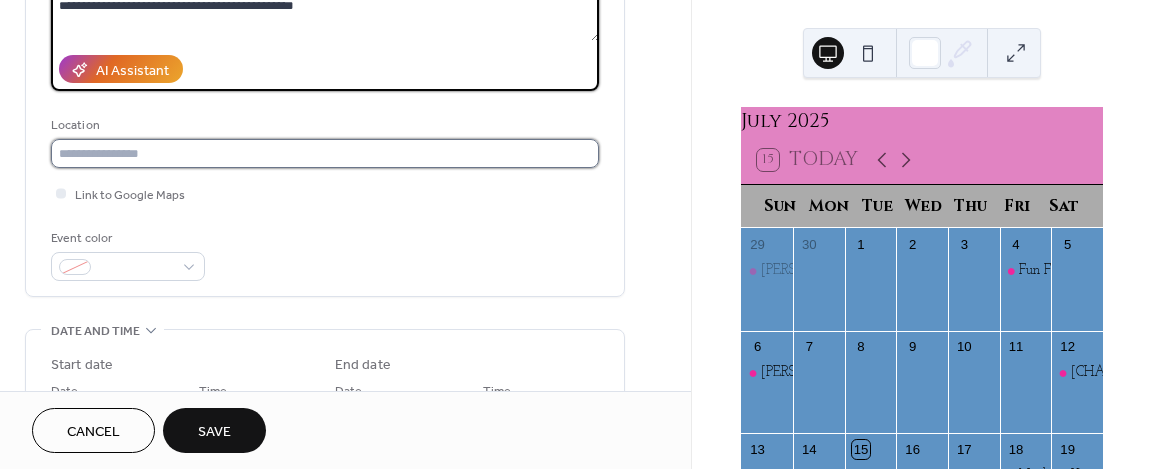 click at bounding box center (325, 153) 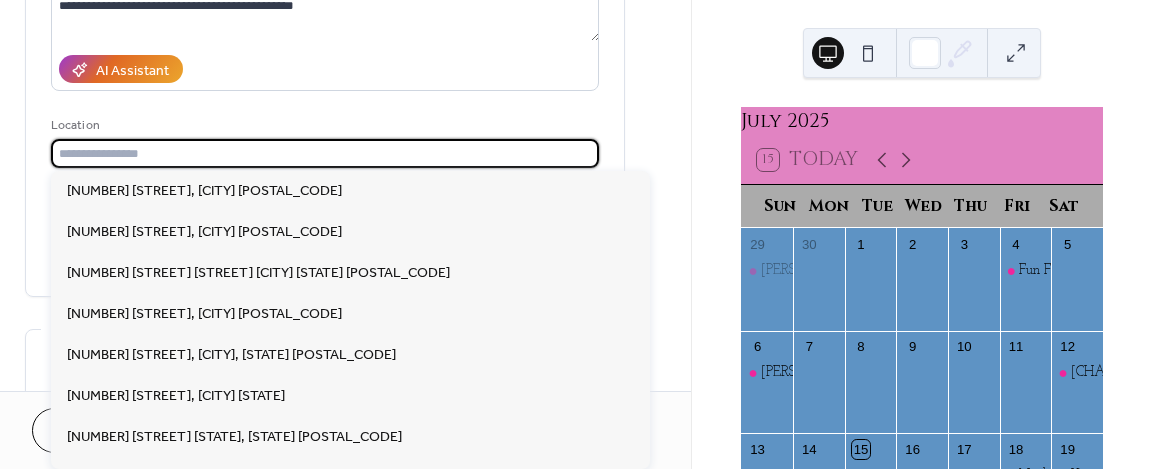 paste on "**********" 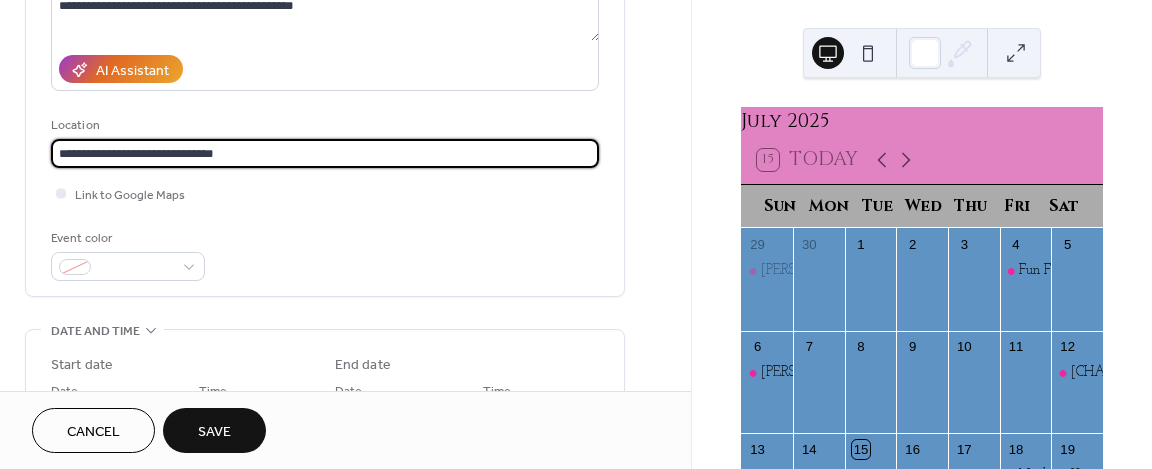 click on "**********" at bounding box center [325, 153] 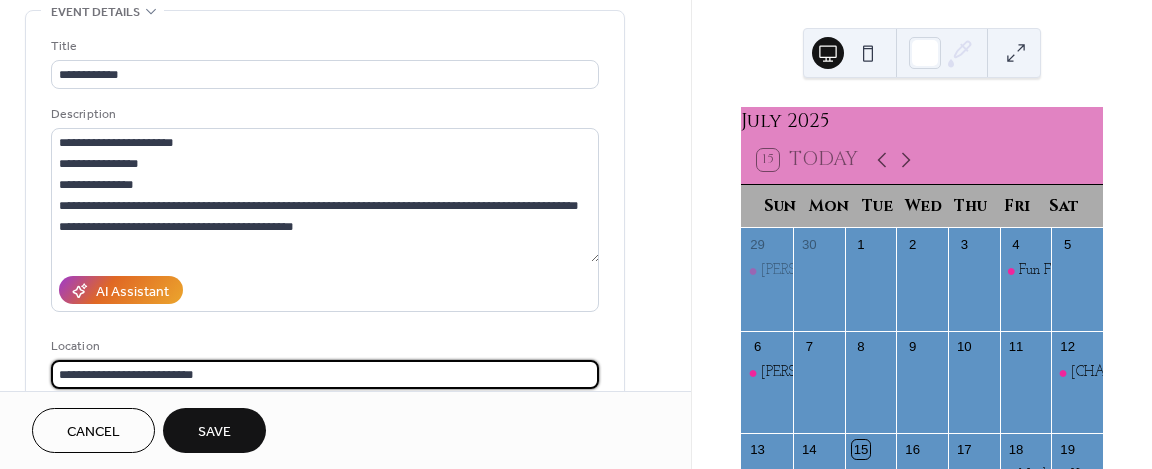 scroll, scrollTop: 100, scrollLeft: 0, axis: vertical 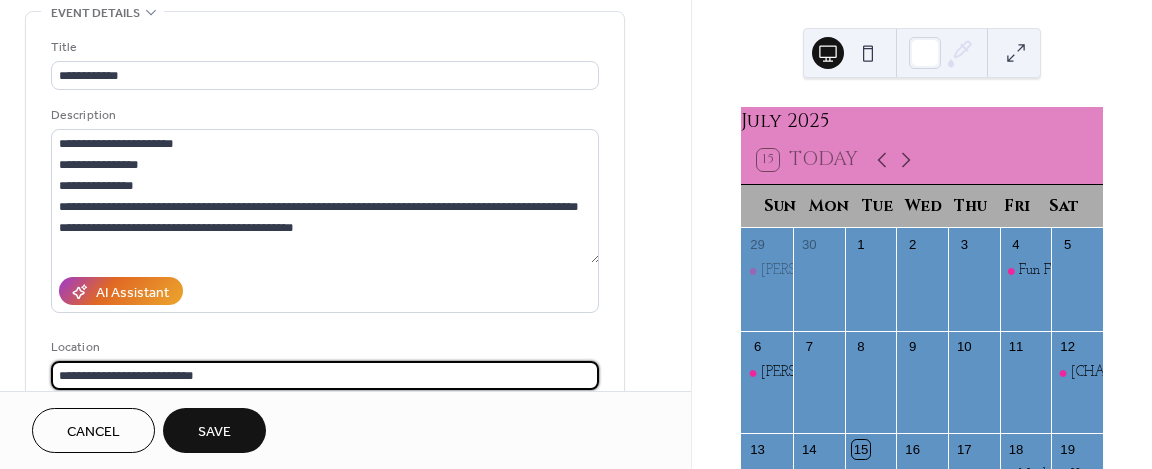 click on "**********" at bounding box center [325, 375] 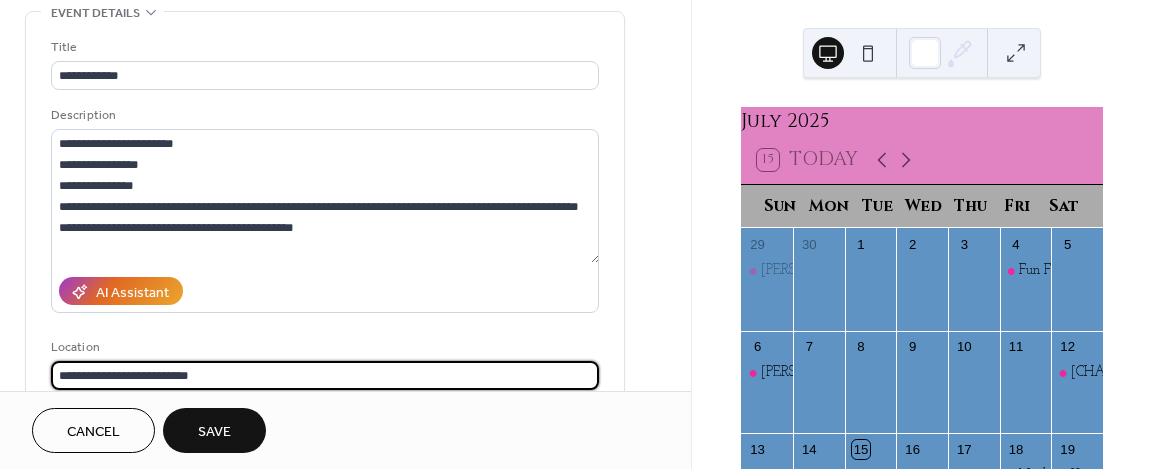 click on "**********" at bounding box center [325, 375] 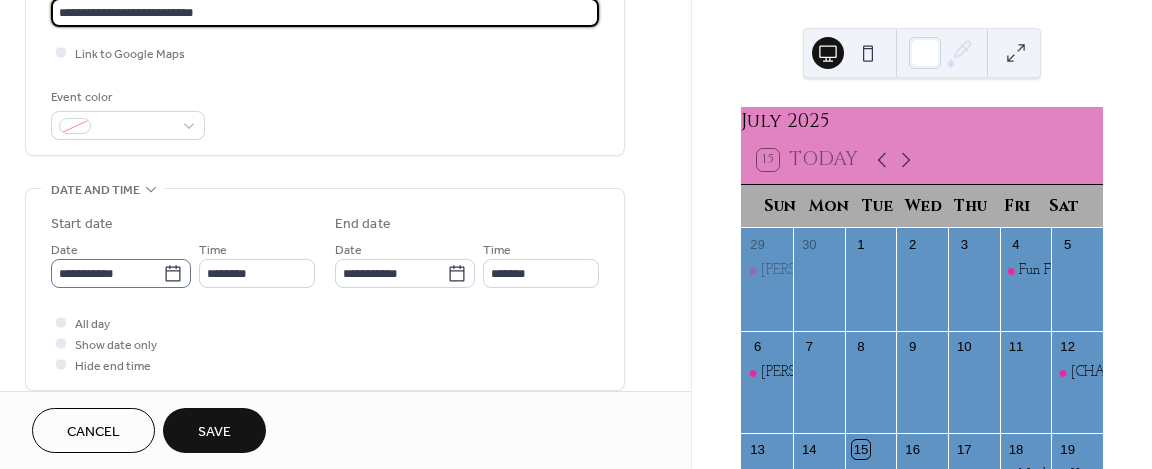 scroll, scrollTop: 464, scrollLeft: 0, axis: vertical 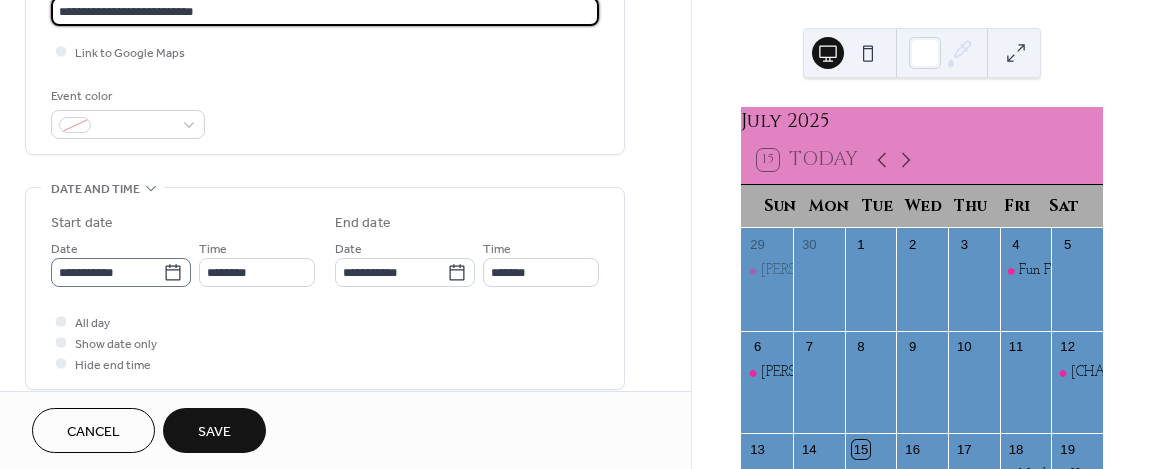 type on "**********" 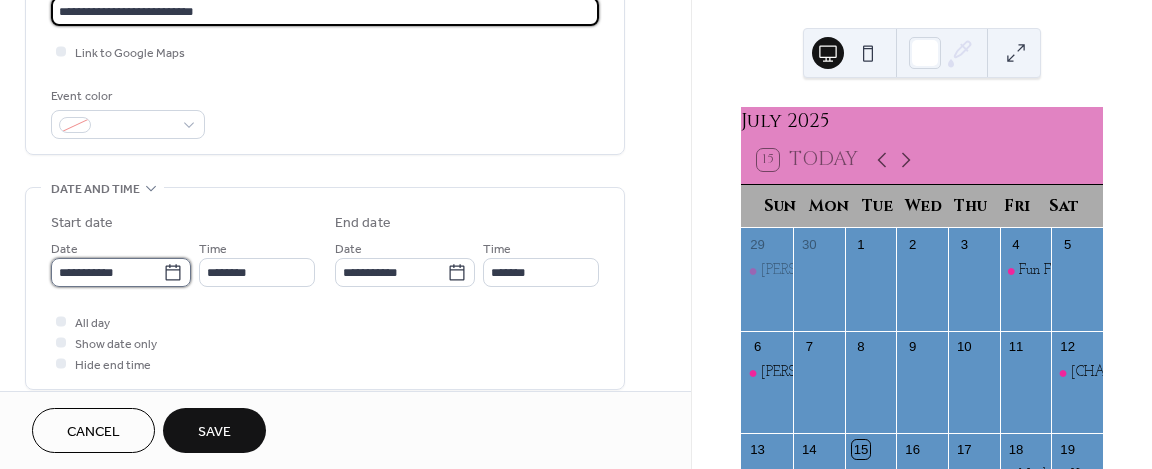 click on "**********" at bounding box center [107, 272] 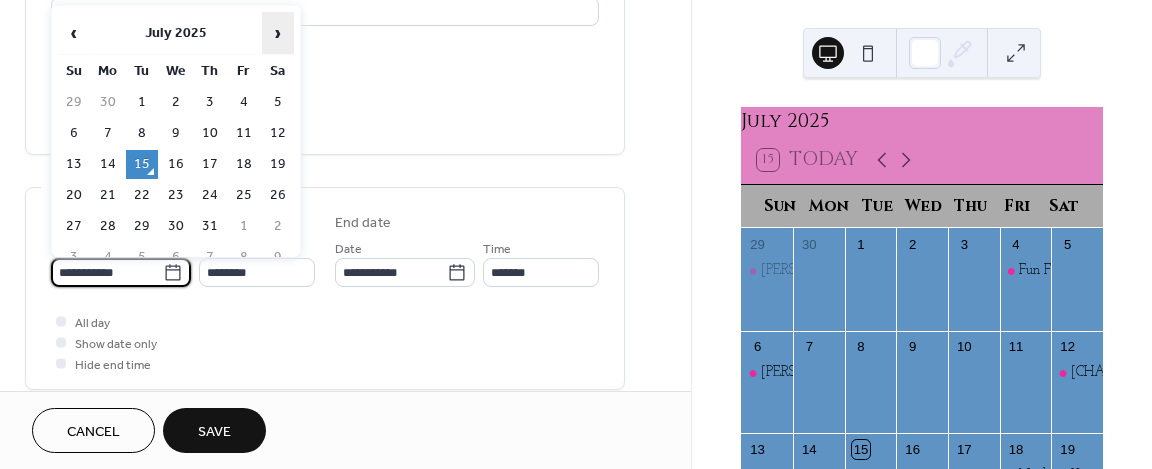 click on "›" at bounding box center (278, 33) 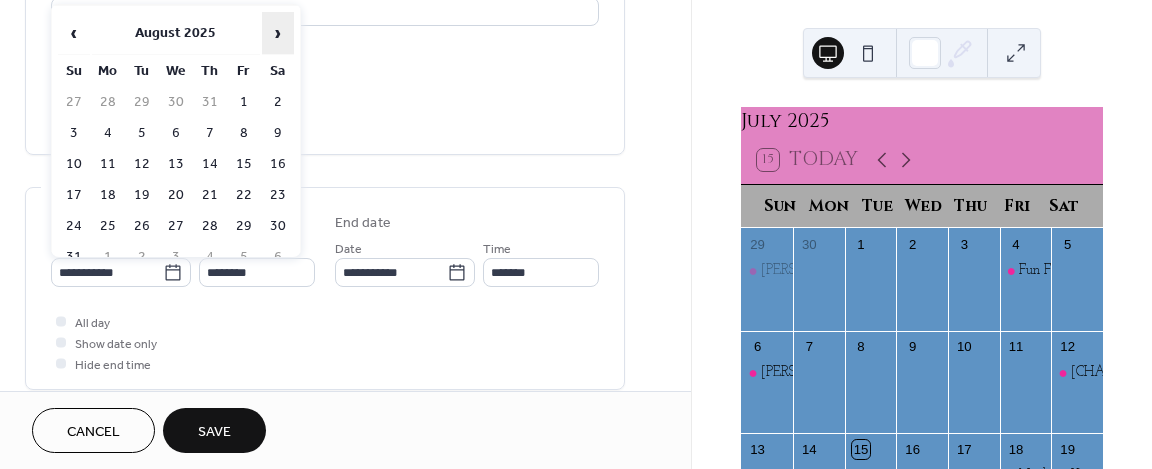 click on "›" at bounding box center (278, 33) 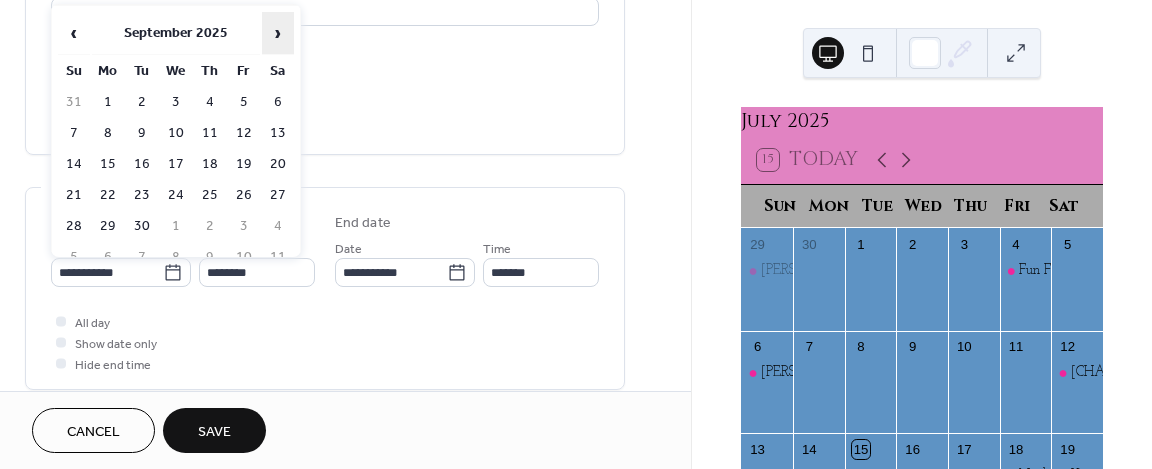 click on "›" at bounding box center [278, 33] 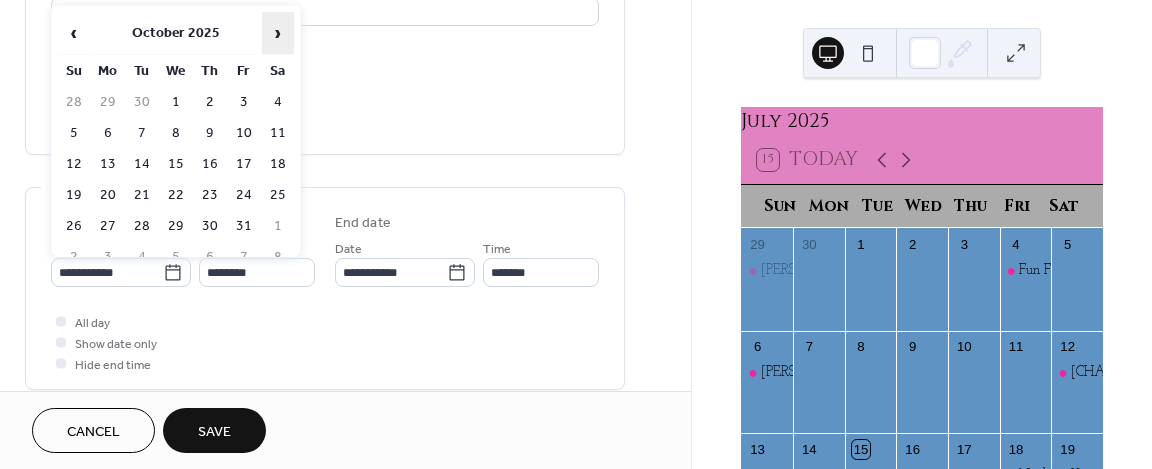 click on "›" at bounding box center [278, 33] 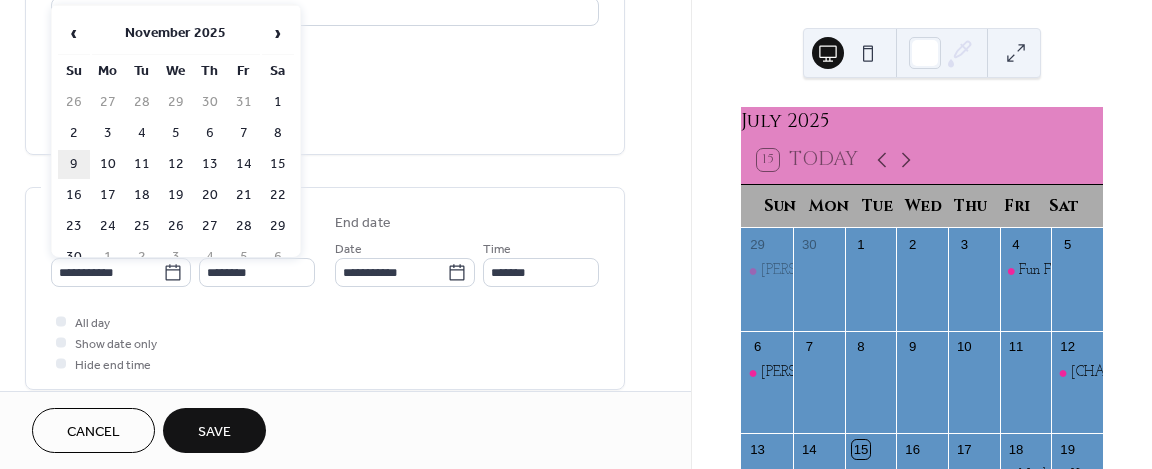 click on "9" at bounding box center [74, 164] 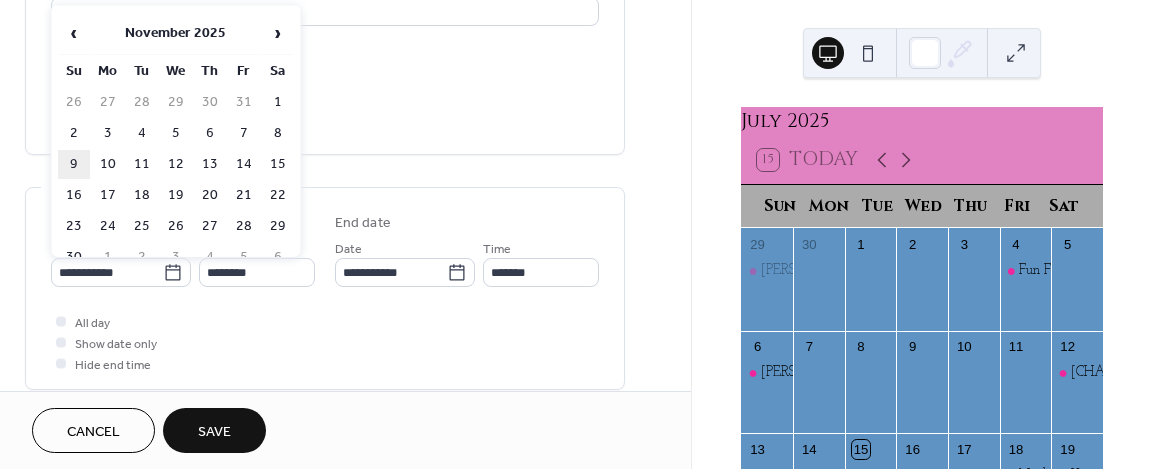 type on "**********" 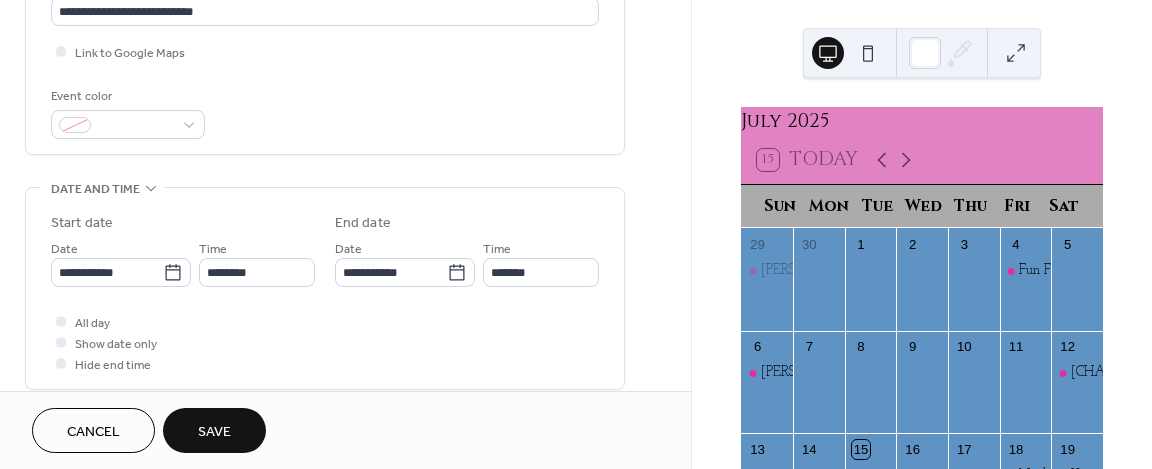 scroll, scrollTop: 461, scrollLeft: 0, axis: vertical 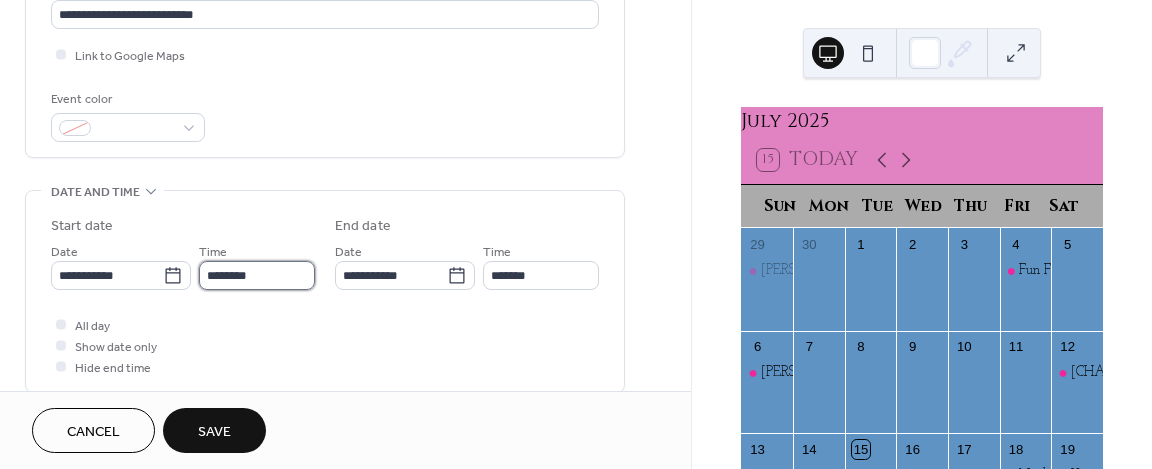 click on "********" at bounding box center [257, 275] 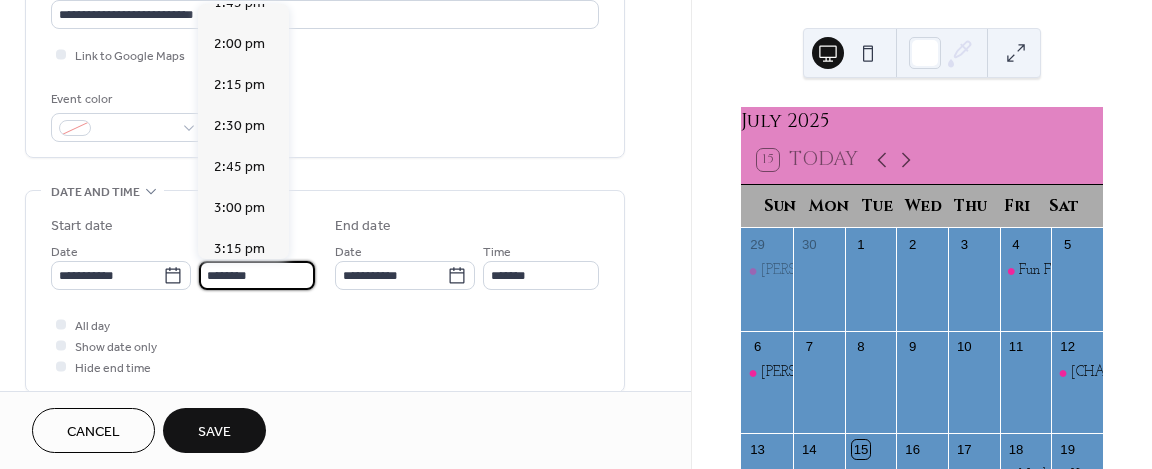 scroll, scrollTop: 2322, scrollLeft: 0, axis: vertical 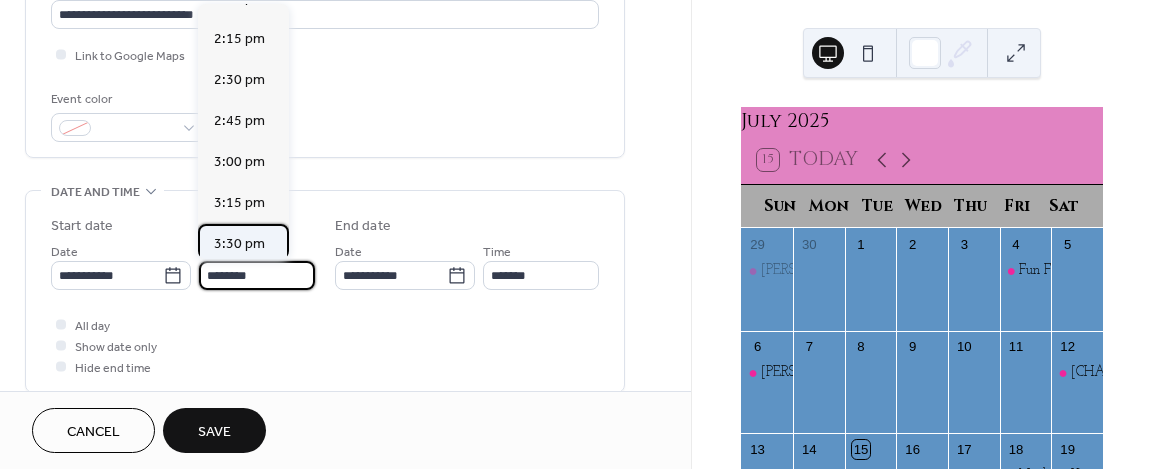 click on "3:30 pm" at bounding box center [239, 244] 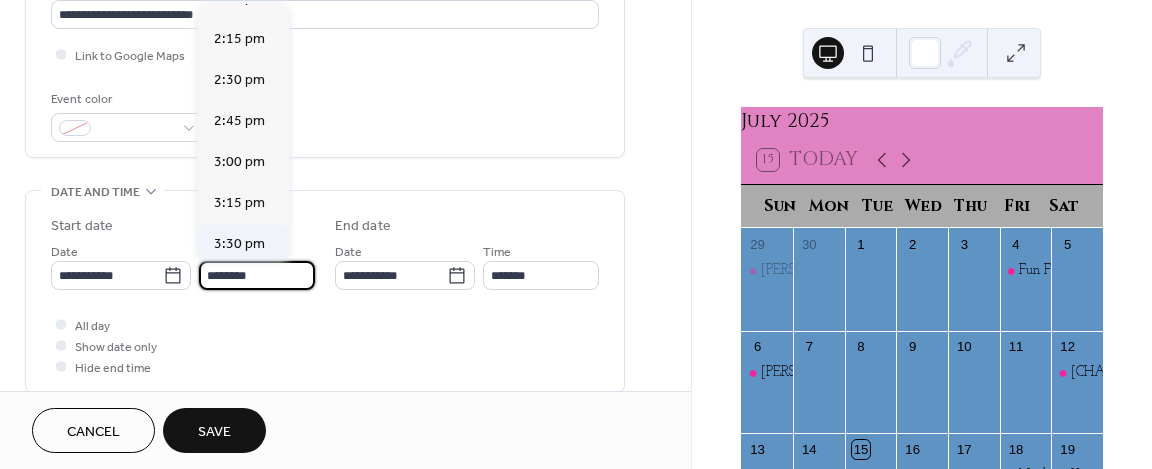 type on "*******" 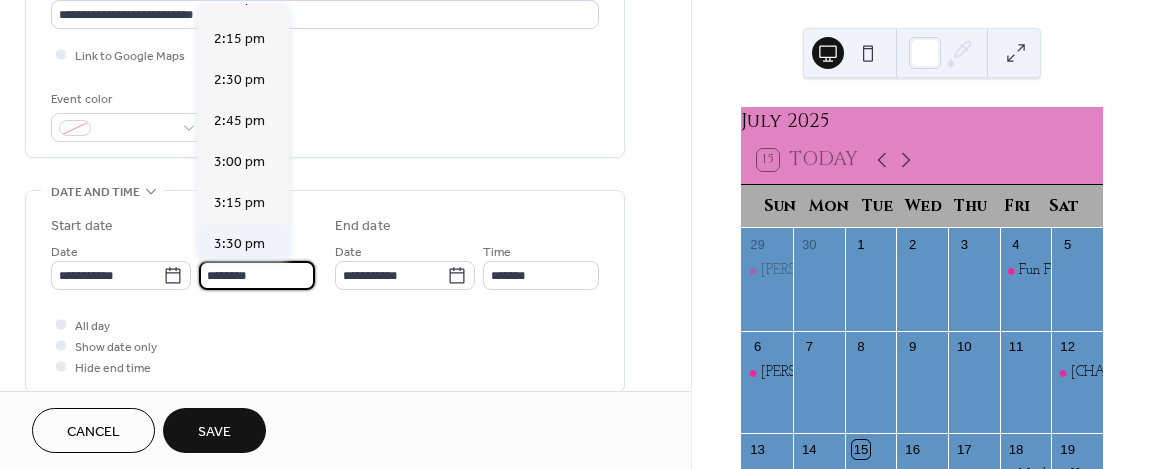type on "*******" 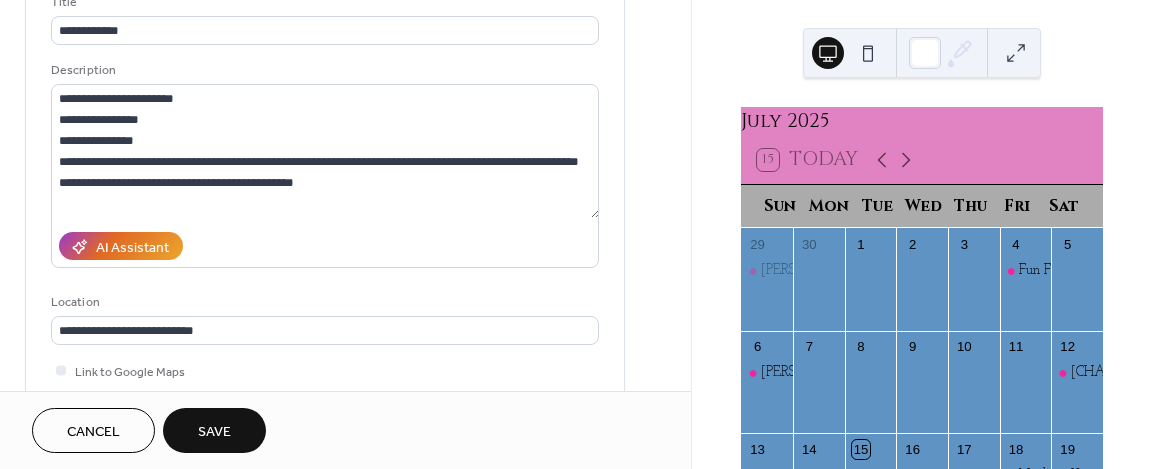 scroll, scrollTop: 138, scrollLeft: 0, axis: vertical 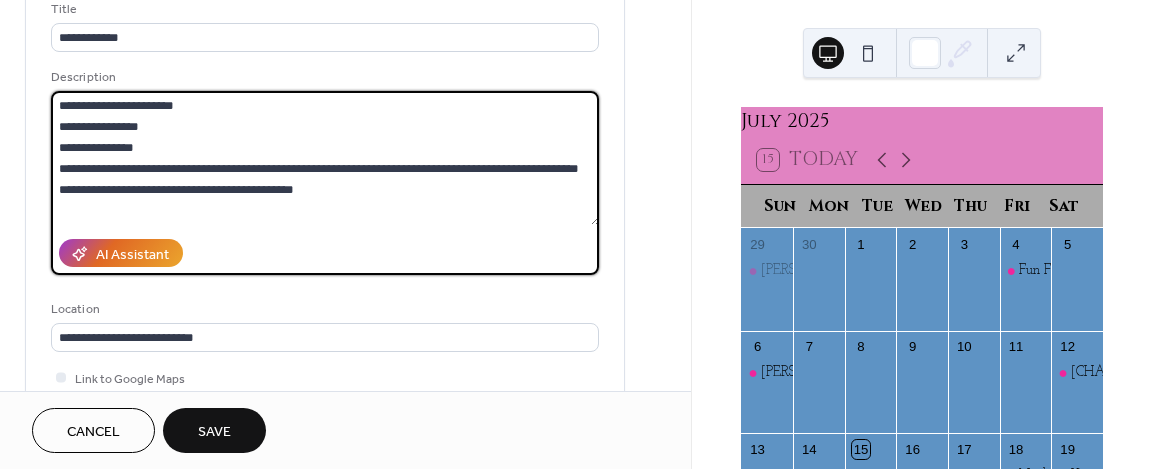 drag, startPoint x: 312, startPoint y: 185, endPoint x: 34, endPoint y: 170, distance: 278.4044 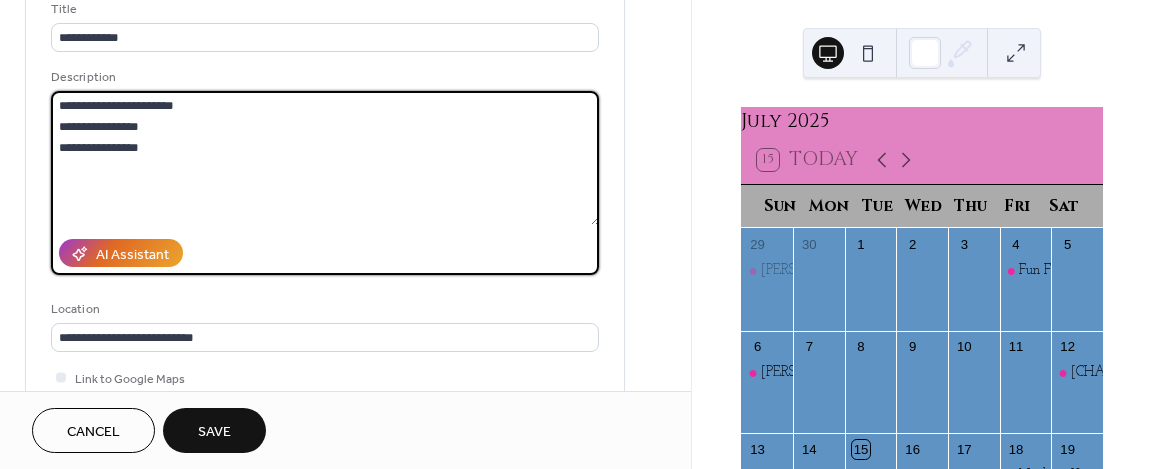 drag, startPoint x: 167, startPoint y: 119, endPoint x: 49, endPoint y: 115, distance: 118.06778 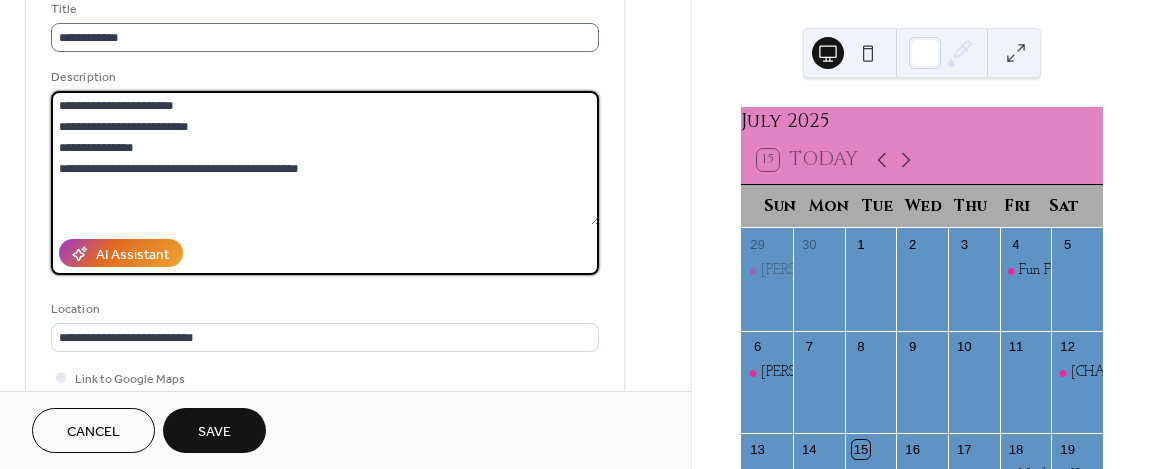 type on "**********" 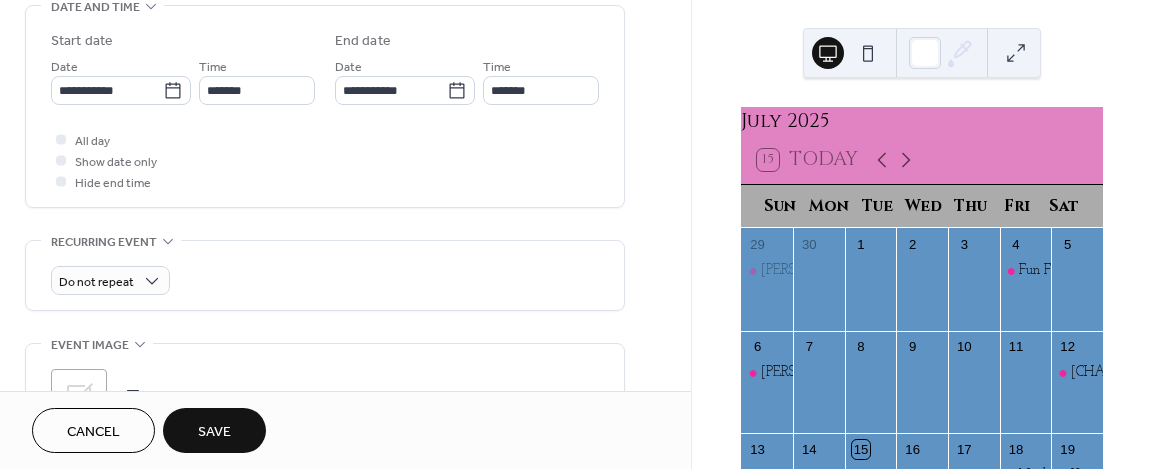 scroll, scrollTop: 655, scrollLeft: 0, axis: vertical 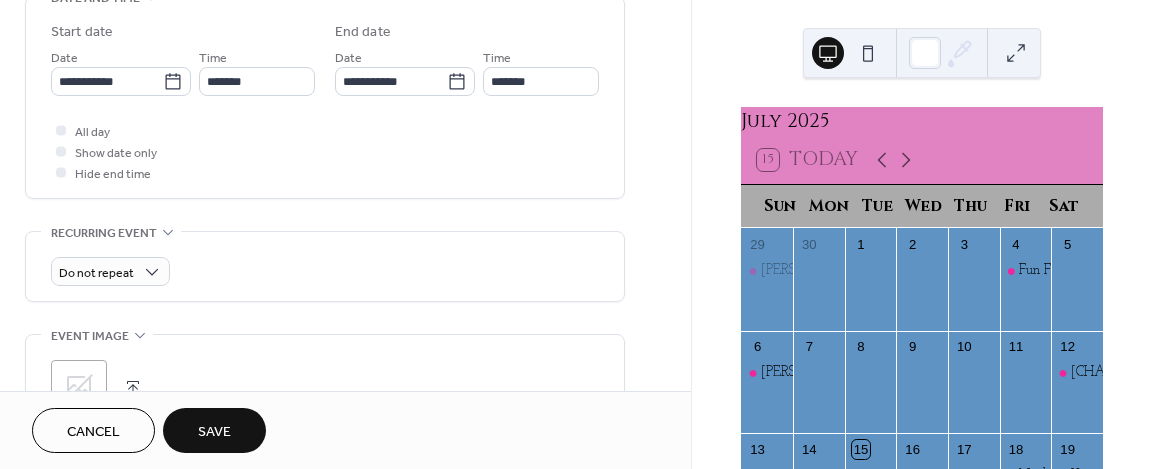 click on "Save" at bounding box center [214, 430] 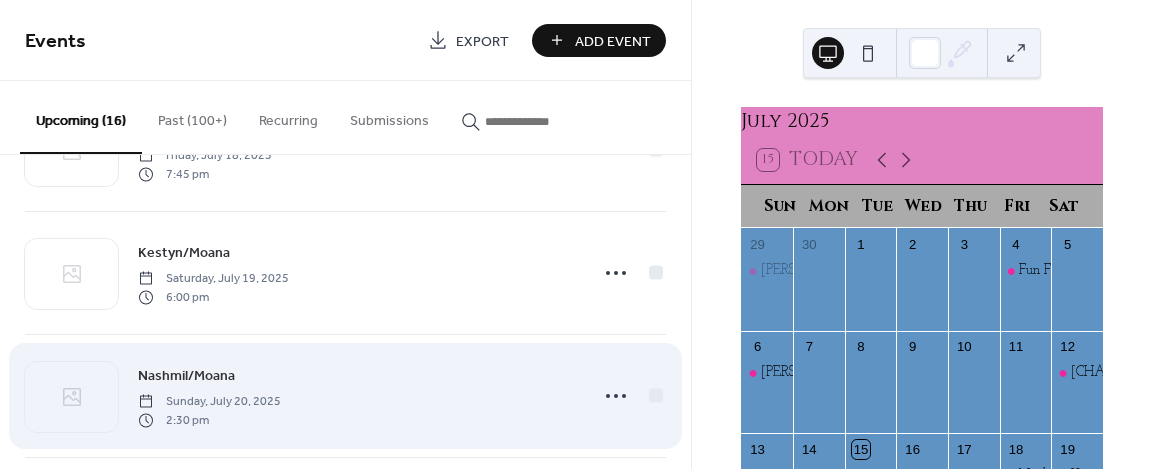 scroll, scrollTop: 0, scrollLeft: 0, axis: both 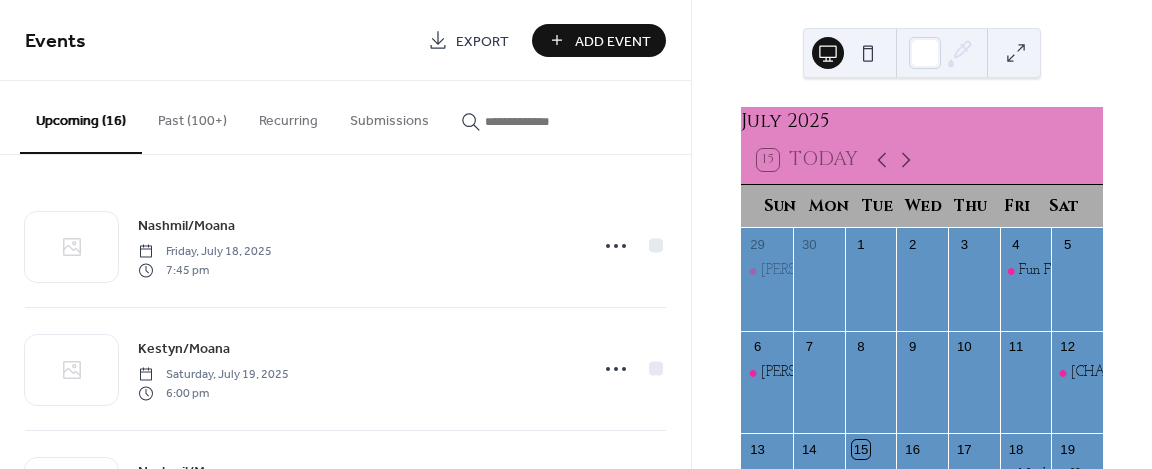 click on "Add Event" at bounding box center [613, 41] 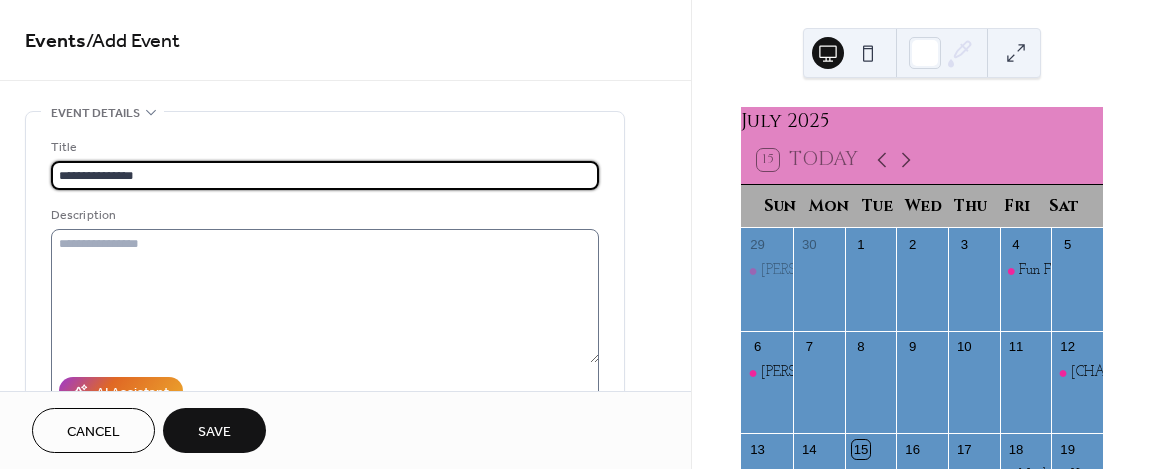 type on "**********" 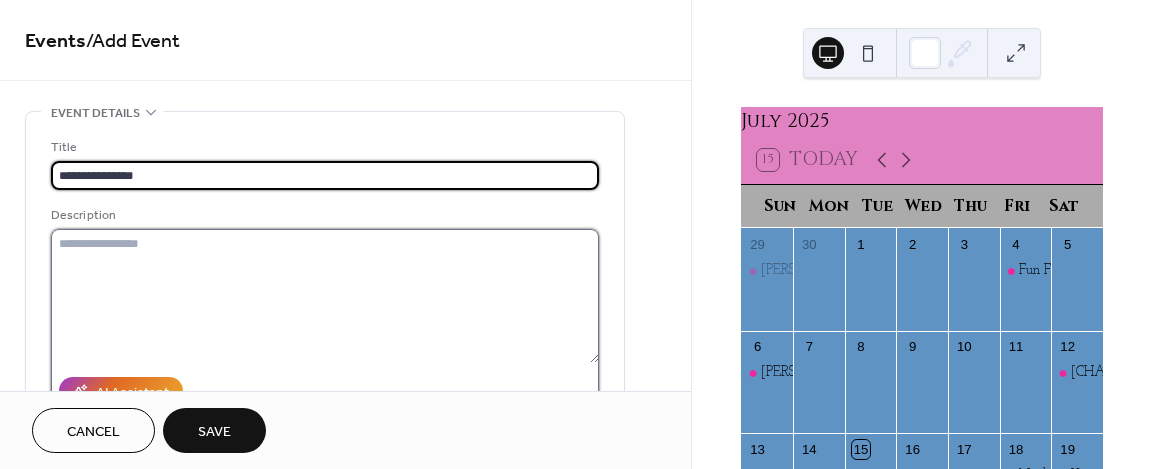 click at bounding box center [325, 296] 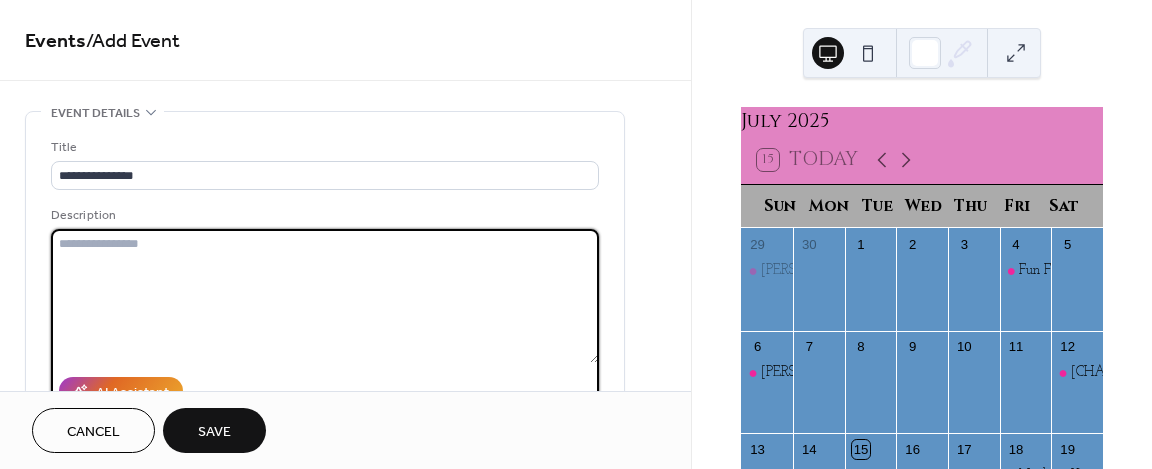 paste on "**********" 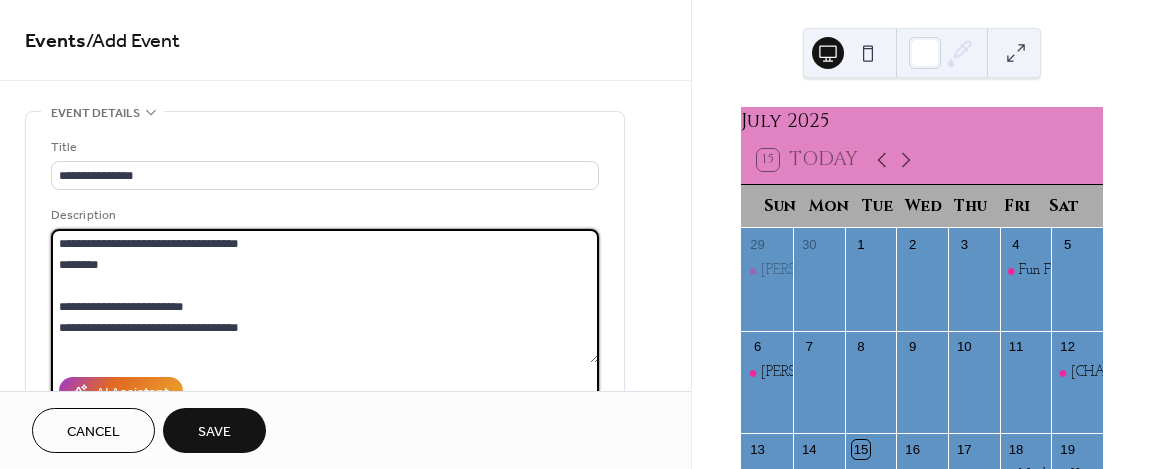 scroll, scrollTop: 123, scrollLeft: 0, axis: vertical 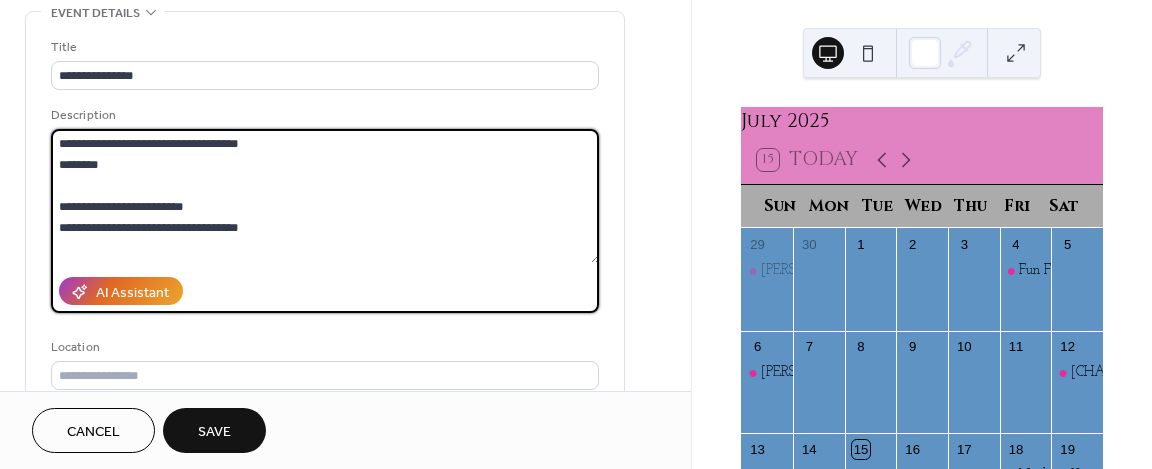 drag, startPoint x: 119, startPoint y: 162, endPoint x: 26, endPoint y: 136, distance: 96.56604 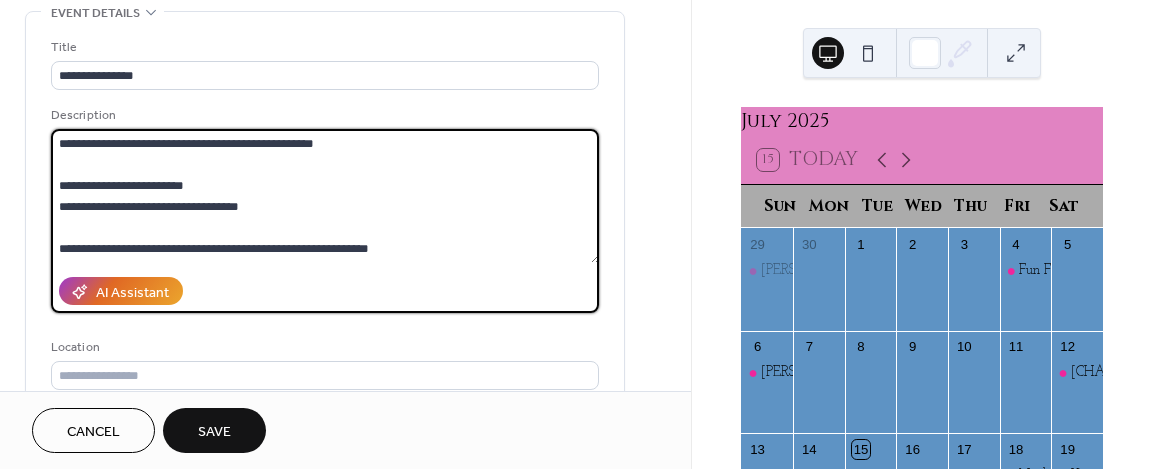 drag, startPoint x: 294, startPoint y: 213, endPoint x: 42, endPoint y: 205, distance: 252.12695 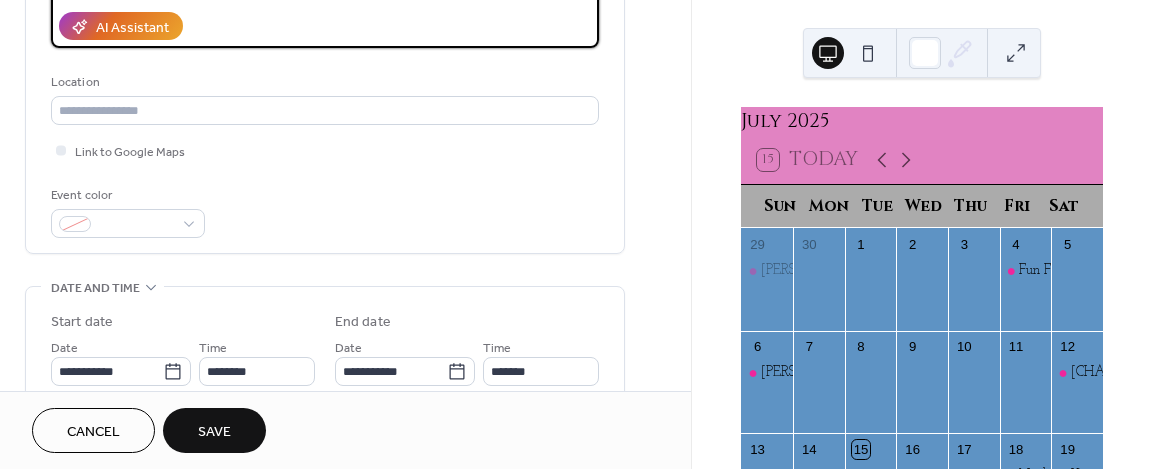 scroll, scrollTop: 369, scrollLeft: 0, axis: vertical 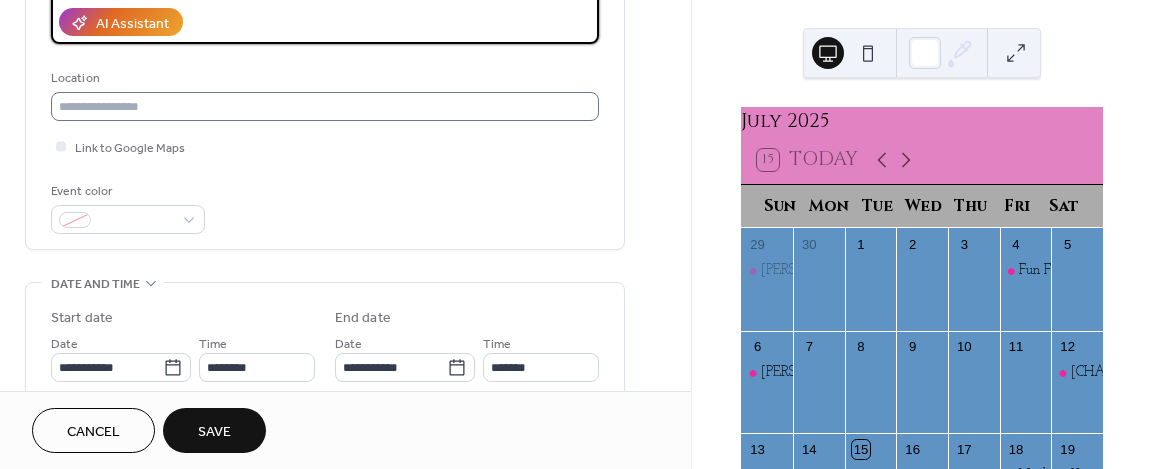 type on "**********" 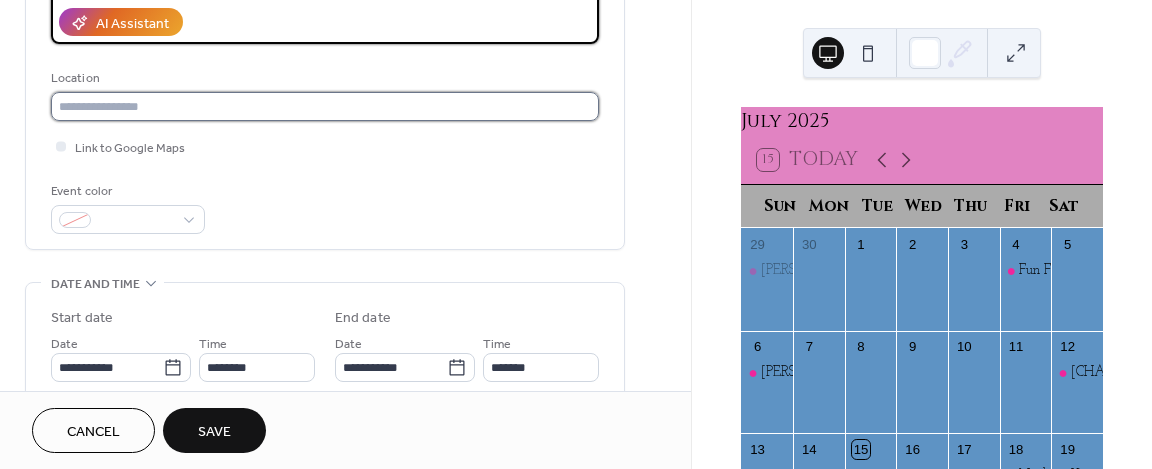 click at bounding box center [325, 106] 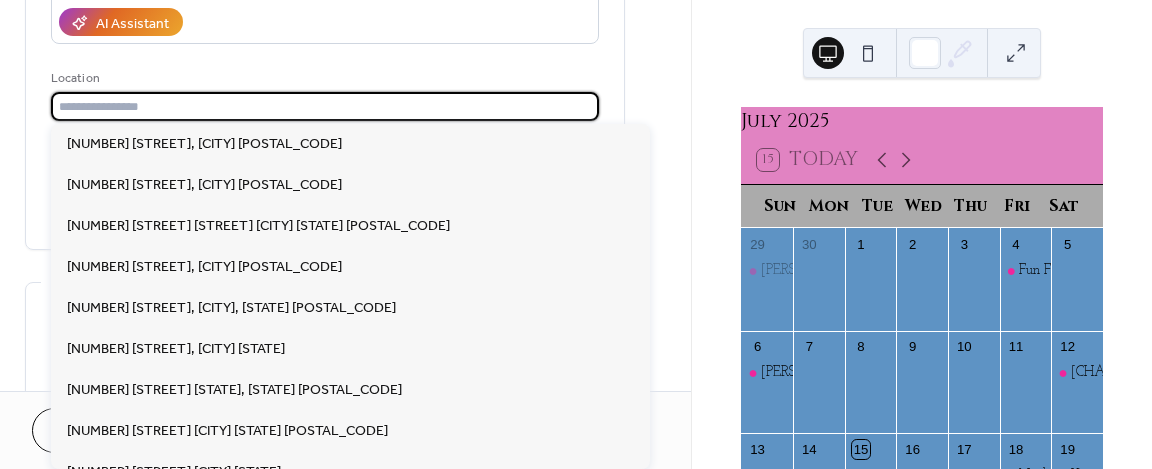 paste on "**********" 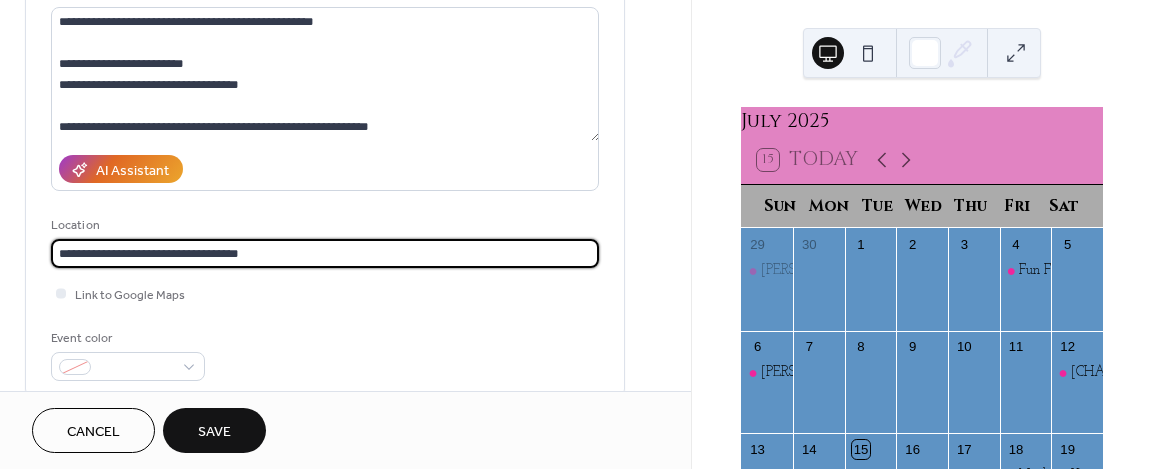 scroll, scrollTop: 205, scrollLeft: 0, axis: vertical 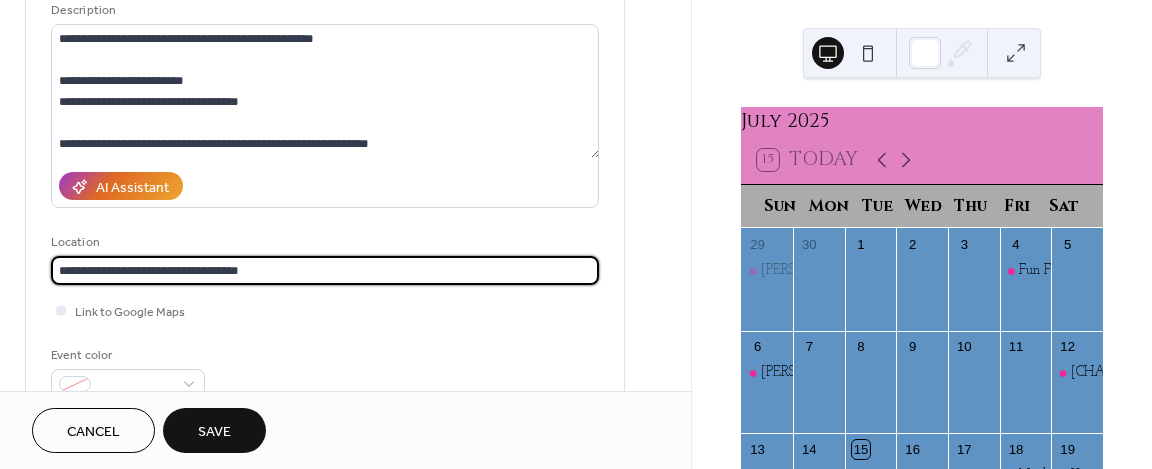 type on "**********" 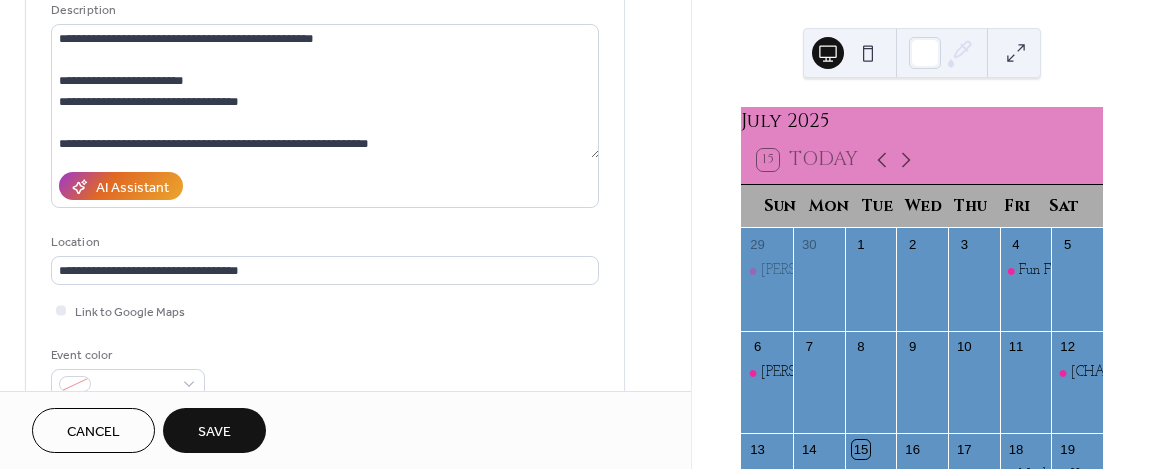 scroll, scrollTop: 69, scrollLeft: 0, axis: vertical 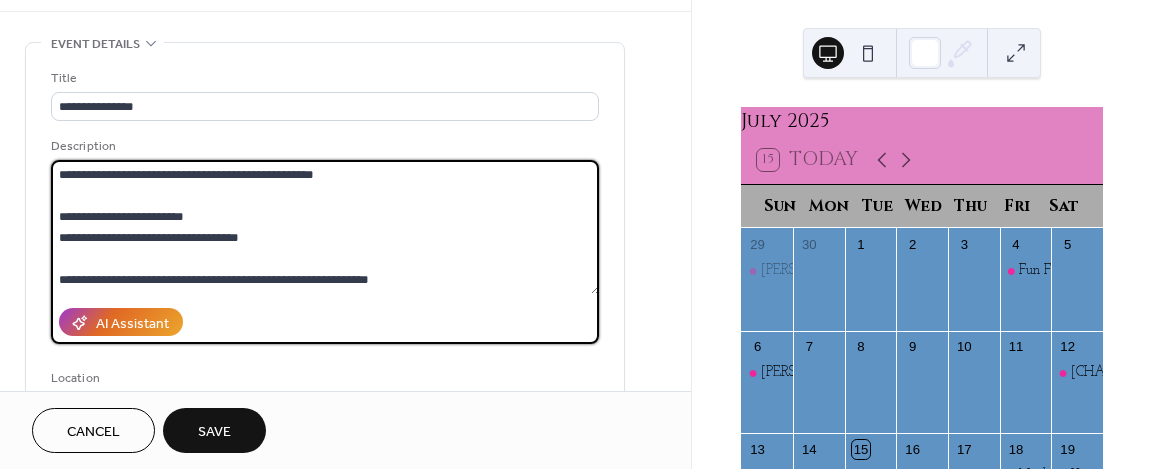 drag, startPoint x: 592, startPoint y: 227, endPoint x: 39, endPoint y: 194, distance: 553.98376 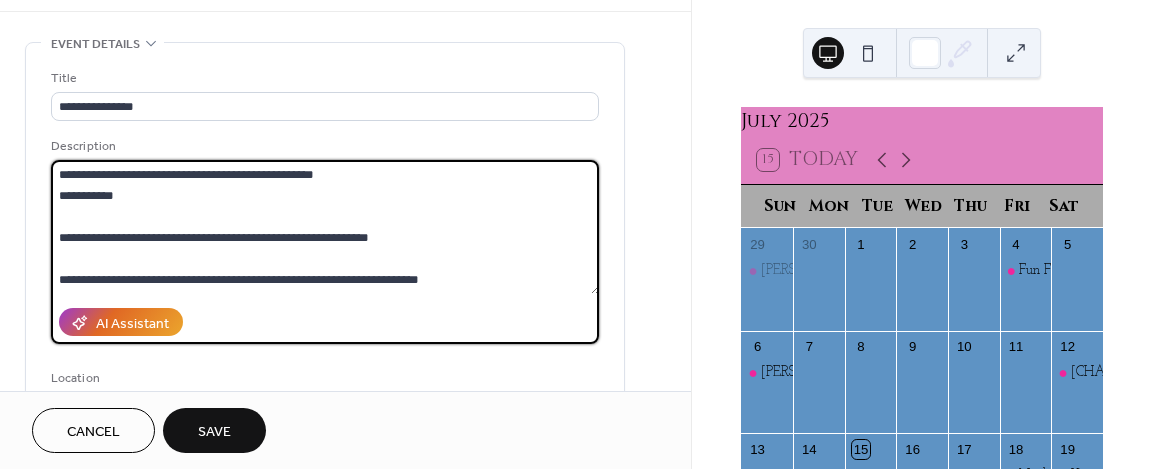 scroll, scrollTop: 63, scrollLeft: 0, axis: vertical 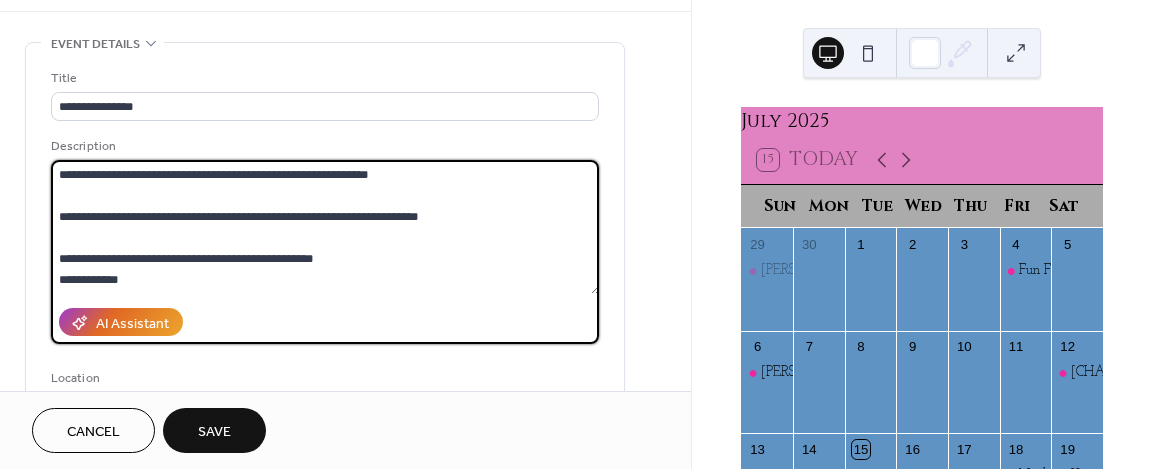 drag, startPoint x: 518, startPoint y: 282, endPoint x: 350, endPoint y: 224, distance: 177.73013 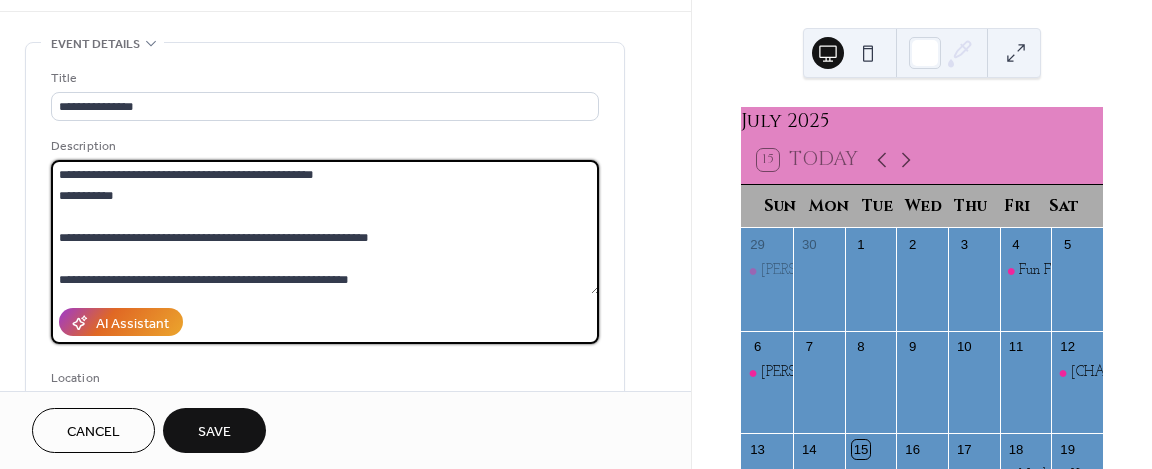 scroll, scrollTop: 0, scrollLeft: 0, axis: both 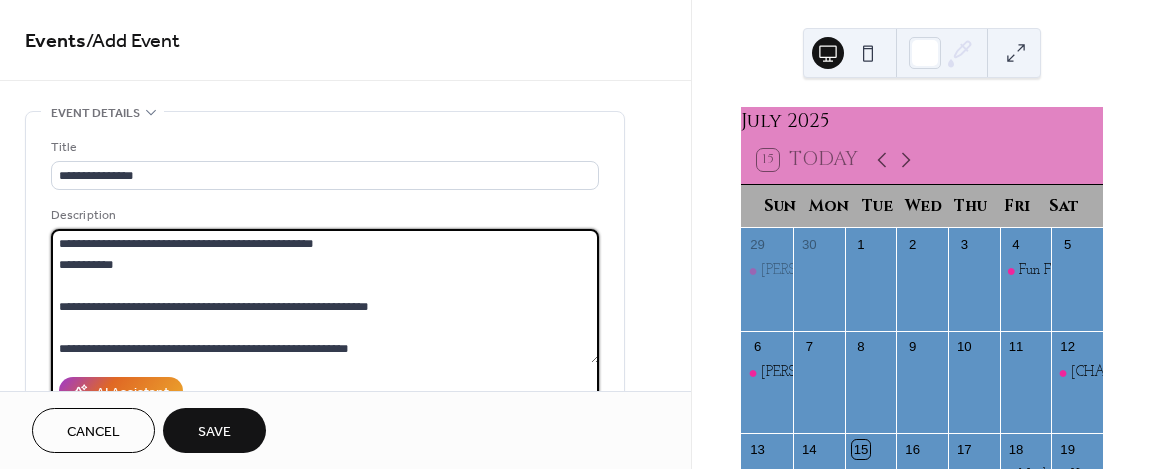 click on "**********" at bounding box center (325, 296) 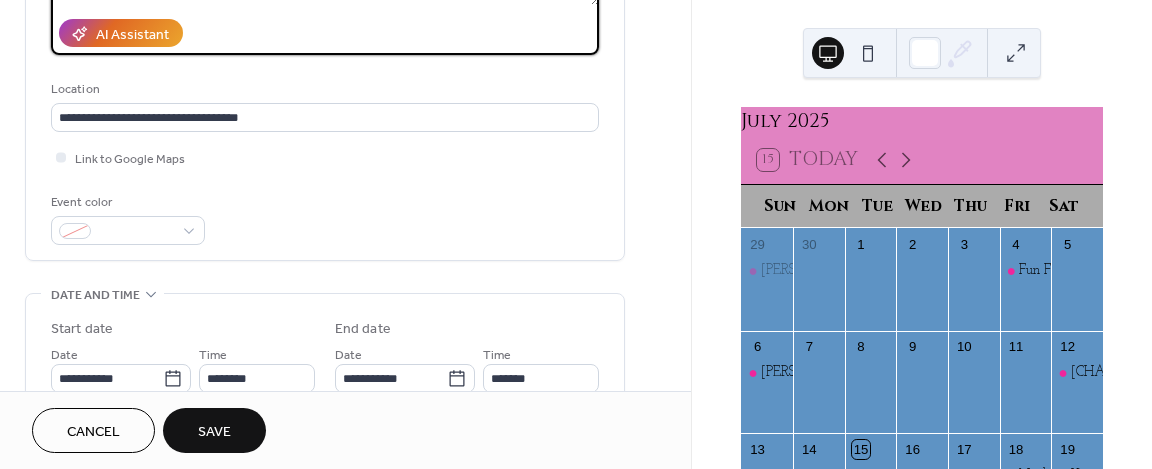 scroll, scrollTop: 400, scrollLeft: 0, axis: vertical 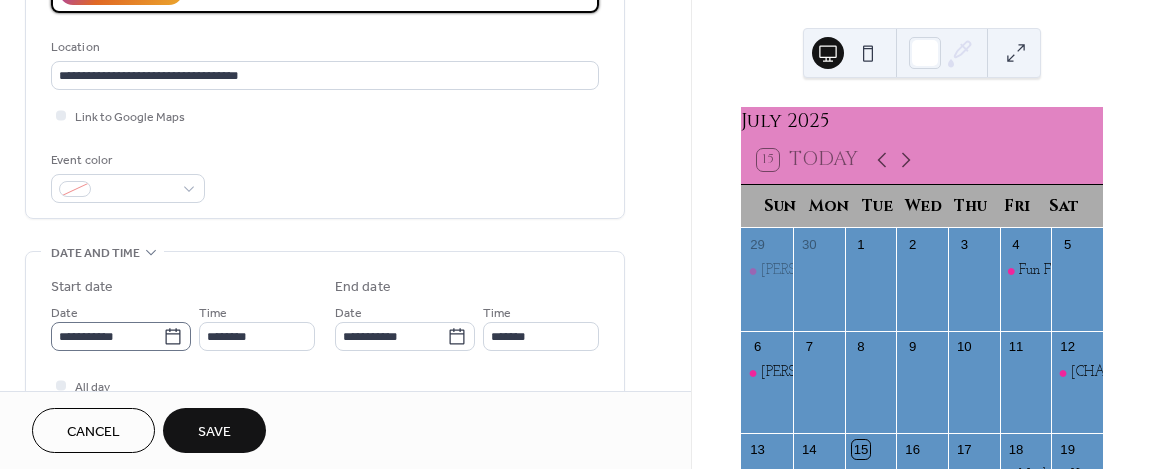 type on "**********" 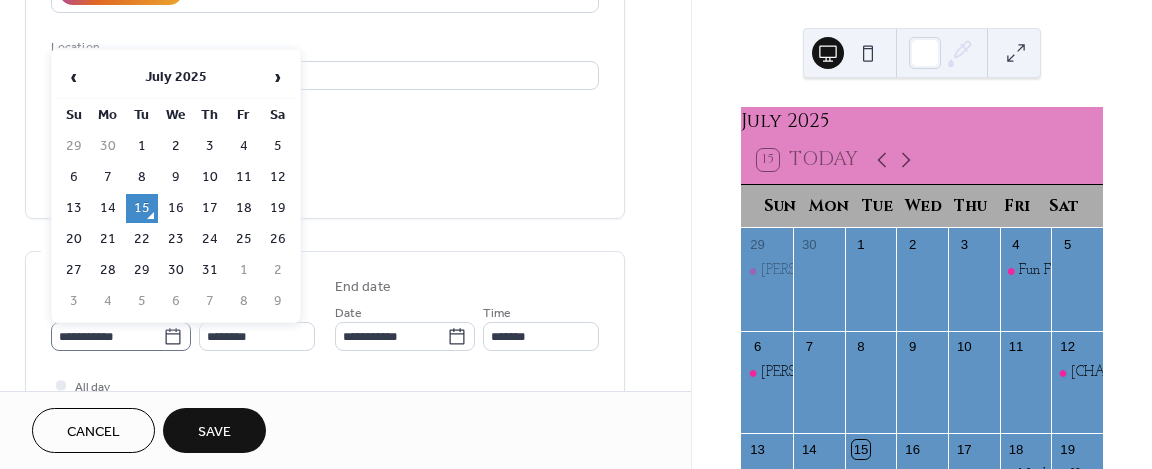 click 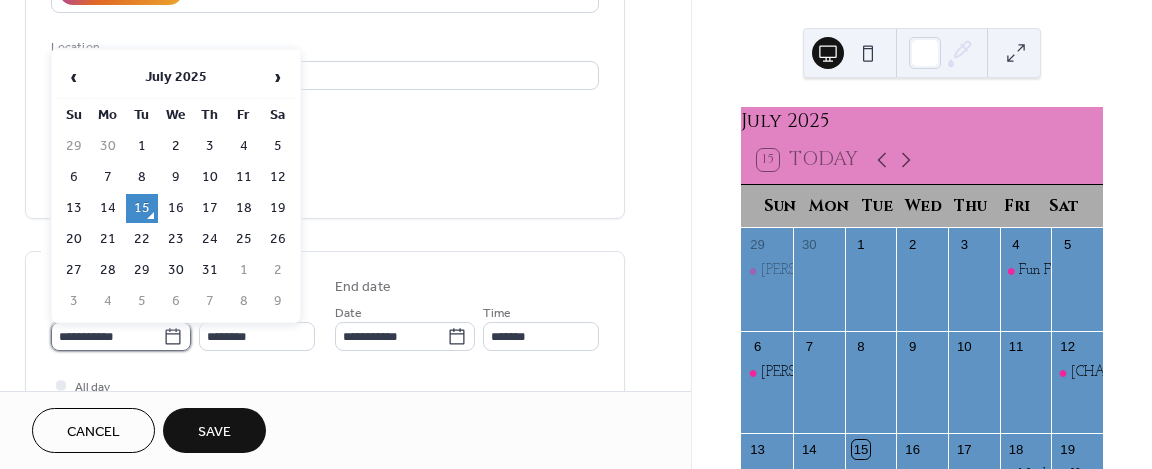 click on "**********" at bounding box center (107, 336) 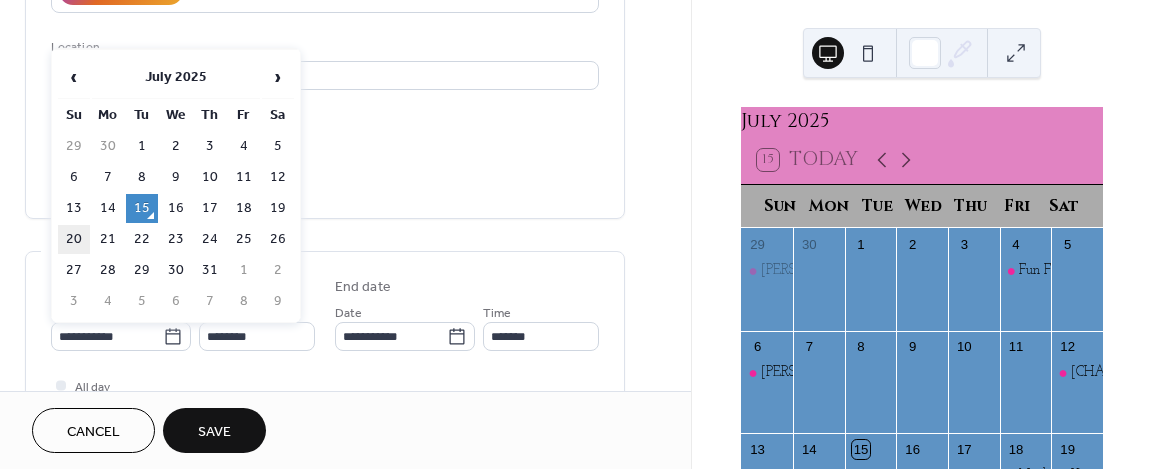 click on "20" at bounding box center [74, 239] 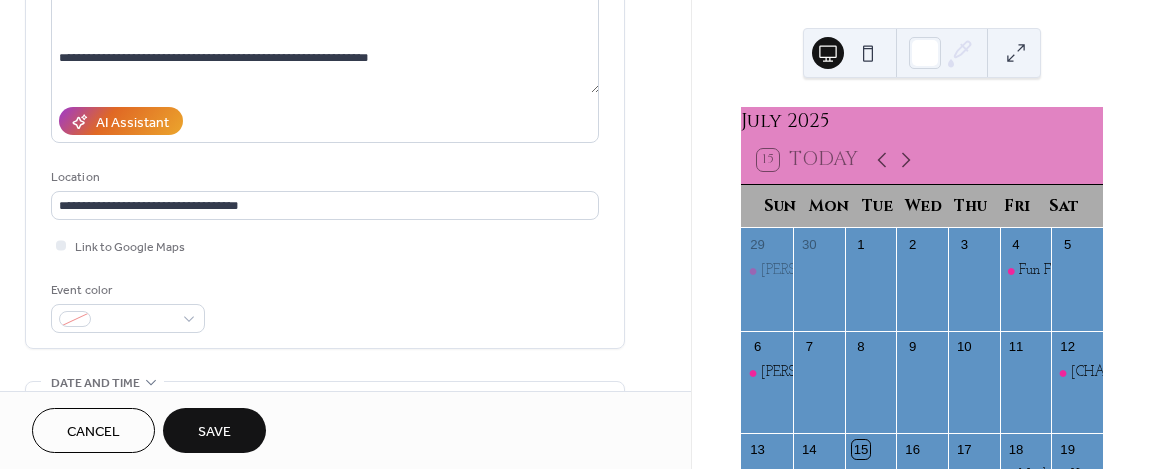 scroll, scrollTop: 400, scrollLeft: 0, axis: vertical 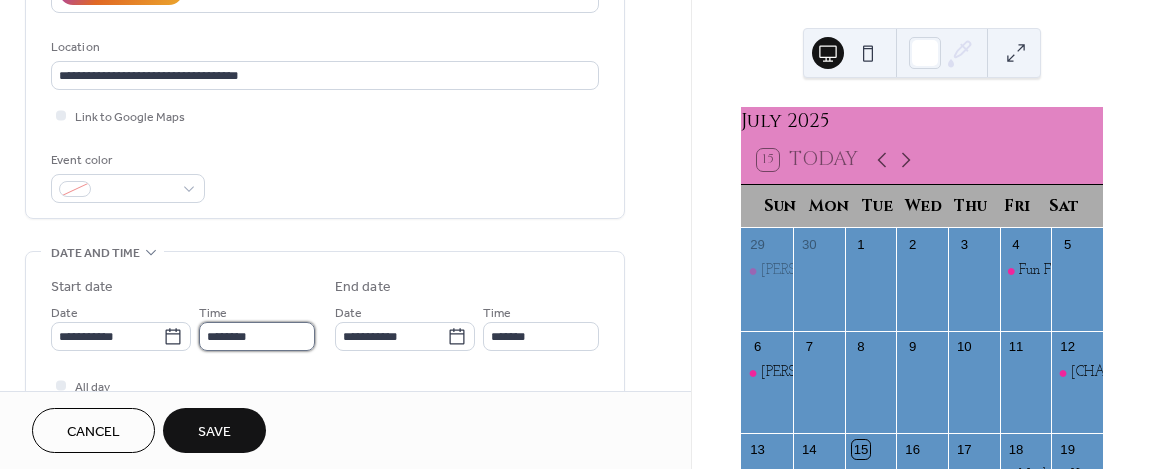 click on "********" at bounding box center [257, 336] 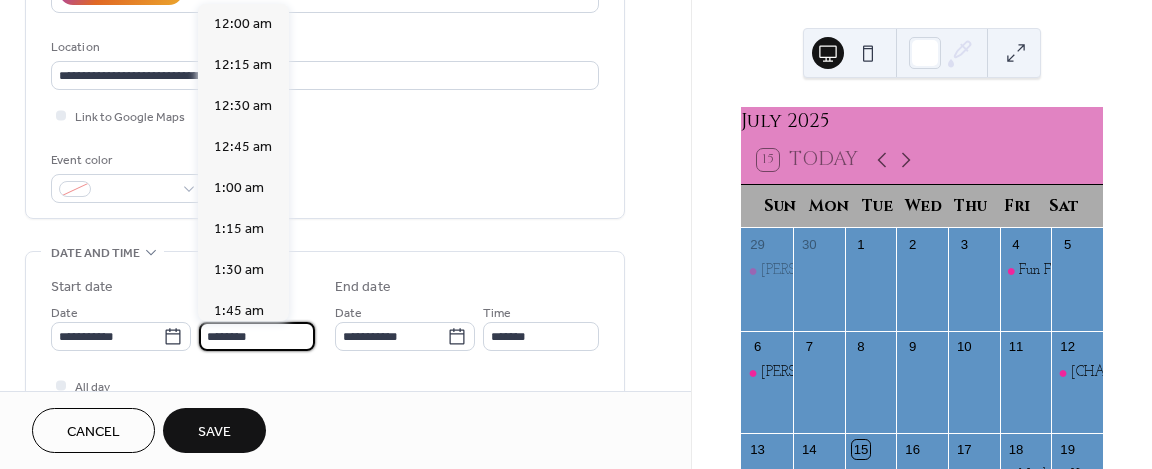 scroll, scrollTop: 1968, scrollLeft: 0, axis: vertical 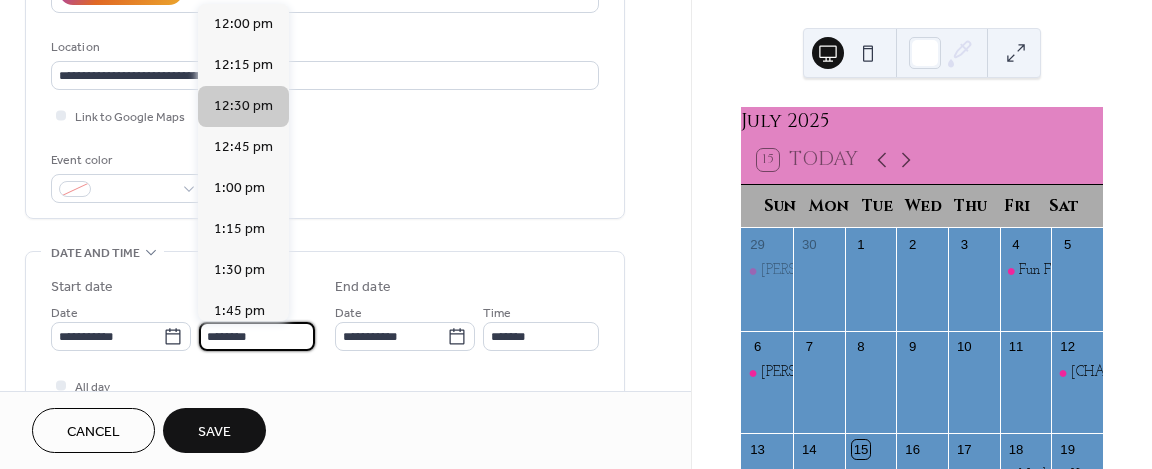 type on "********" 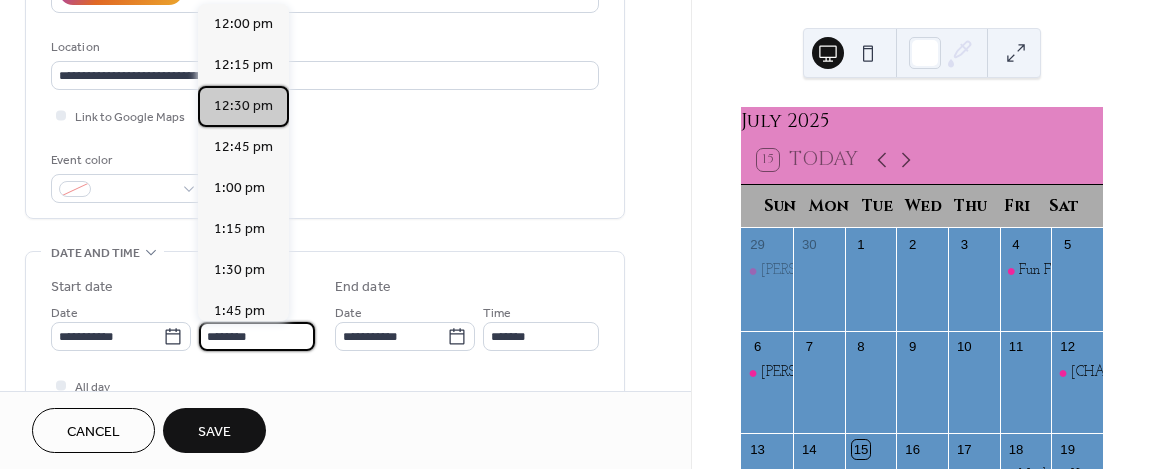 click on "12:30 pm" at bounding box center [243, 106] 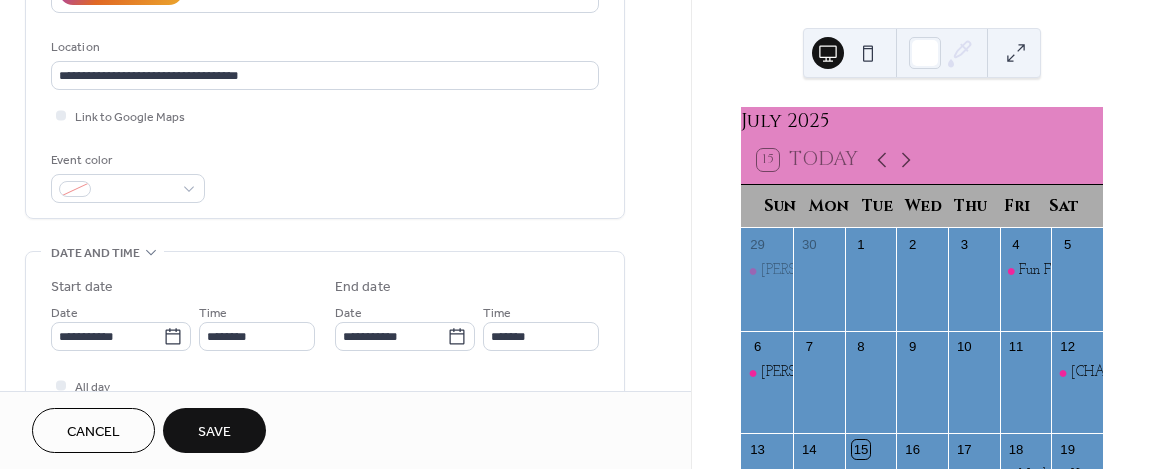 type on "*******" 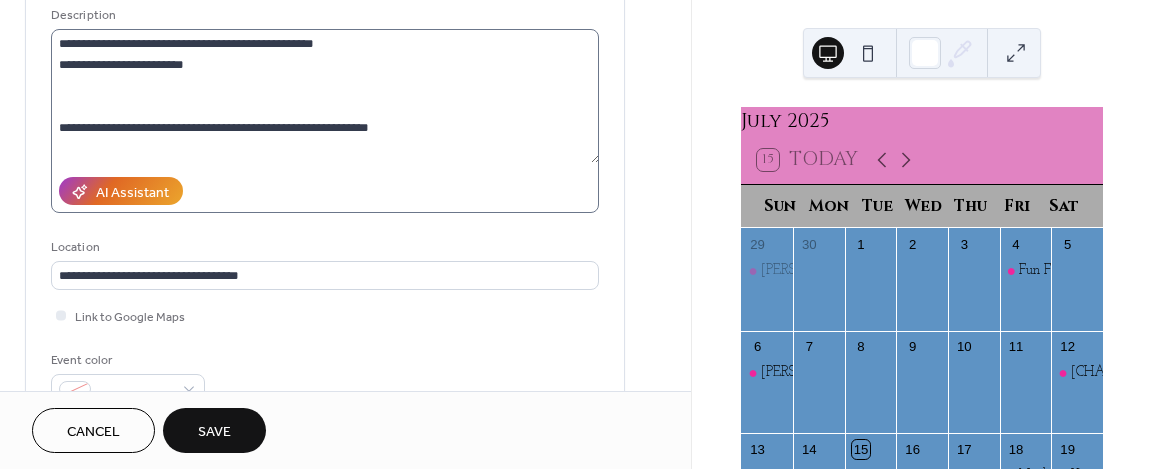 scroll, scrollTop: 100, scrollLeft: 0, axis: vertical 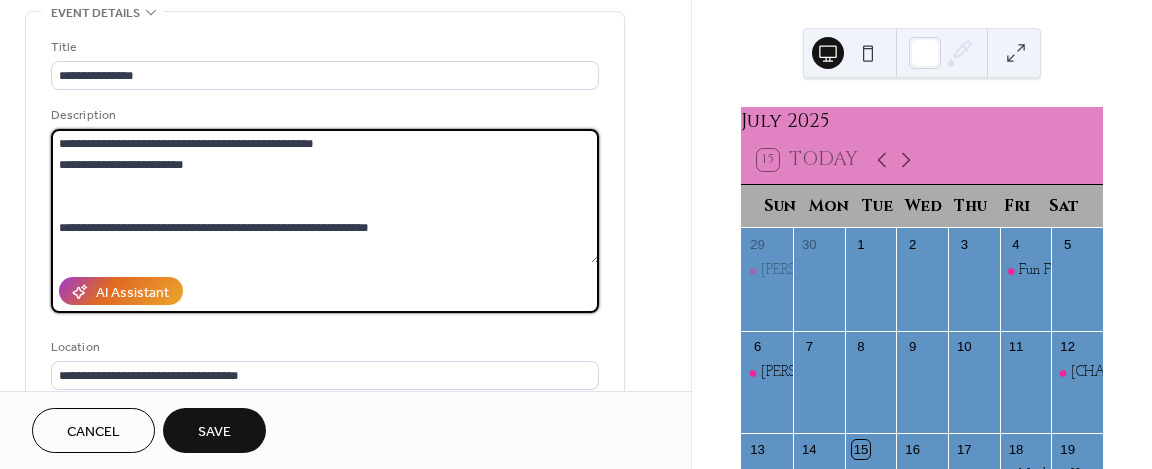 click on "**********" at bounding box center [325, 196] 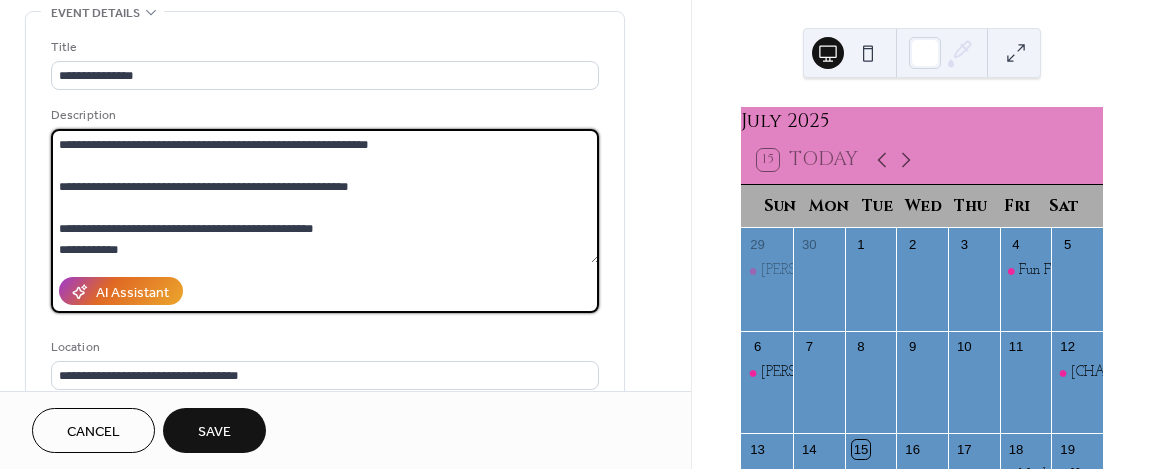 scroll, scrollTop: 84, scrollLeft: 0, axis: vertical 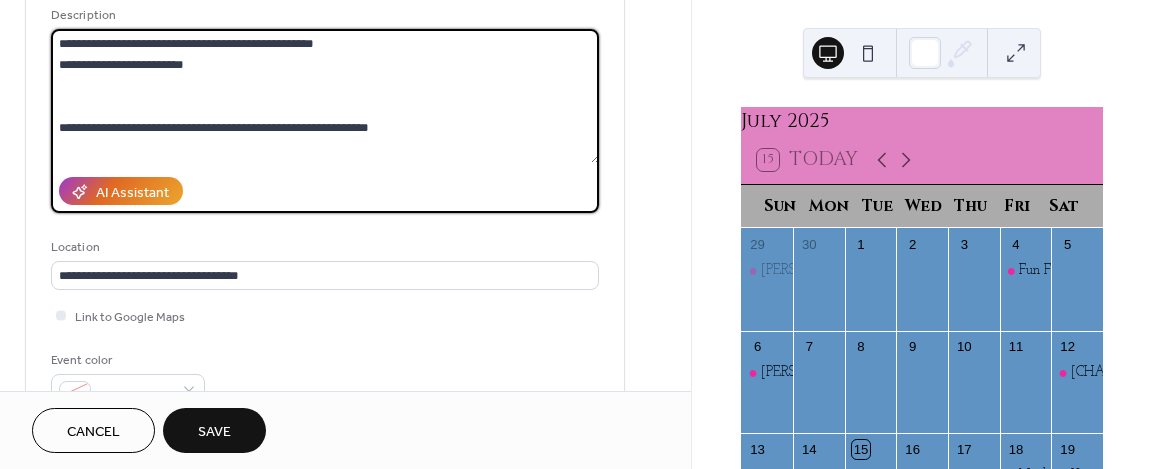 drag, startPoint x: 151, startPoint y: 152, endPoint x: 47, endPoint y: 76, distance: 128.80994 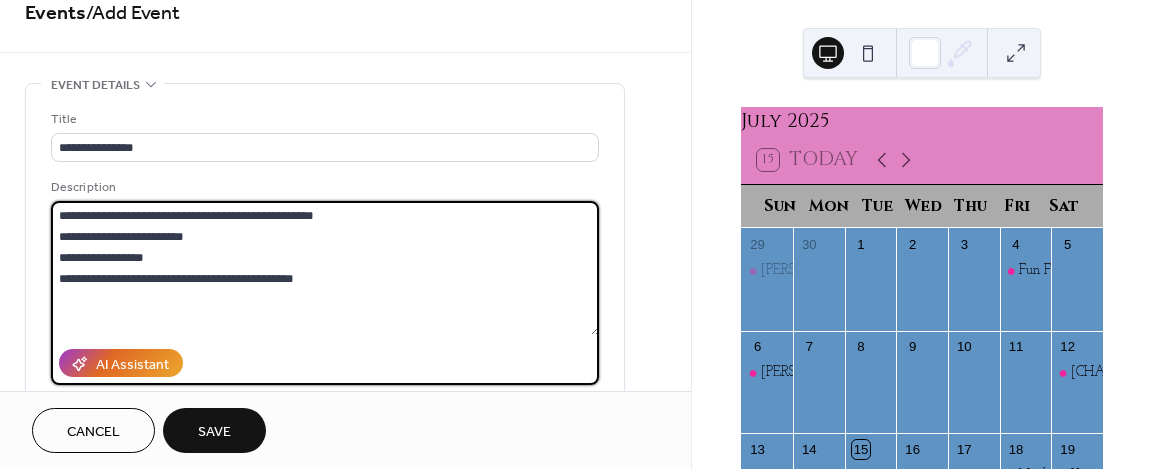 scroll, scrollTop: 0, scrollLeft: 0, axis: both 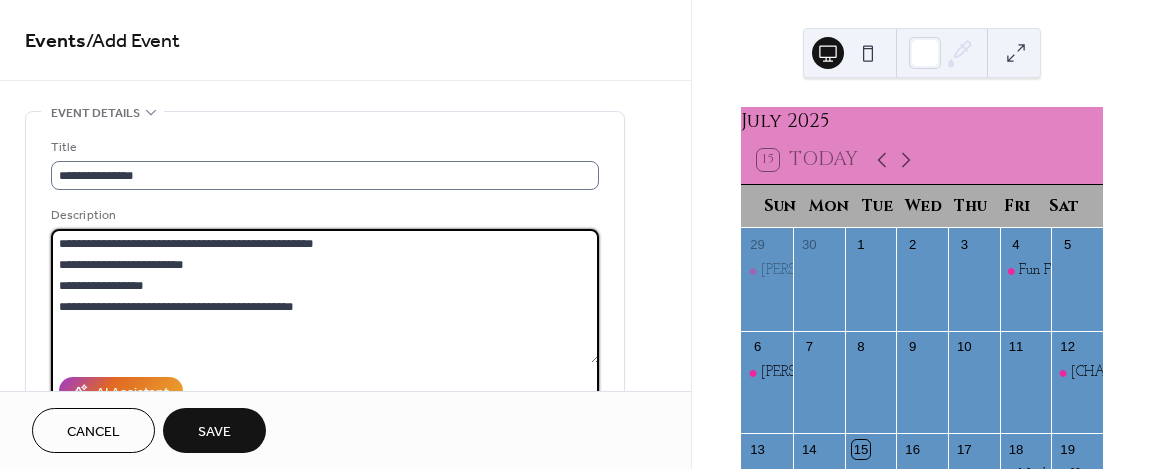 type on "**********" 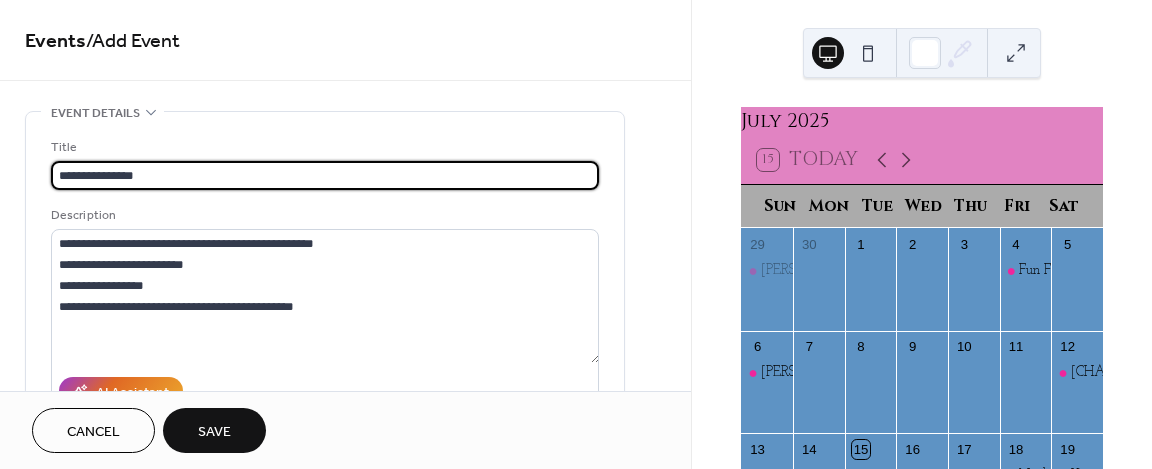 click on "**********" at bounding box center [325, 175] 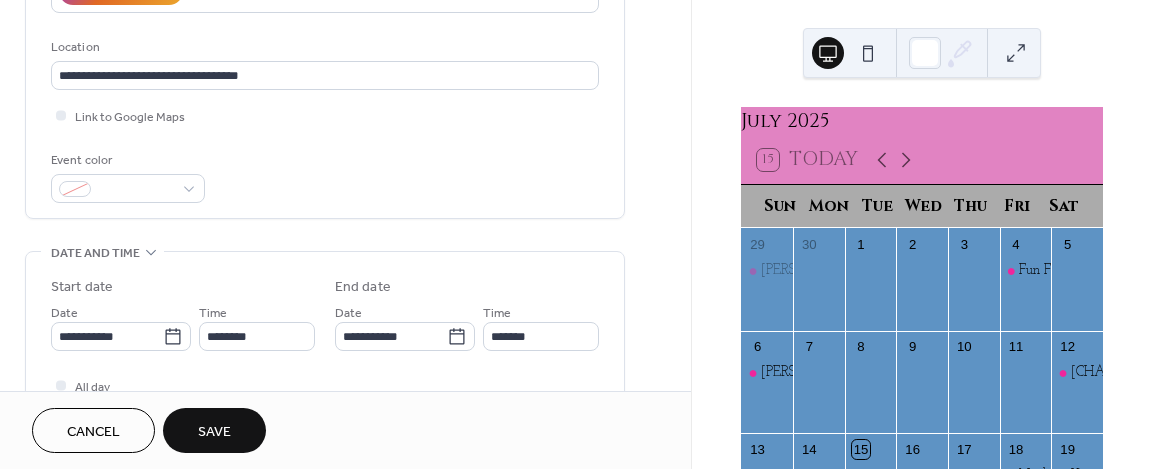 scroll, scrollTop: 500, scrollLeft: 0, axis: vertical 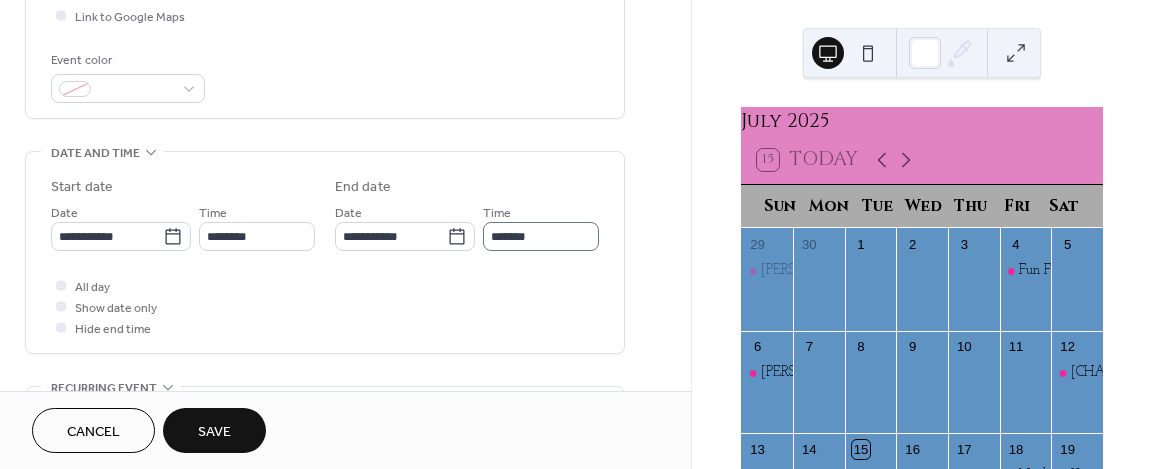 type on "**********" 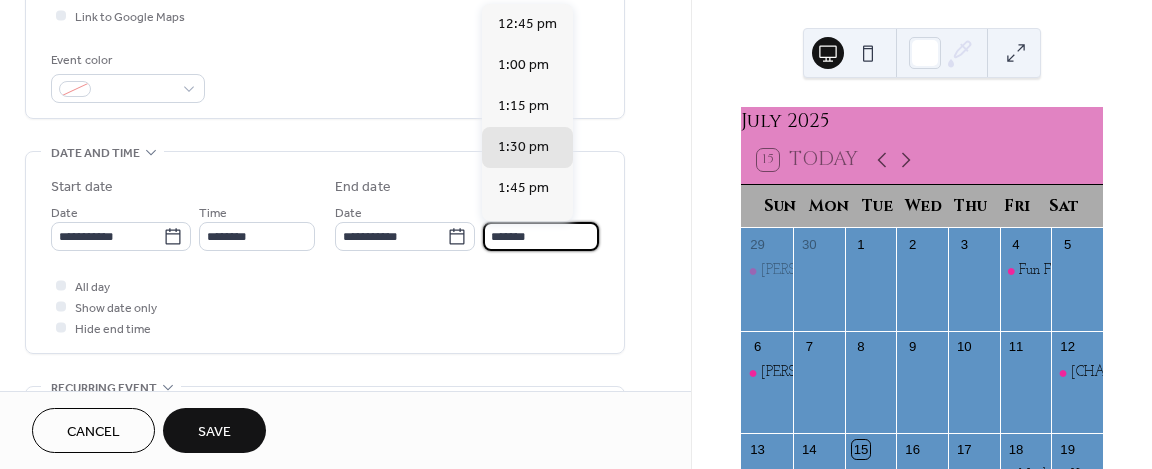click on "*******" at bounding box center (541, 236) 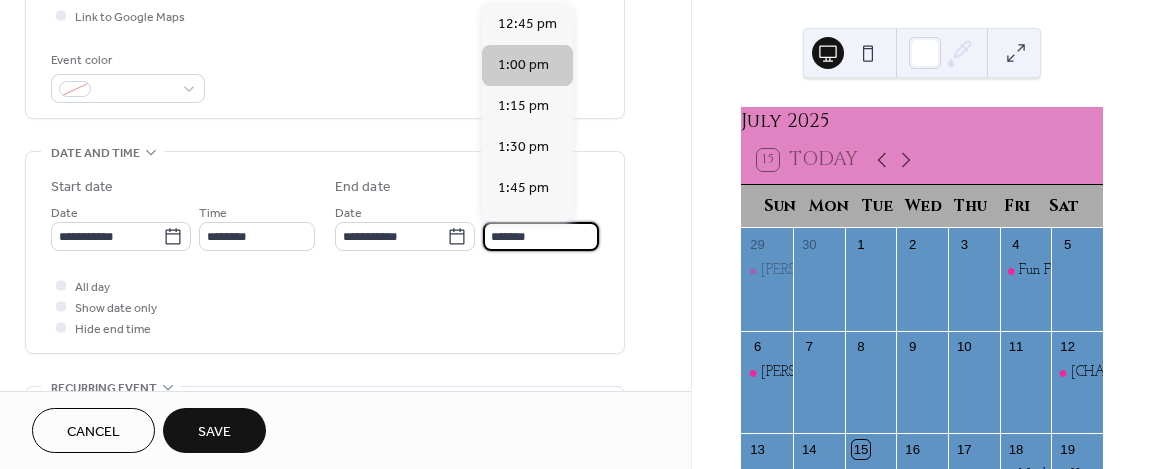 type on "*******" 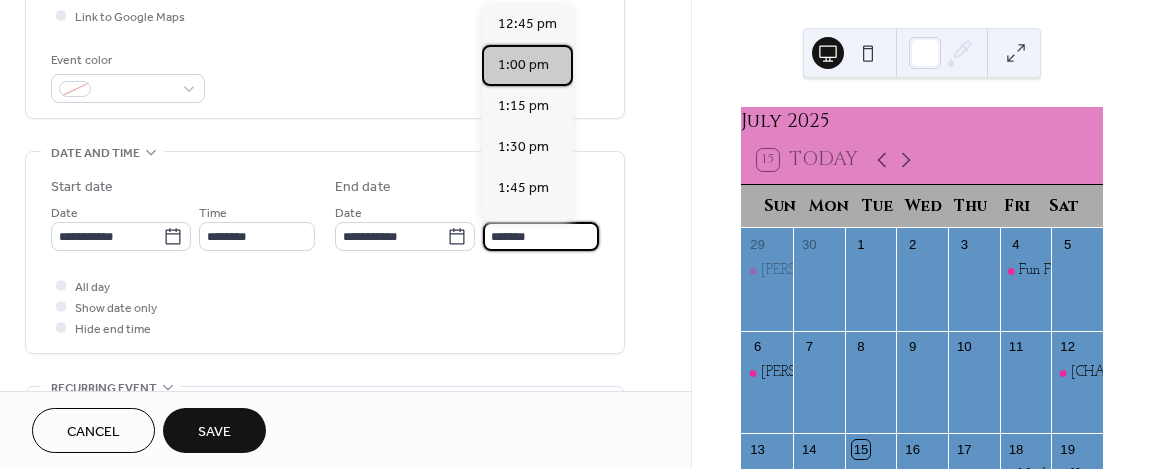 click on "1:00 pm" at bounding box center [523, 65] 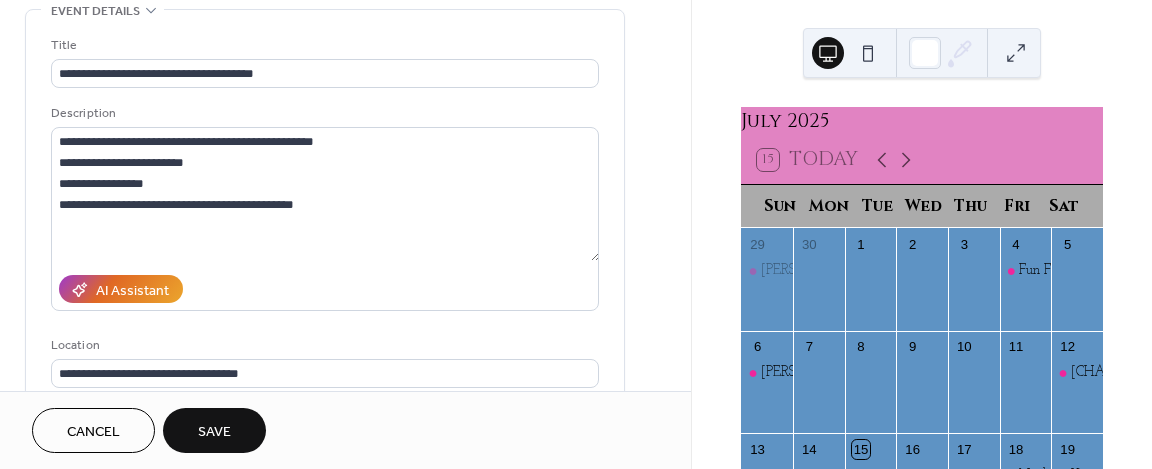 scroll, scrollTop: 100, scrollLeft: 0, axis: vertical 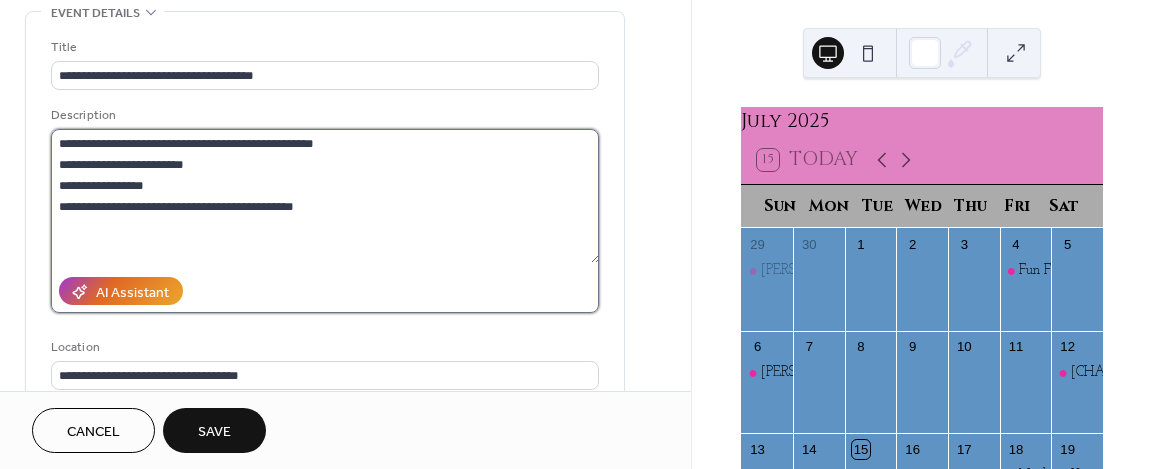 click on "**********" at bounding box center (325, 196) 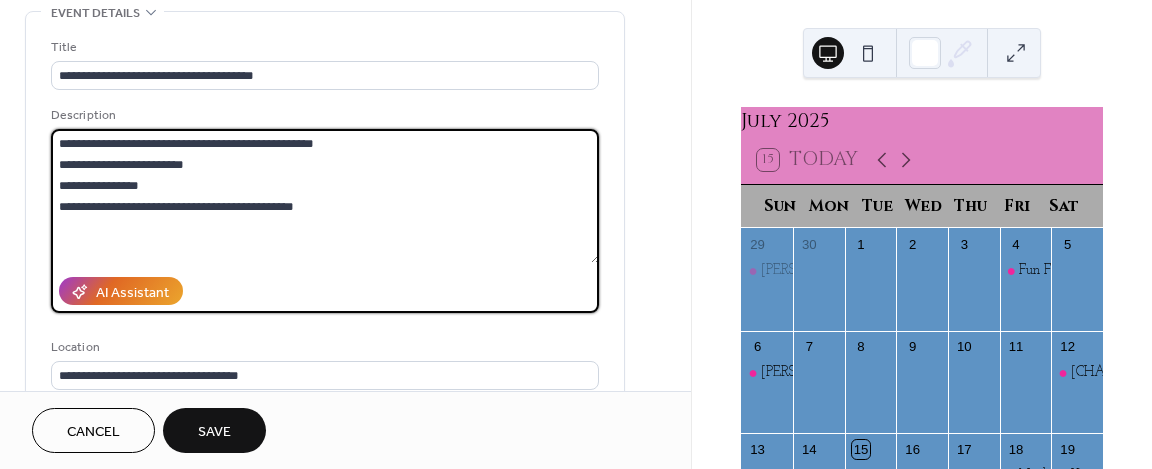 scroll, scrollTop: 200, scrollLeft: 0, axis: vertical 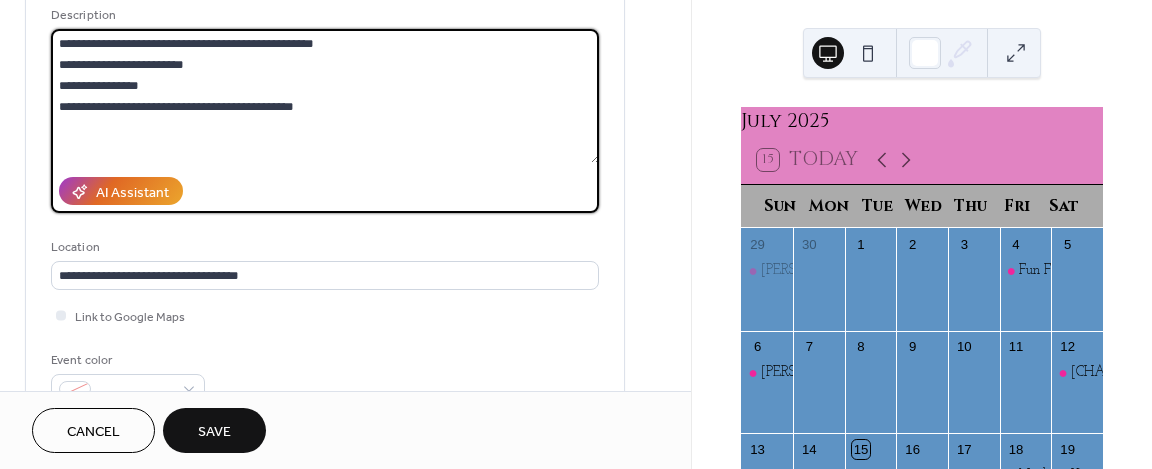 type on "**********" 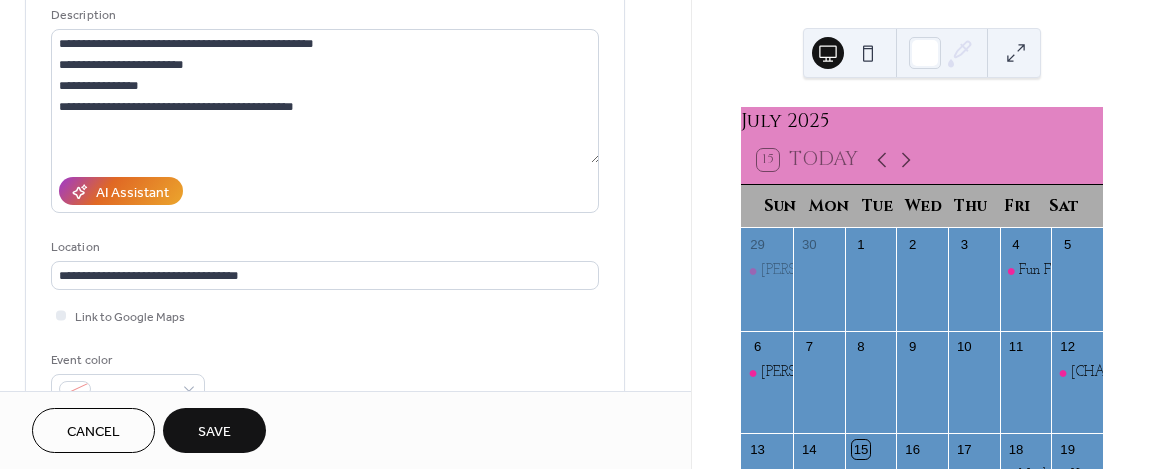 click on "Save" at bounding box center (214, 432) 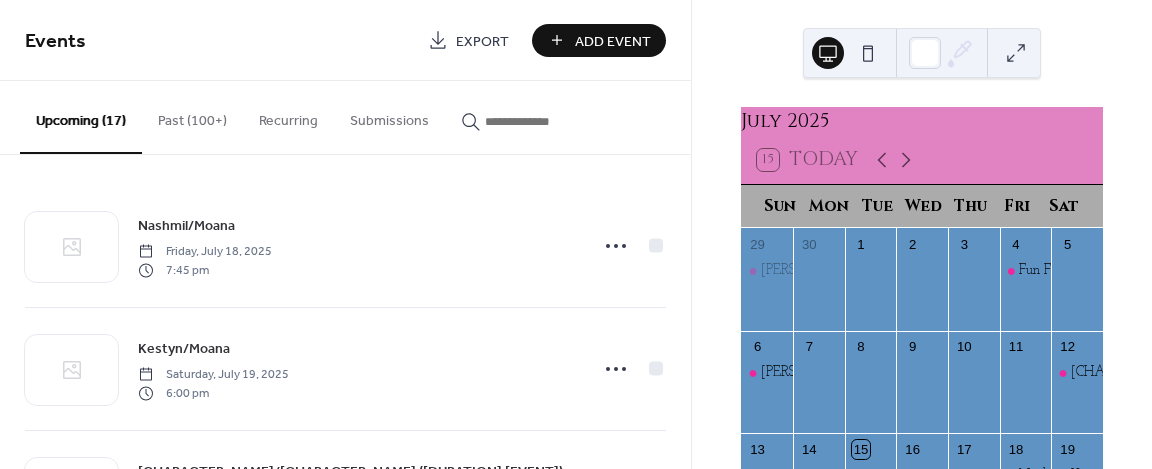 click on "Add Event" at bounding box center [613, 41] 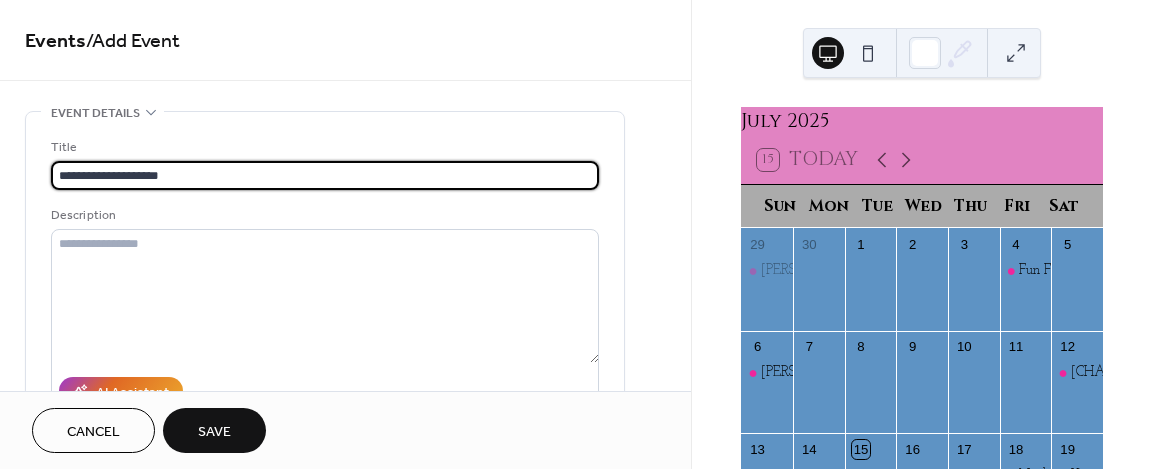 type on "**********" 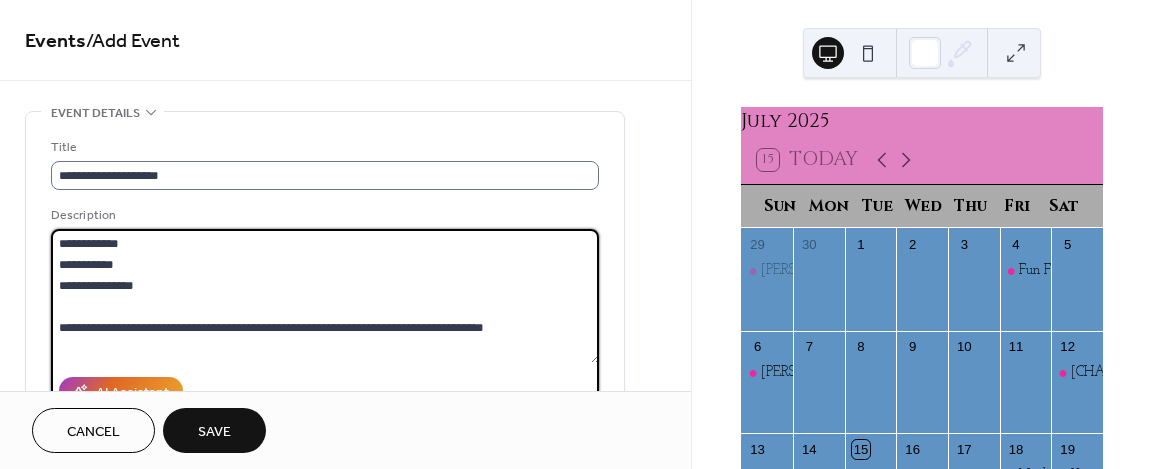 scroll, scrollTop: 0, scrollLeft: 0, axis: both 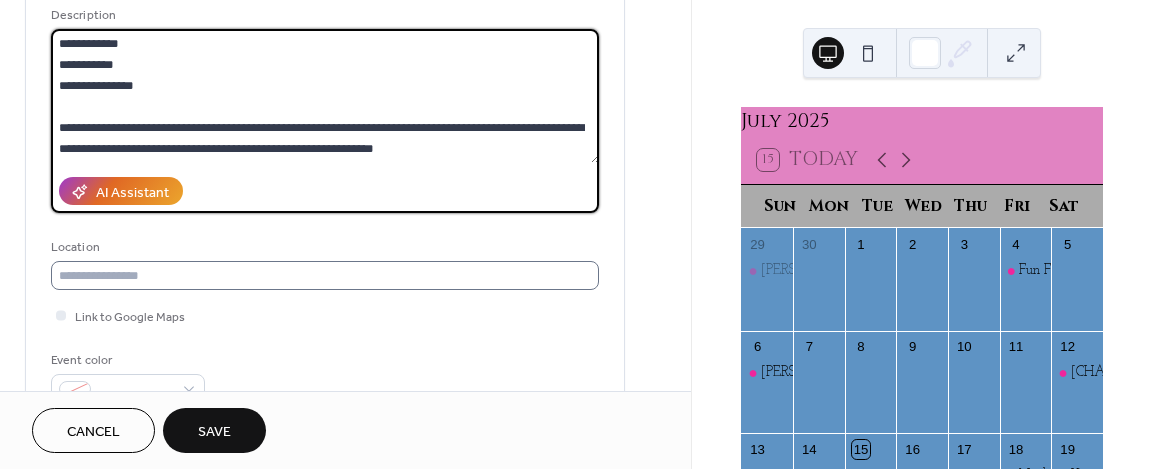 type on "**********" 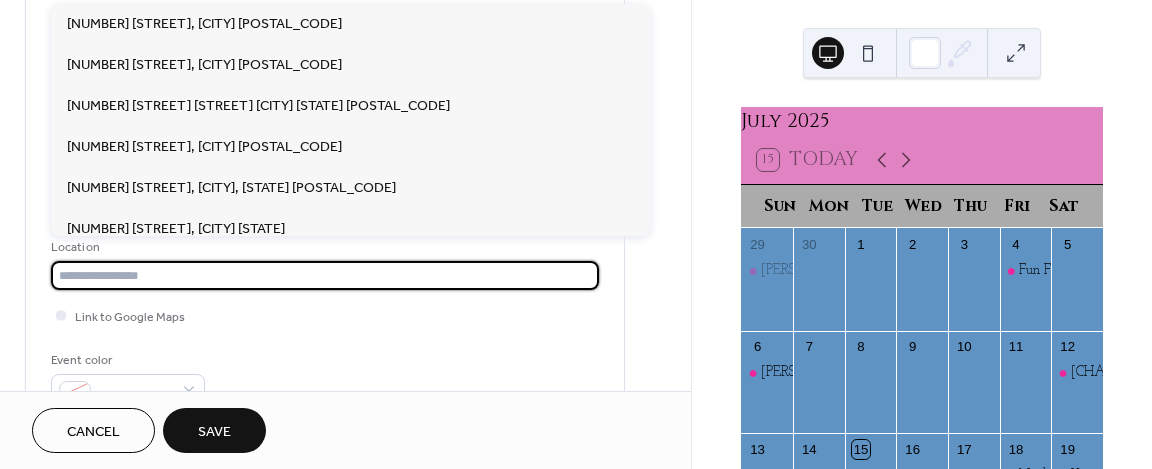 click at bounding box center (325, 275) 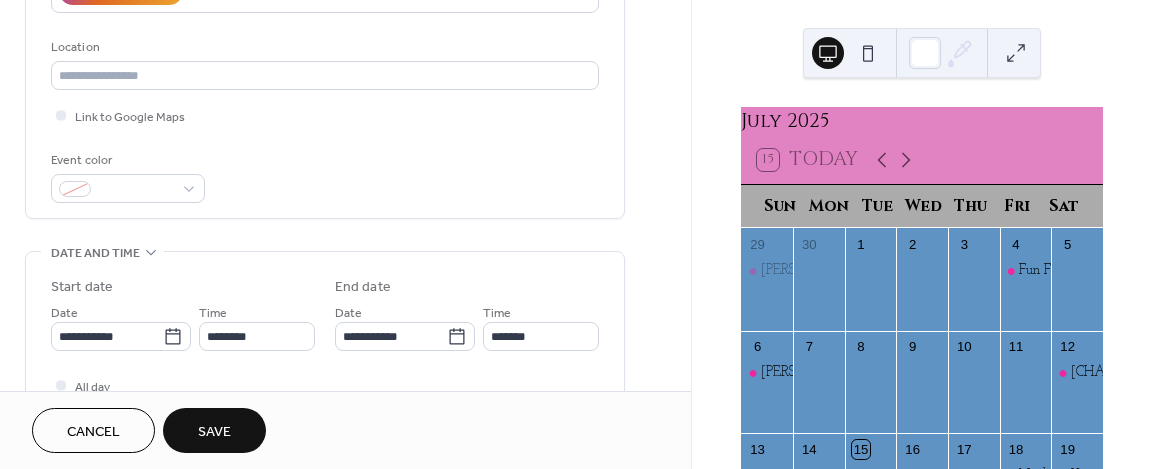 scroll, scrollTop: 500, scrollLeft: 0, axis: vertical 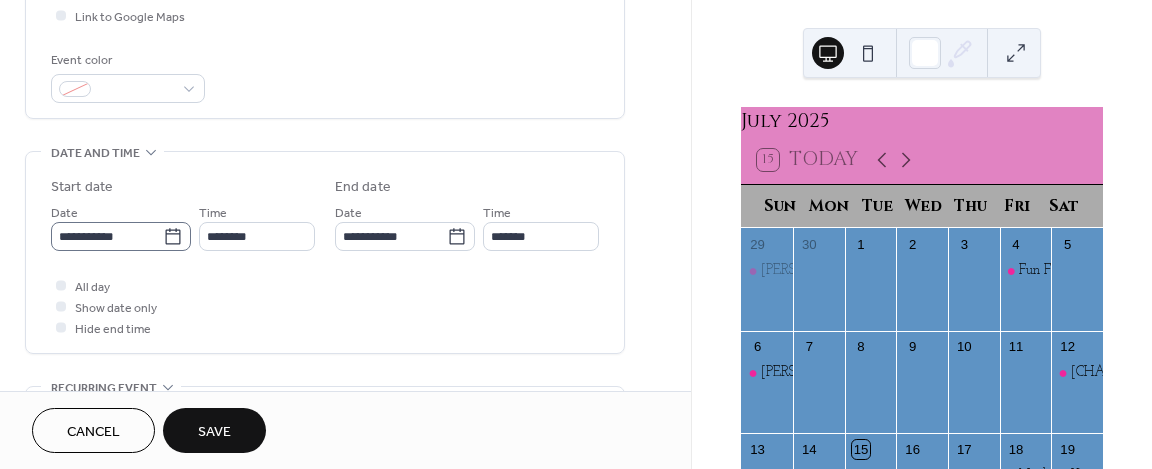 click 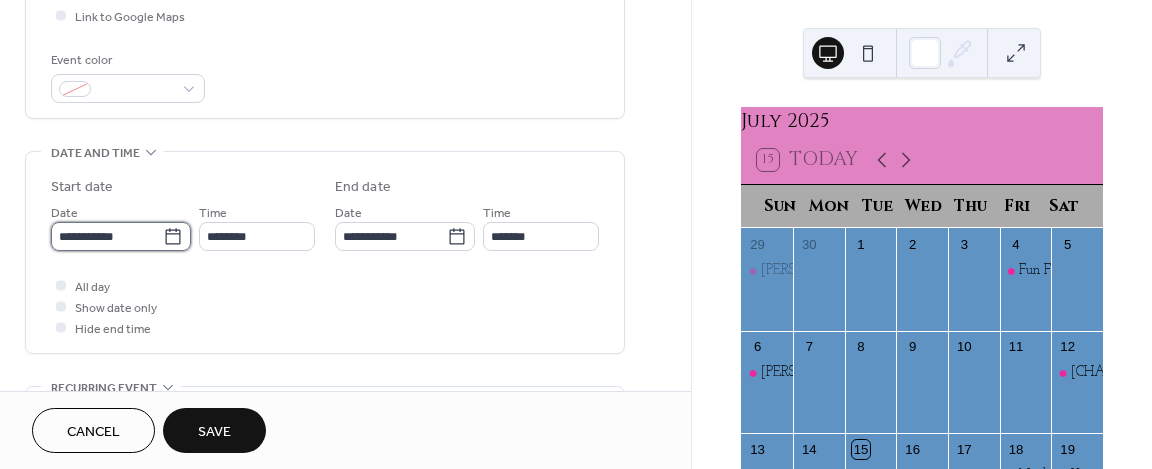 click on "**********" at bounding box center (107, 236) 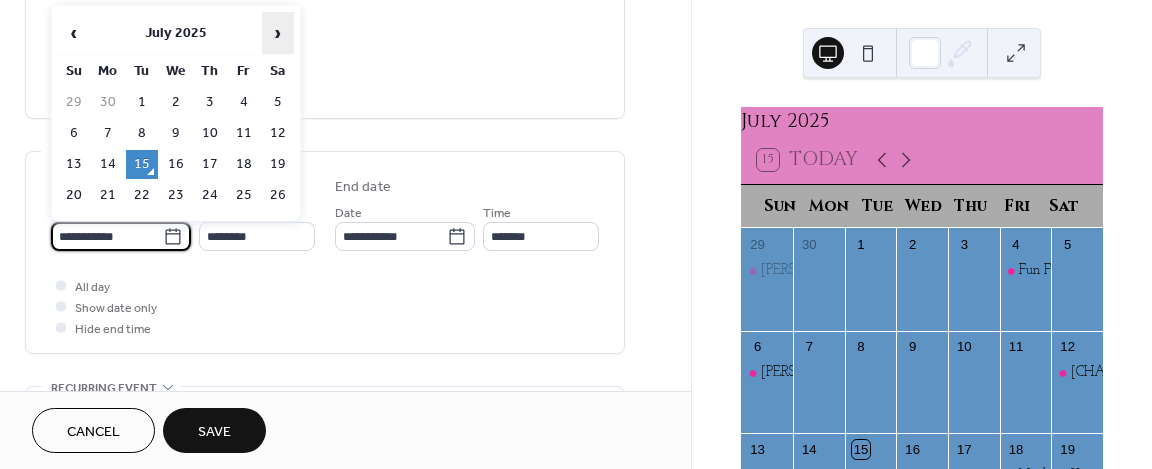 click on "›" at bounding box center [278, 33] 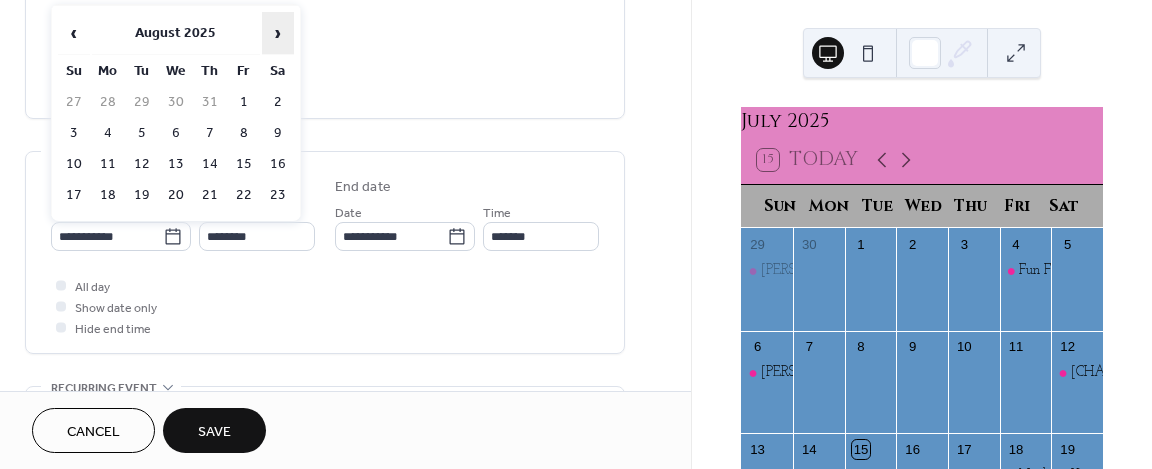click on "›" at bounding box center (278, 33) 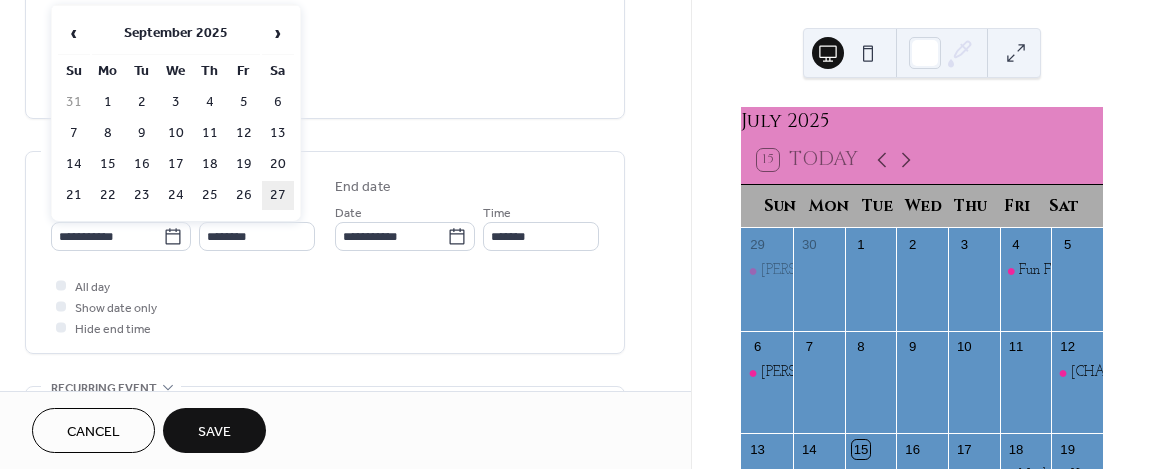 click on "27" at bounding box center [278, 195] 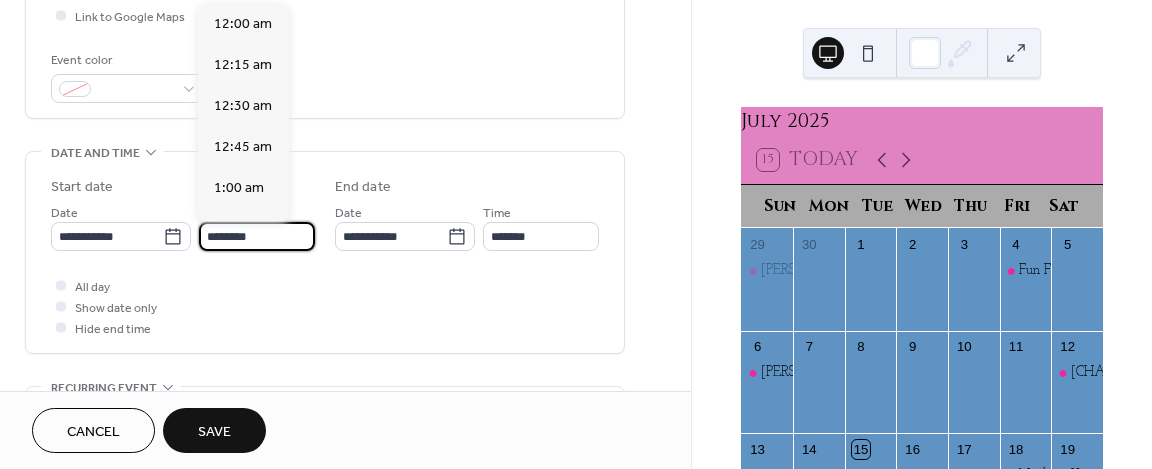 click on "********" at bounding box center (257, 236) 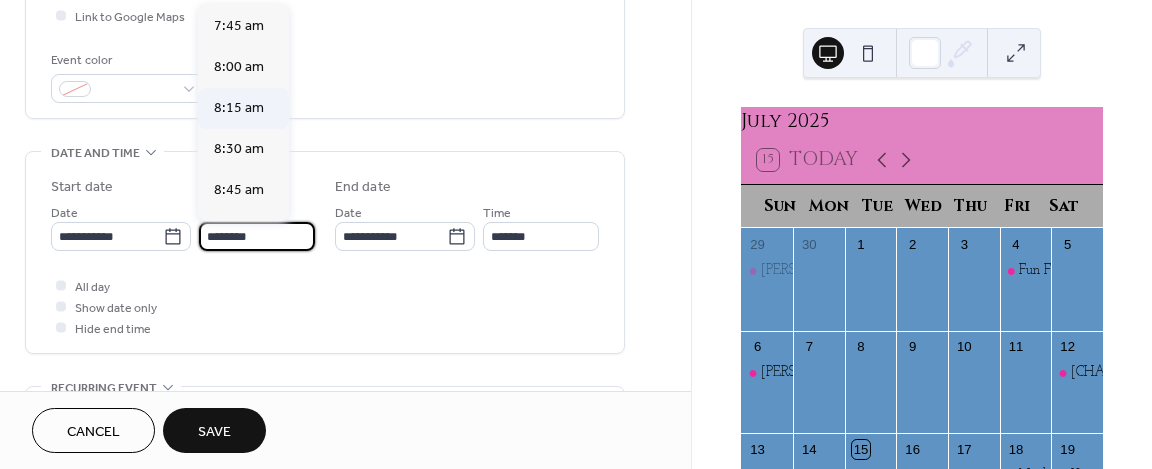 scroll, scrollTop: 1268, scrollLeft: 0, axis: vertical 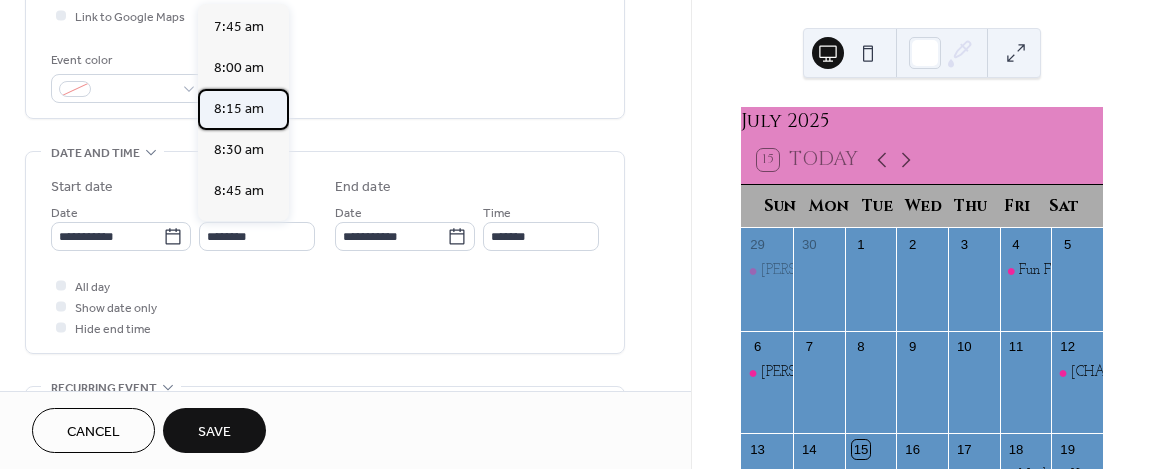 click on "8:15 am" at bounding box center (239, 109) 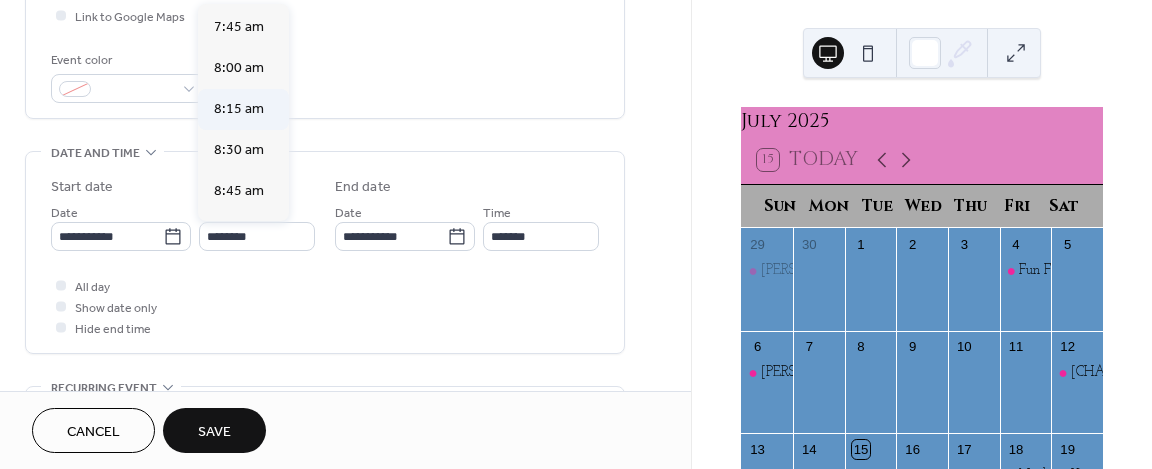 type on "*******" 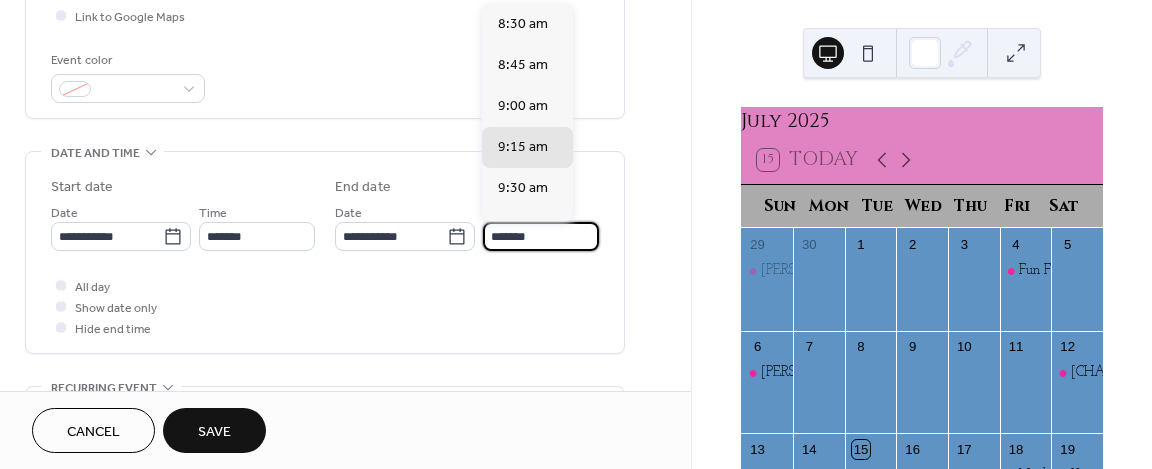 click on "*******" at bounding box center [541, 236] 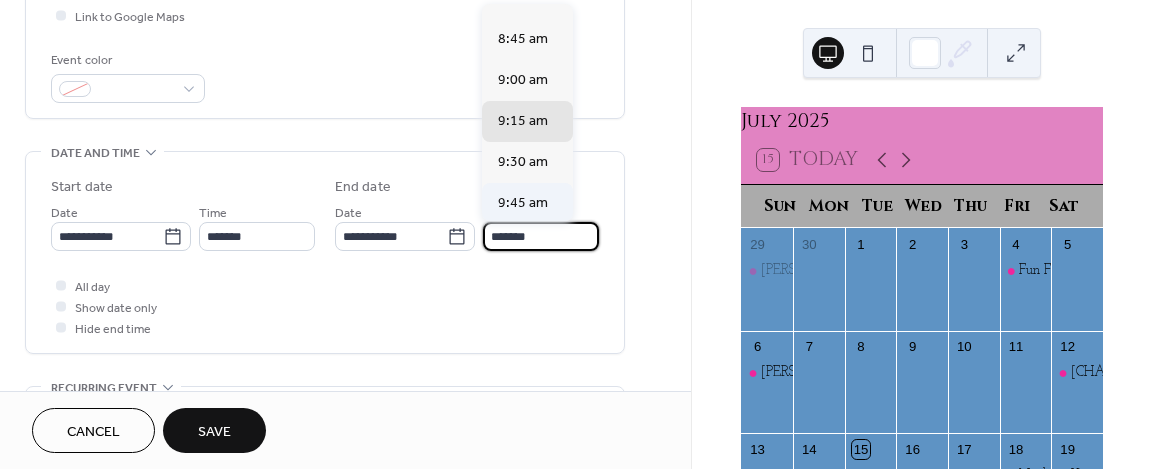 scroll, scrollTop: 100, scrollLeft: 0, axis: vertical 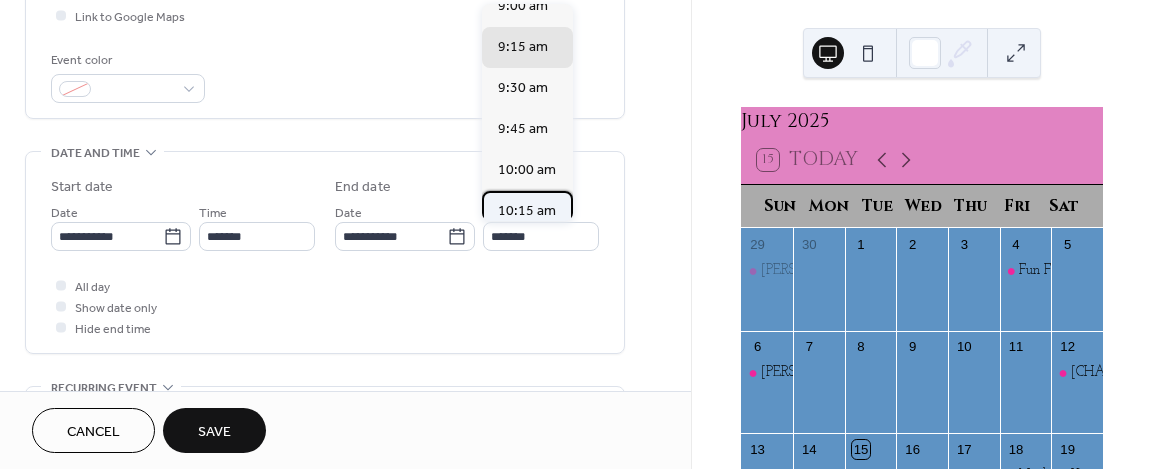 click on "10:15 am" at bounding box center [527, 211] 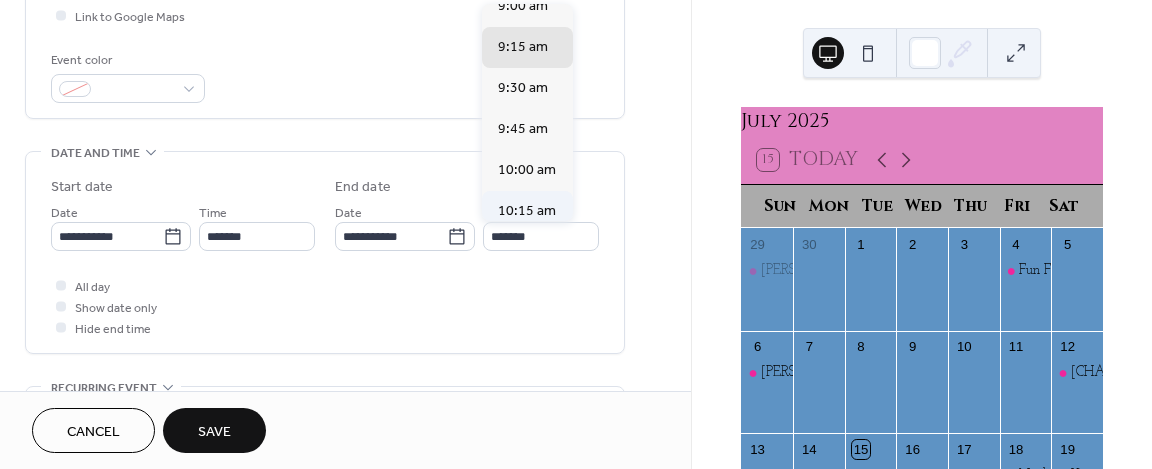 type on "********" 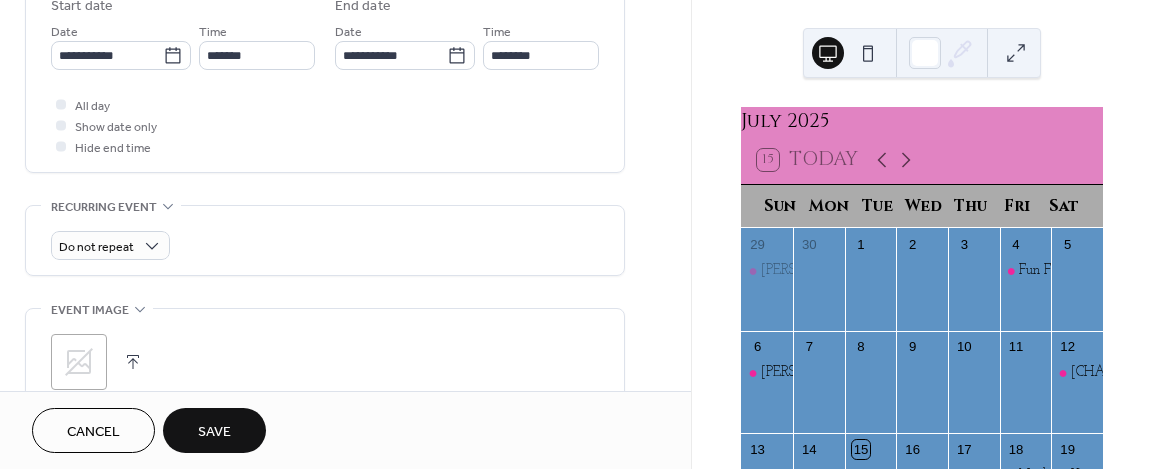 scroll, scrollTop: 700, scrollLeft: 0, axis: vertical 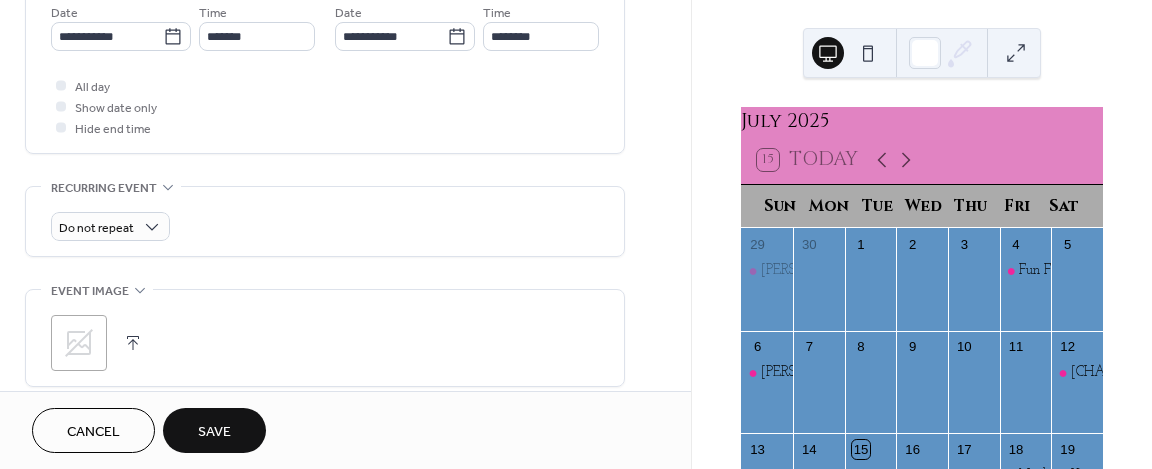 click on "Save" at bounding box center (214, 432) 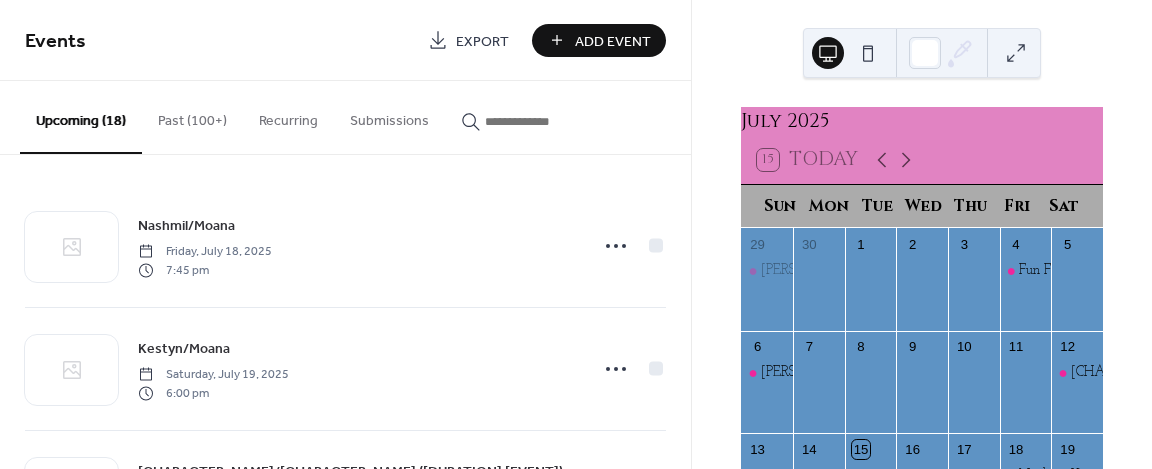 click on "Add Event" at bounding box center (613, 41) 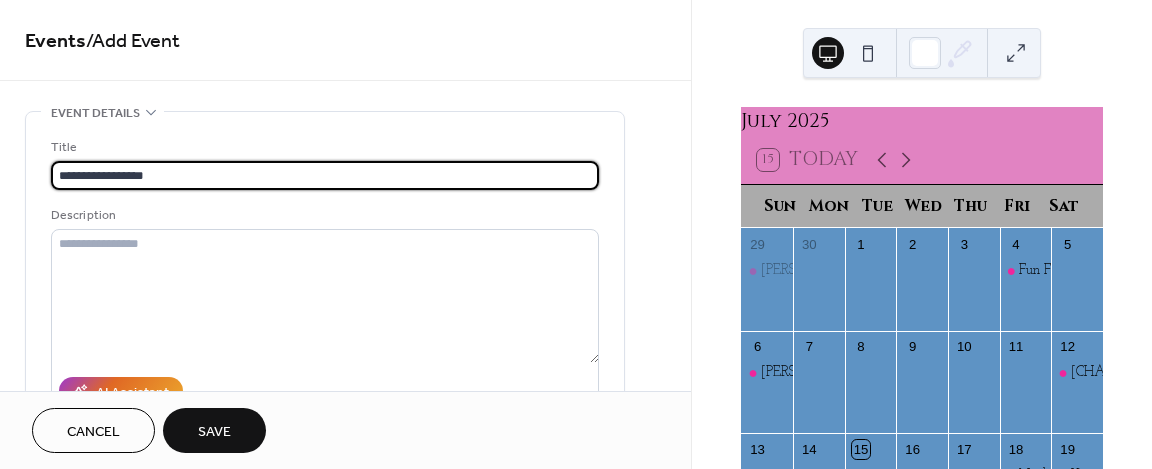 type on "**********" 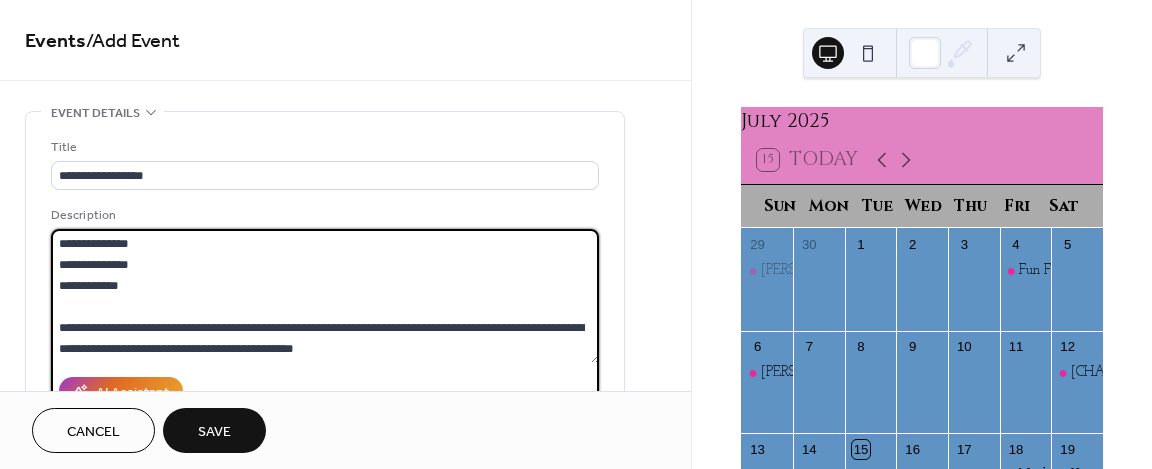 drag, startPoint x: 351, startPoint y: 305, endPoint x: 334, endPoint y: 325, distance: 26.24881 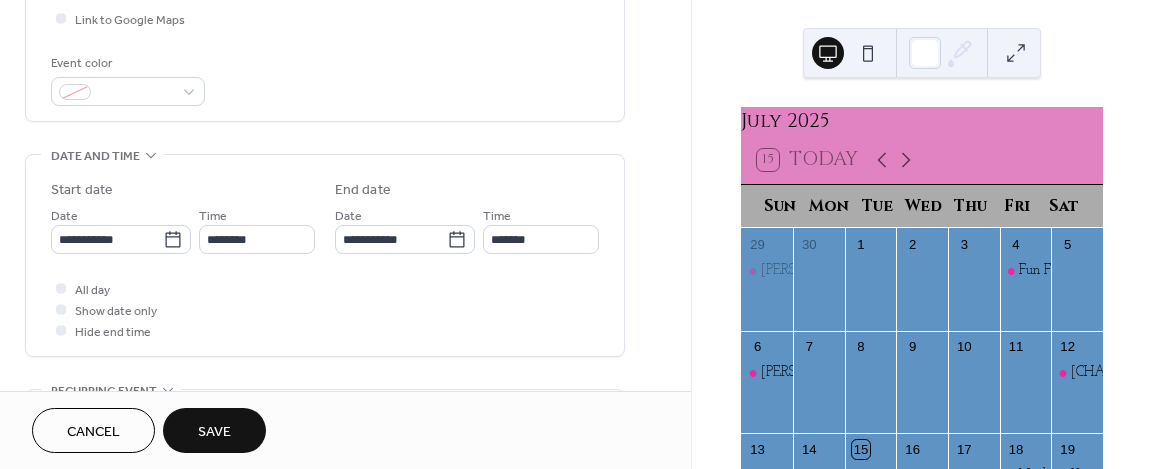 scroll, scrollTop: 500, scrollLeft: 0, axis: vertical 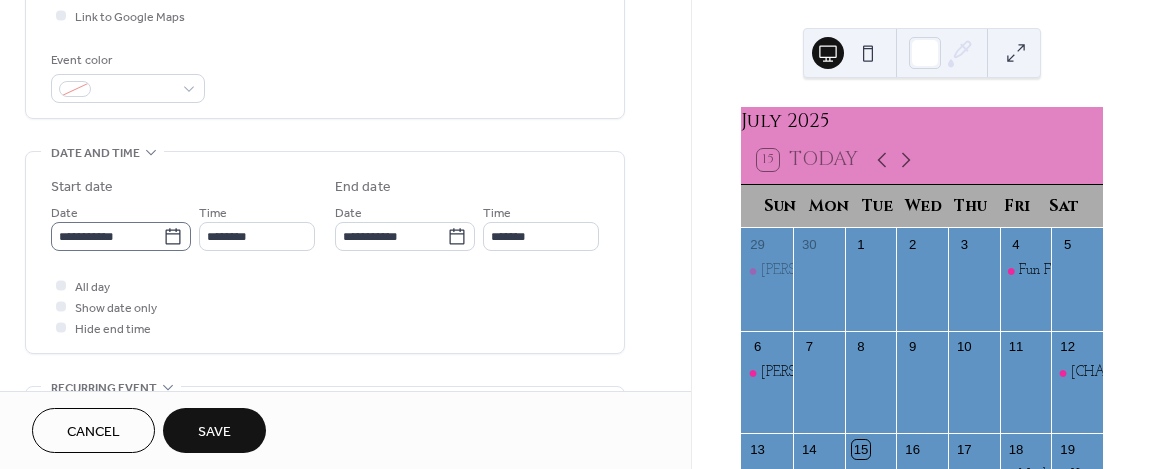 type on "**********" 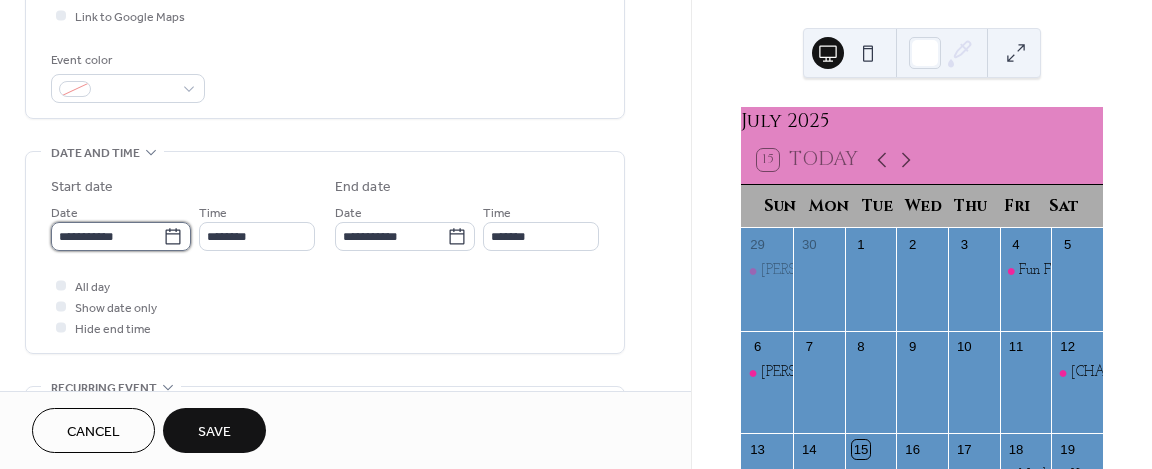 click on "**********" at bounding box center (107, 236) 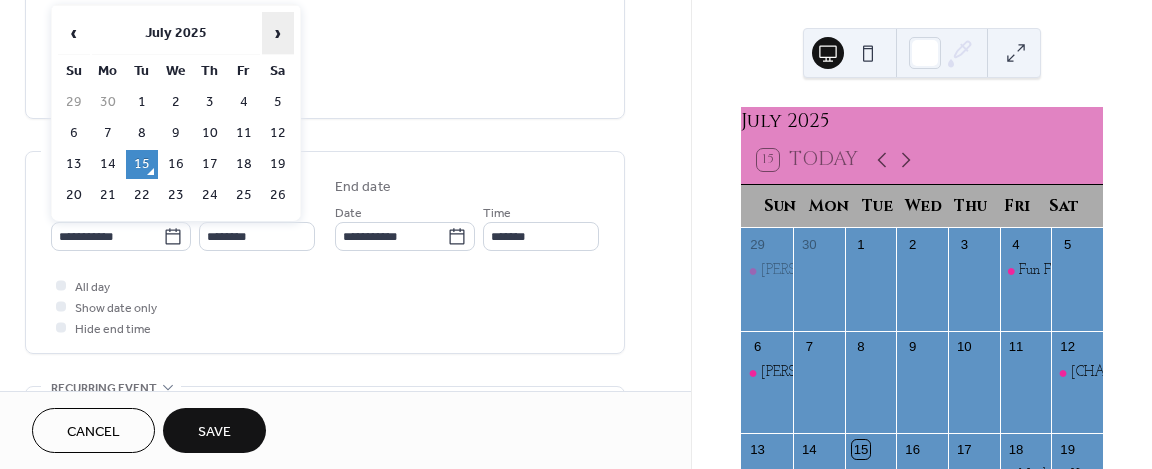 click on "›" at bounding box center (278, 33) 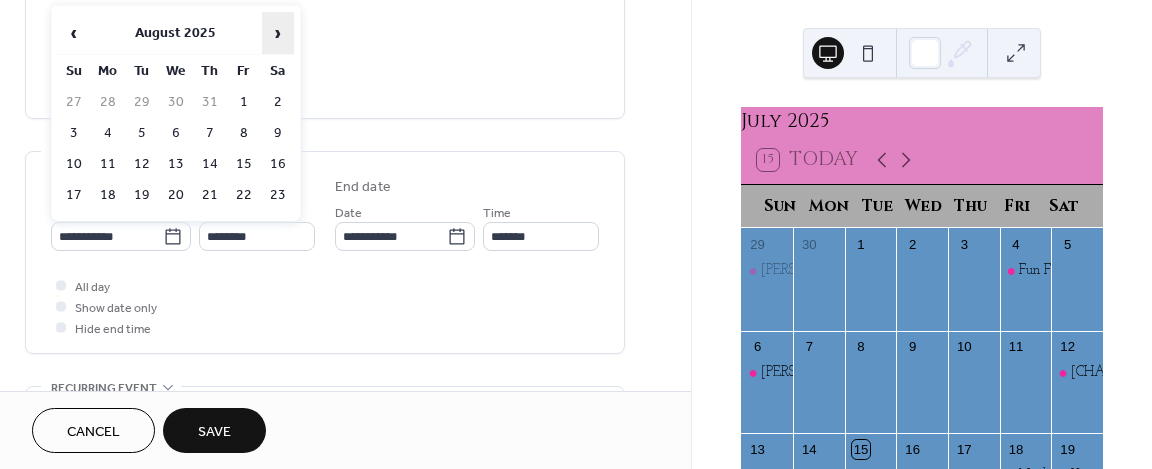 click on "›" at bounding box center [278, 33] 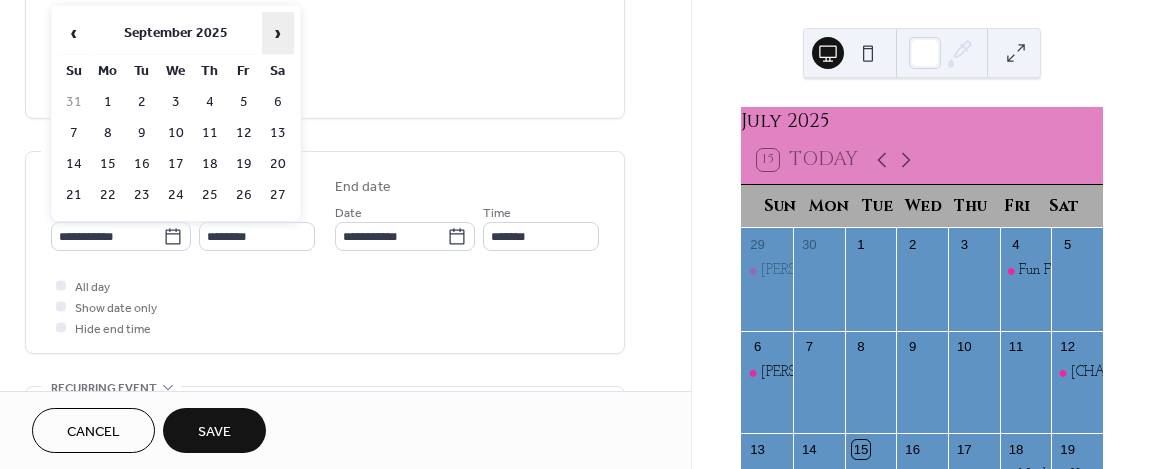 click on "›" at bounding box center [278, 33] 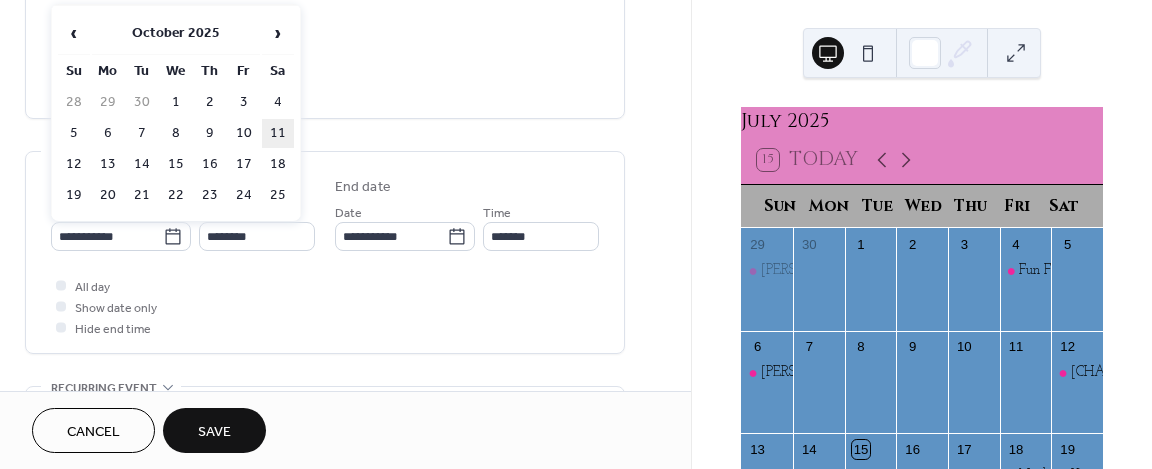 click on "11" at bounding box center [278, 133] 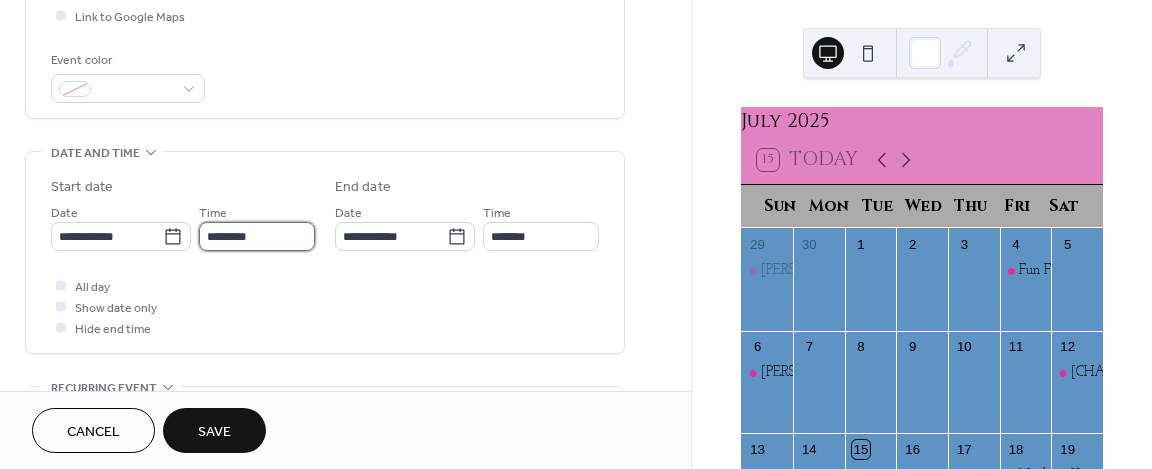 click on "********" at bounding box center (257, 236) 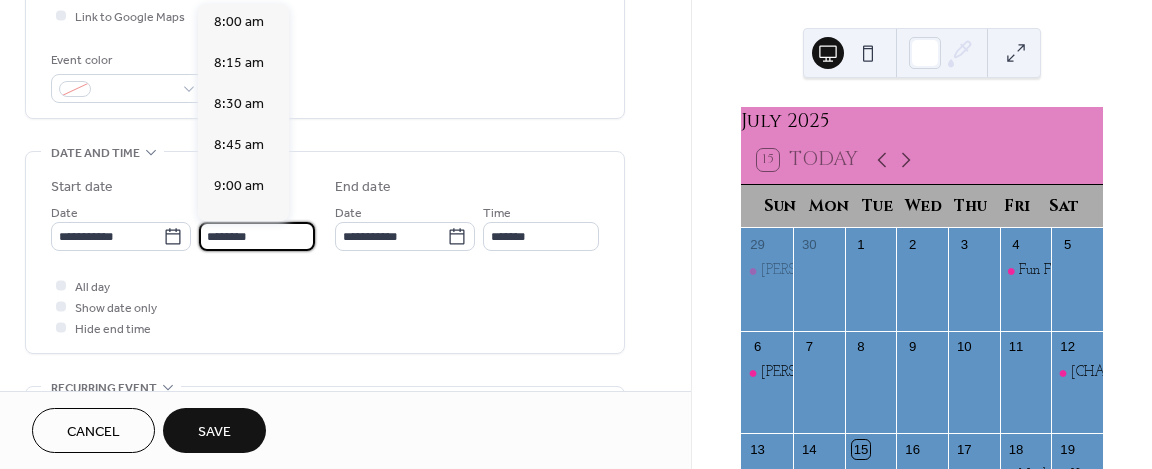 scroll, scrollTop: 1268, scrollLeft: 0, axis: vertical 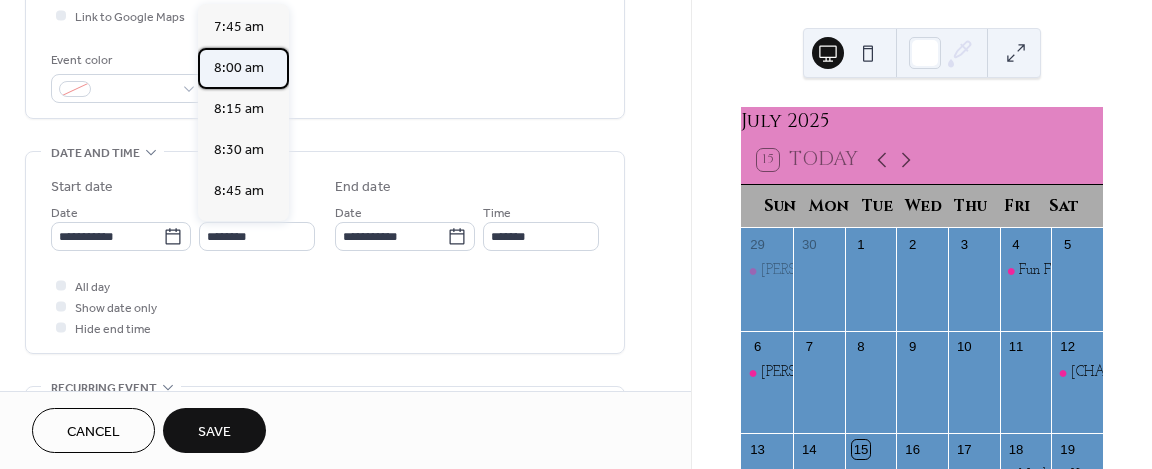 click on "8:00 am" at bounding box center (239, 68) 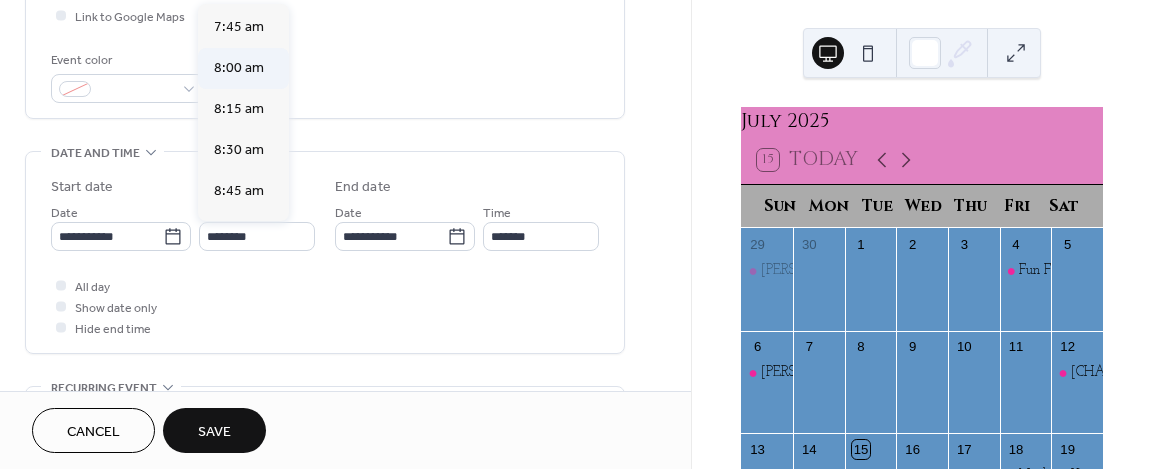 type on "*******" 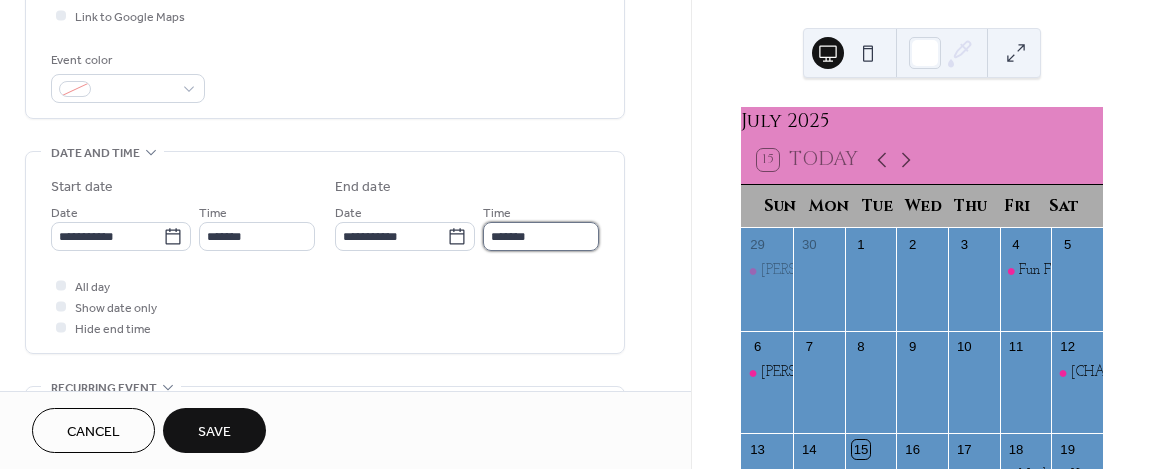 click on "*******" at bounding box center [541, 236] 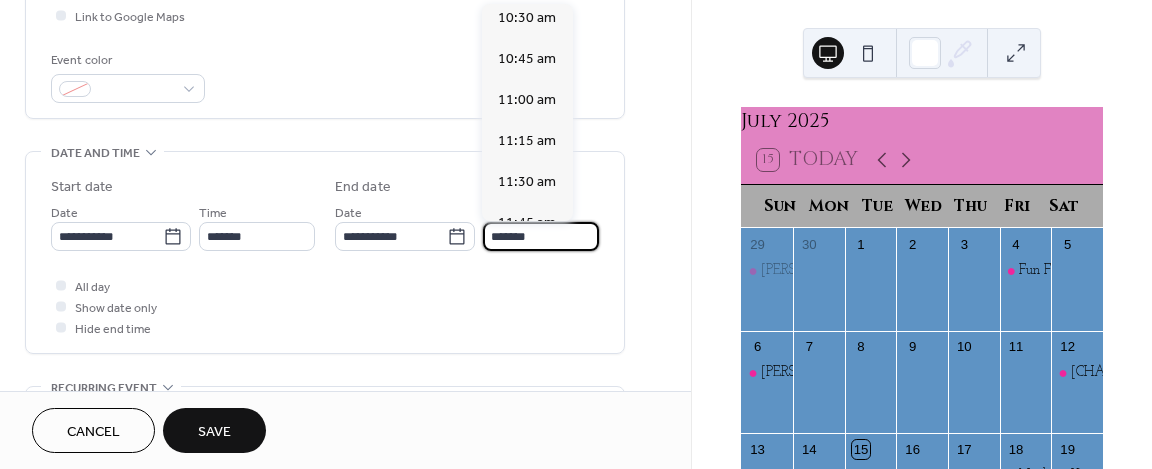 scroll, scrollTop: 400, scrollLeft: 0, axis: vertical 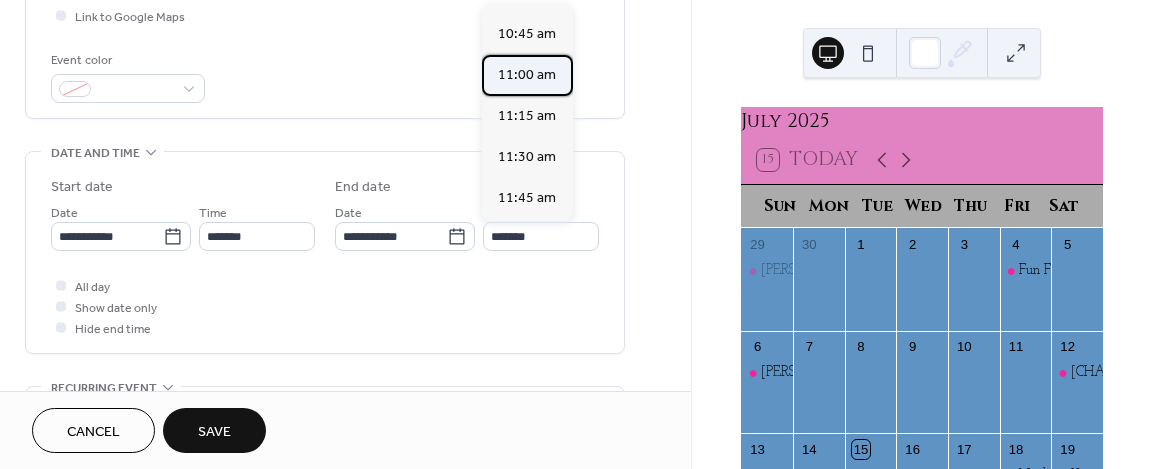 click on "11:00 am" at bounding box center (527, 75) 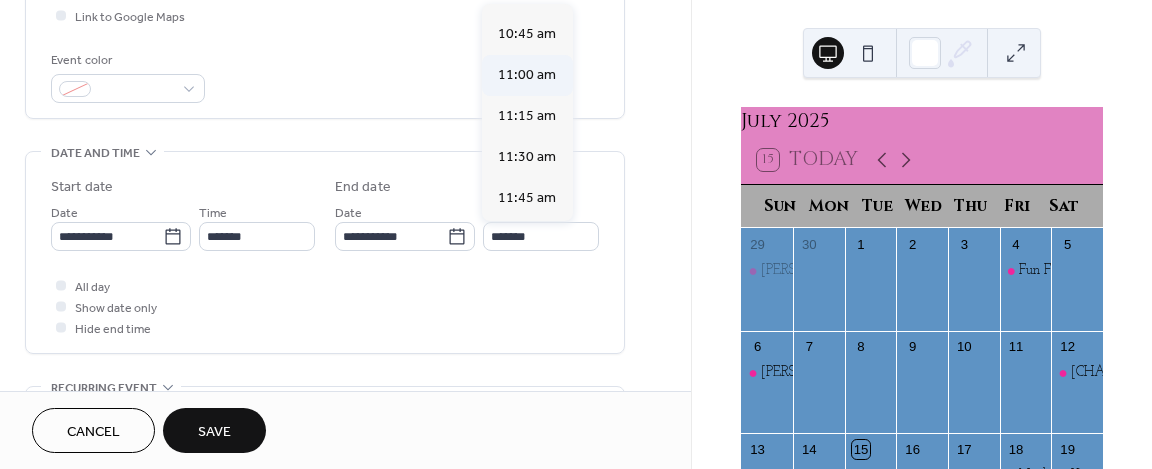 type on "********" 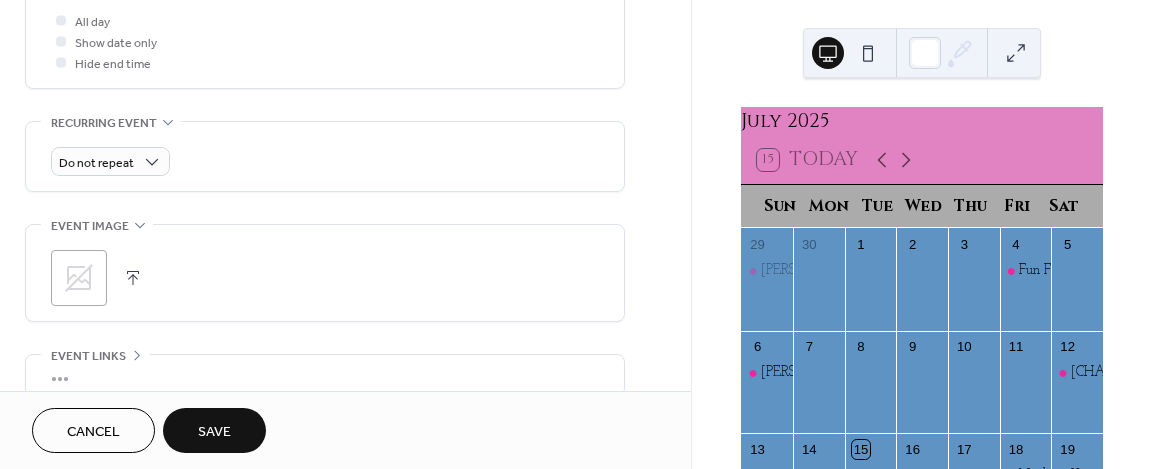 scroll, scrollTop: 800, scrollLeft: 0, axis: vertical 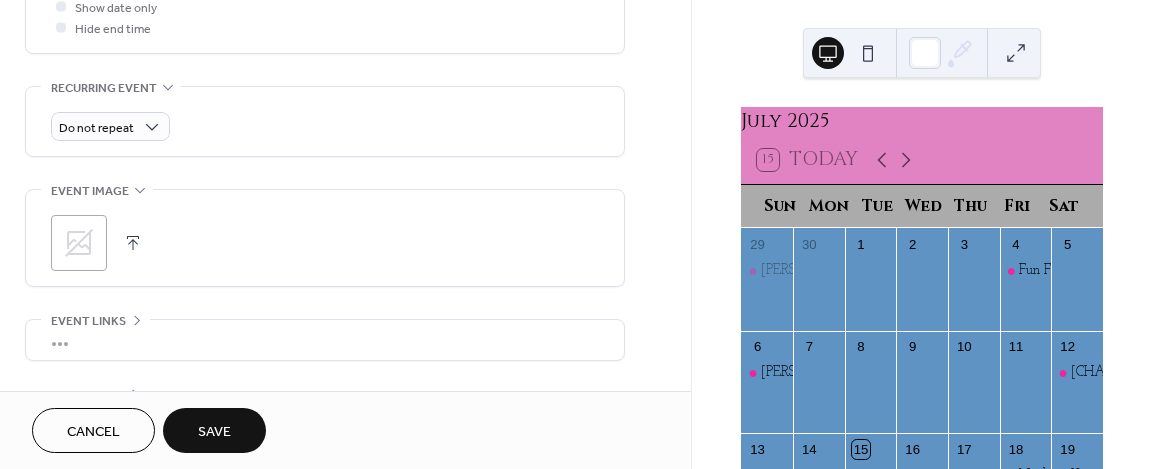 click on "Save" at bounding box center [214, 432] 